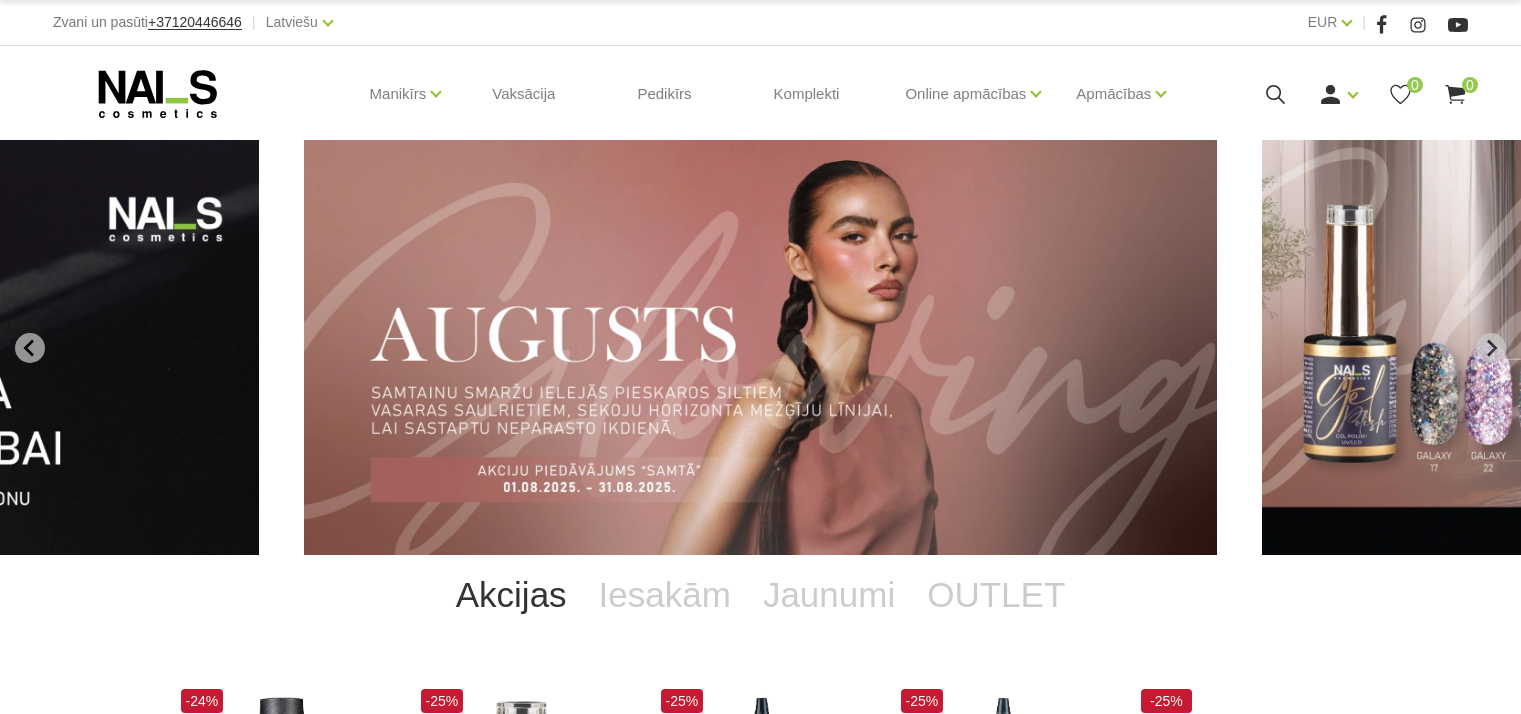 scroll, scrollTop: 0, scrollLeft: 0, axis: both 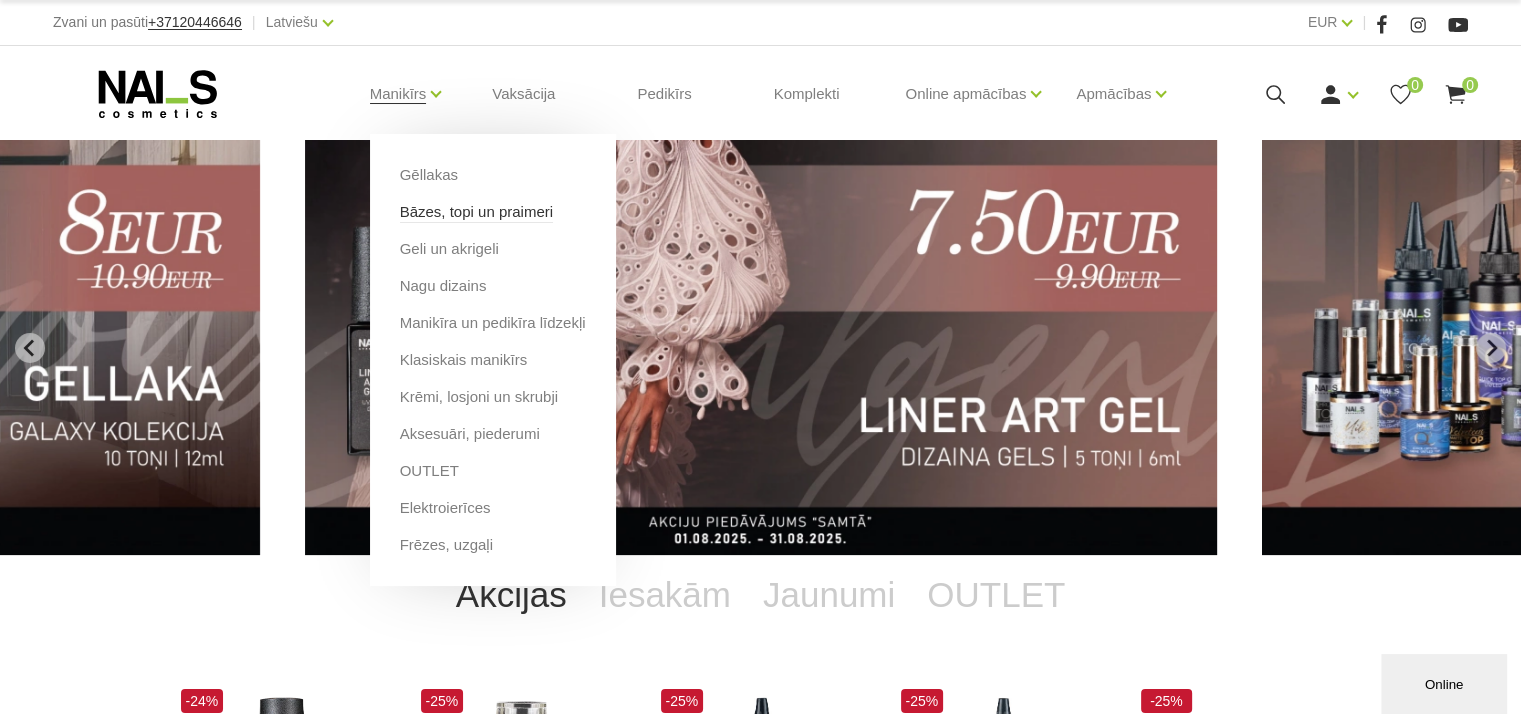 click on "Bāzes, topi un praimeri" at bounding box center (476, 212) 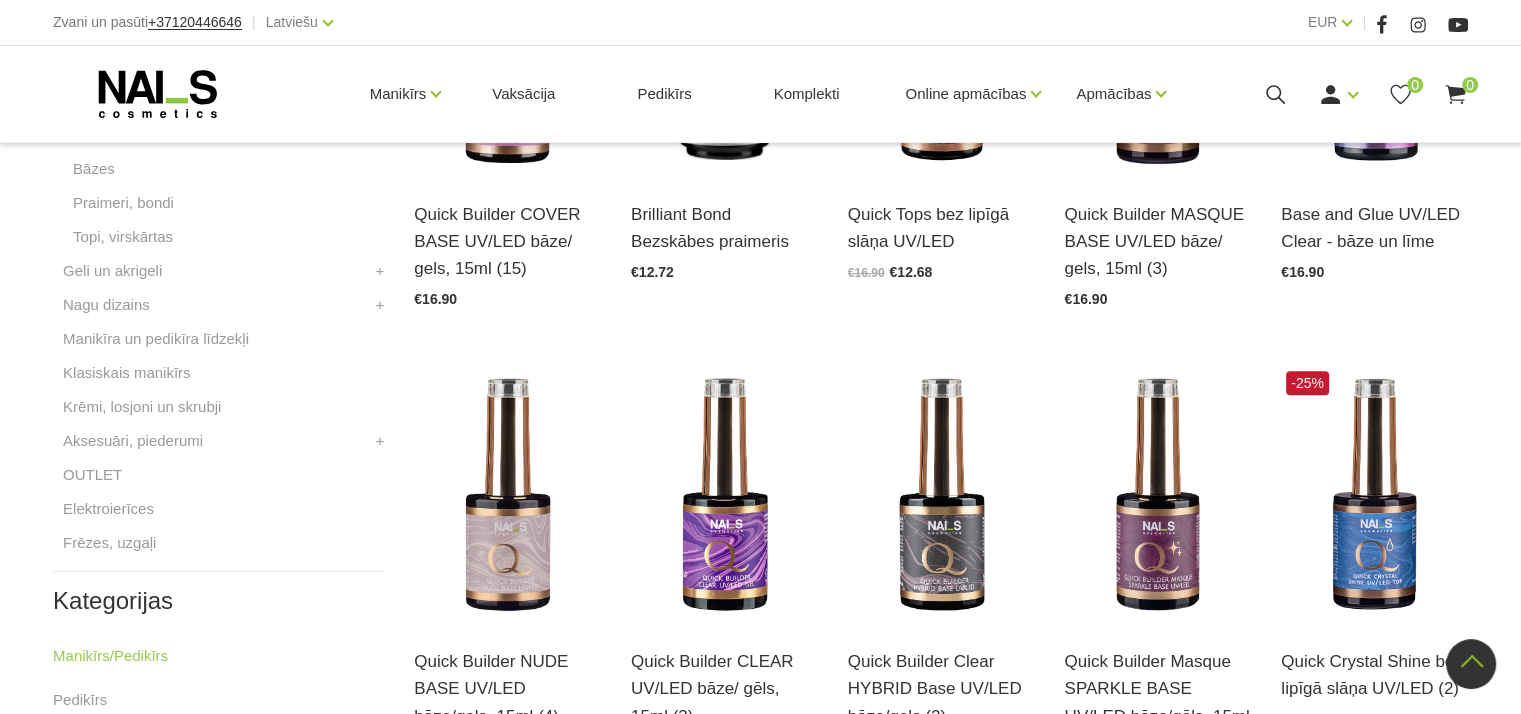 scroll, scrollTop: 600, scrollLeft: 0, axis: vertical 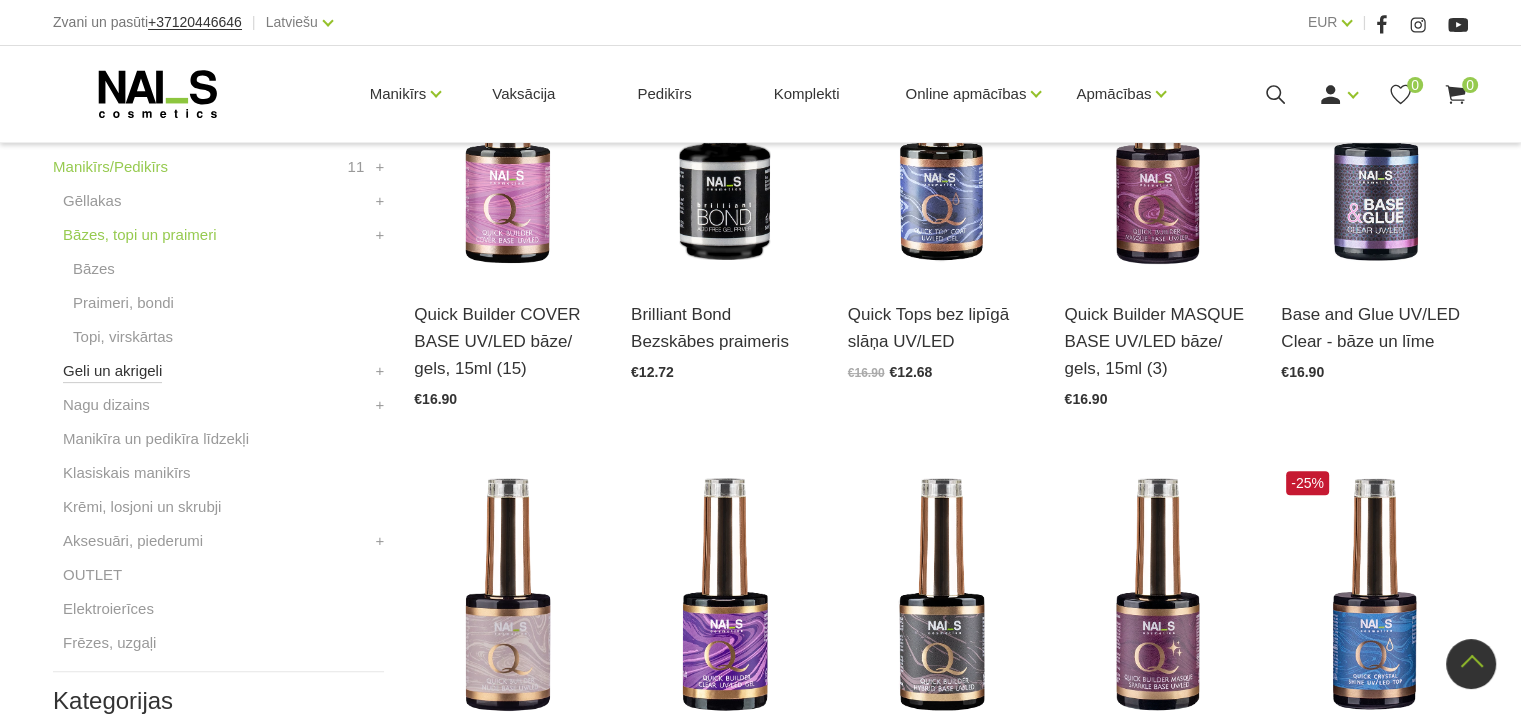 click on "Geli un akrigeli" at bounding box center [112, 371] 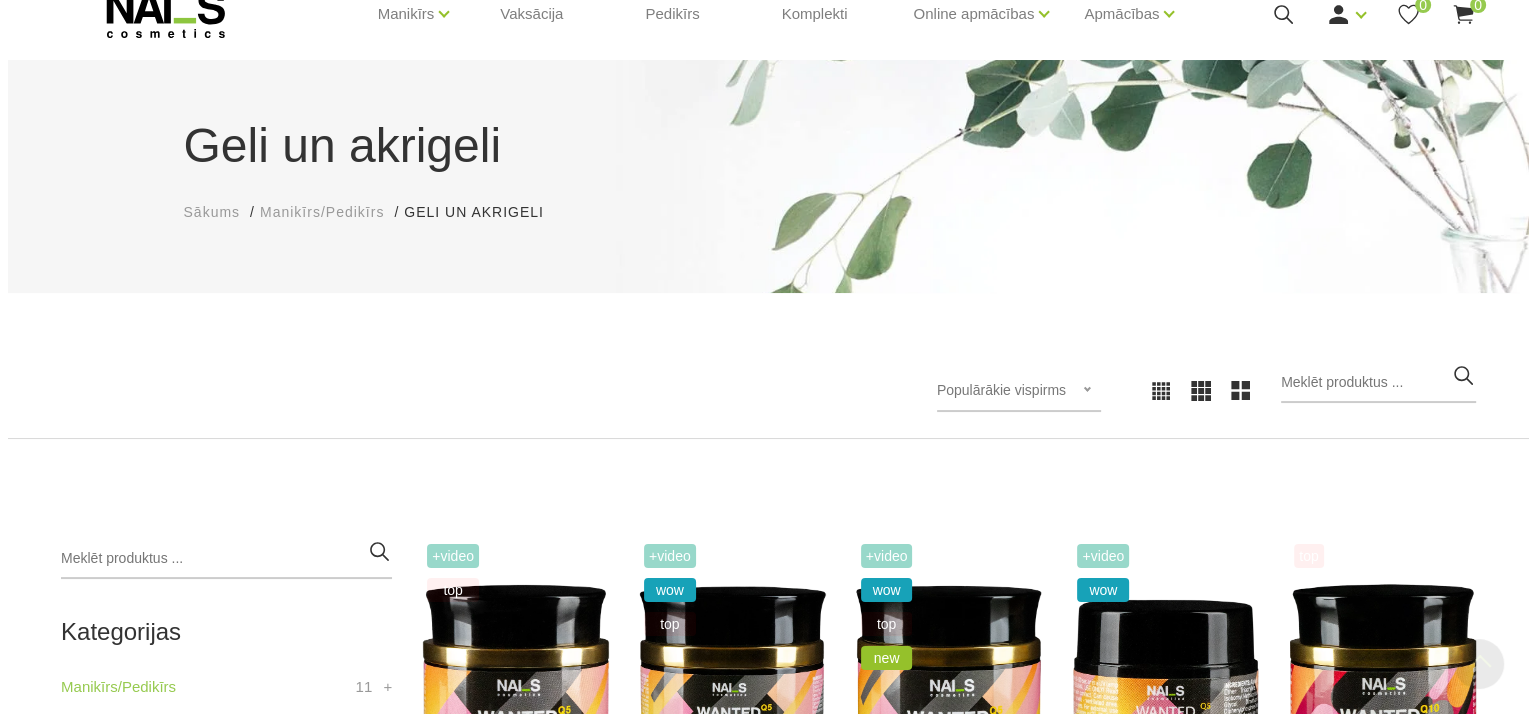 scroll, scrollTop: 0, scrollLeft: 0, axis: both 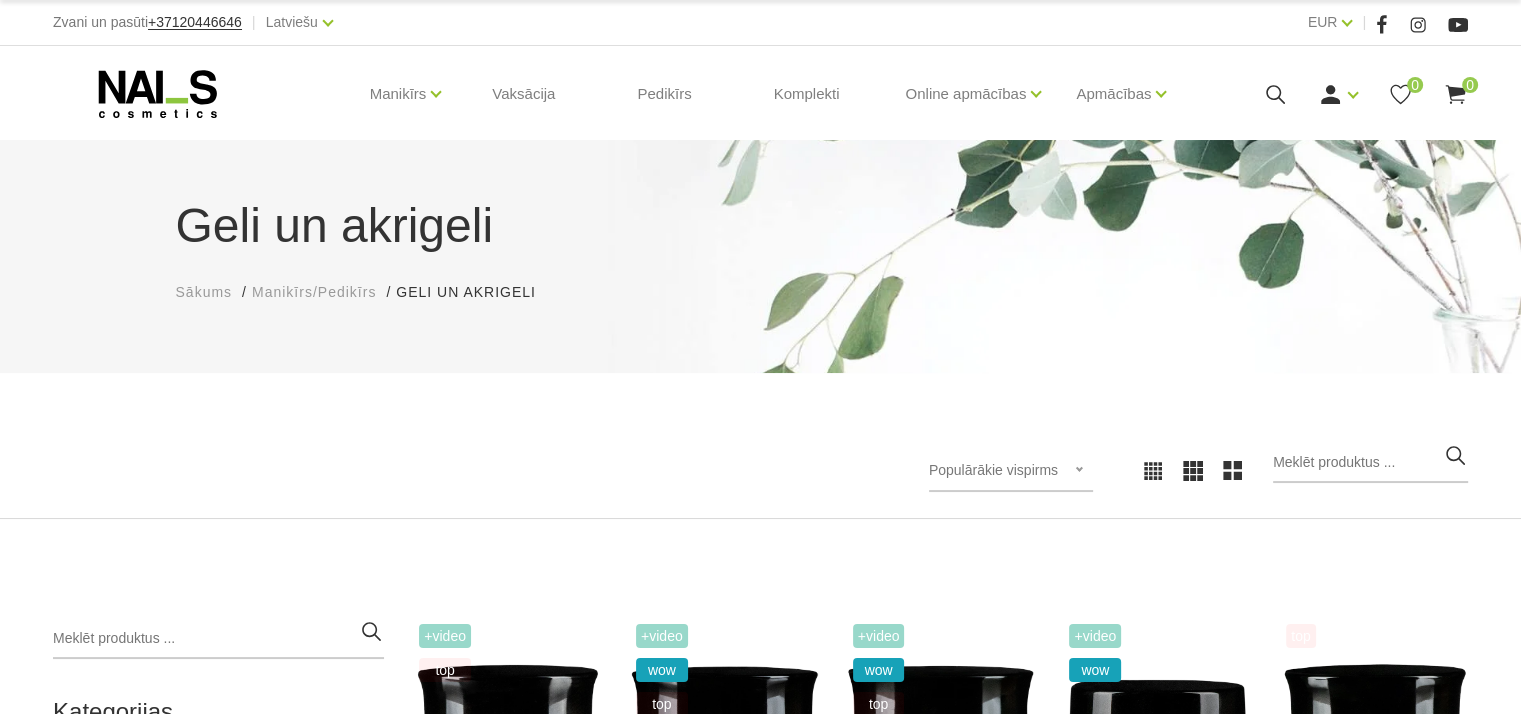 click 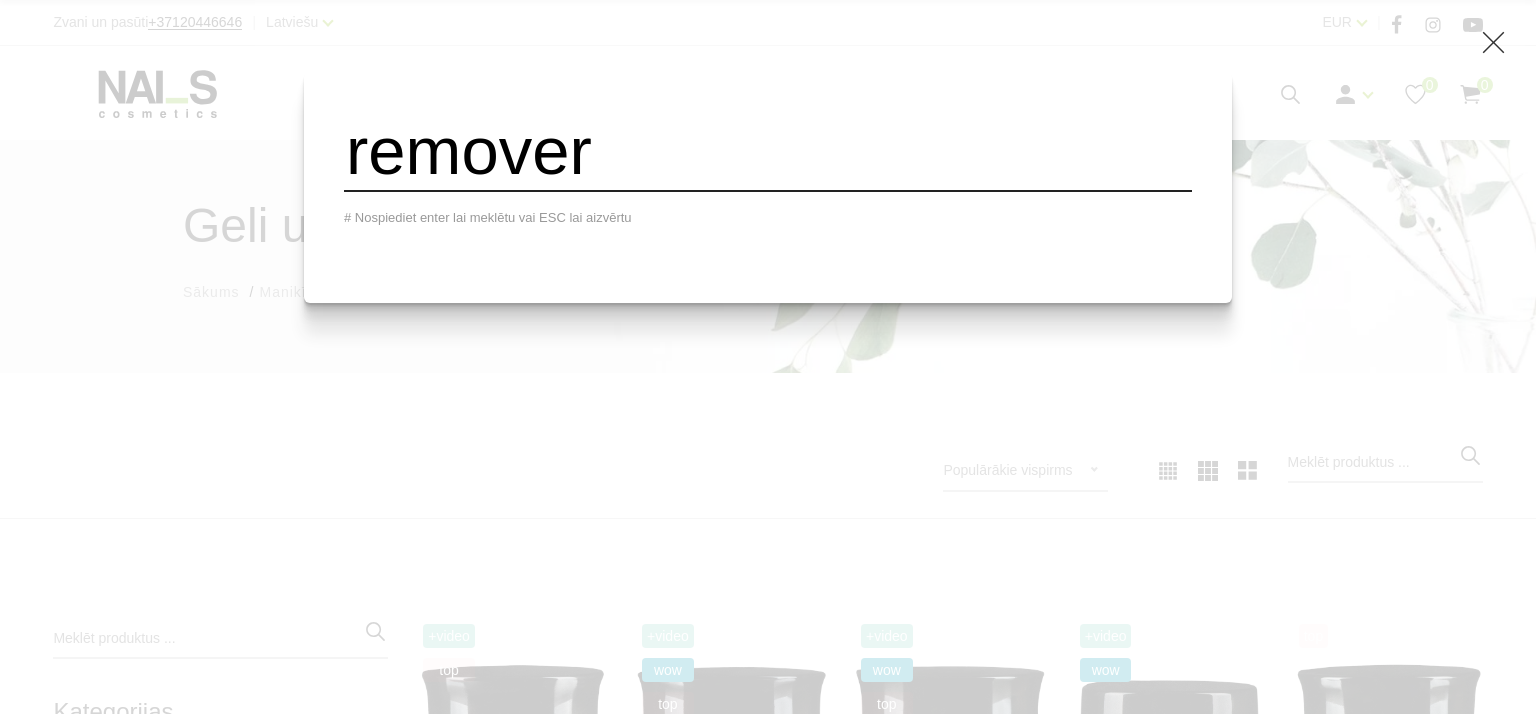 type on "remover" 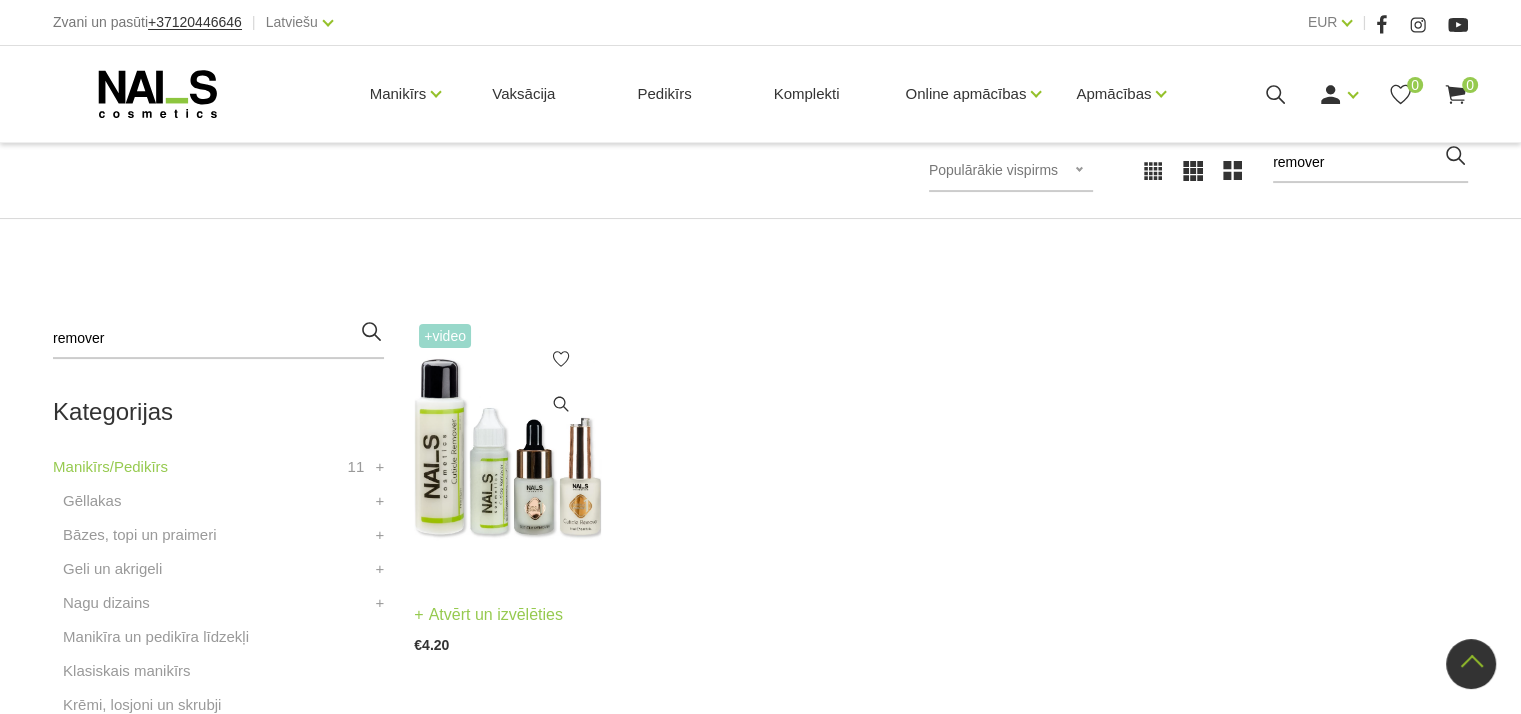 scroll, scrollTop: 300, scrollLeft: 0, axis: vertical 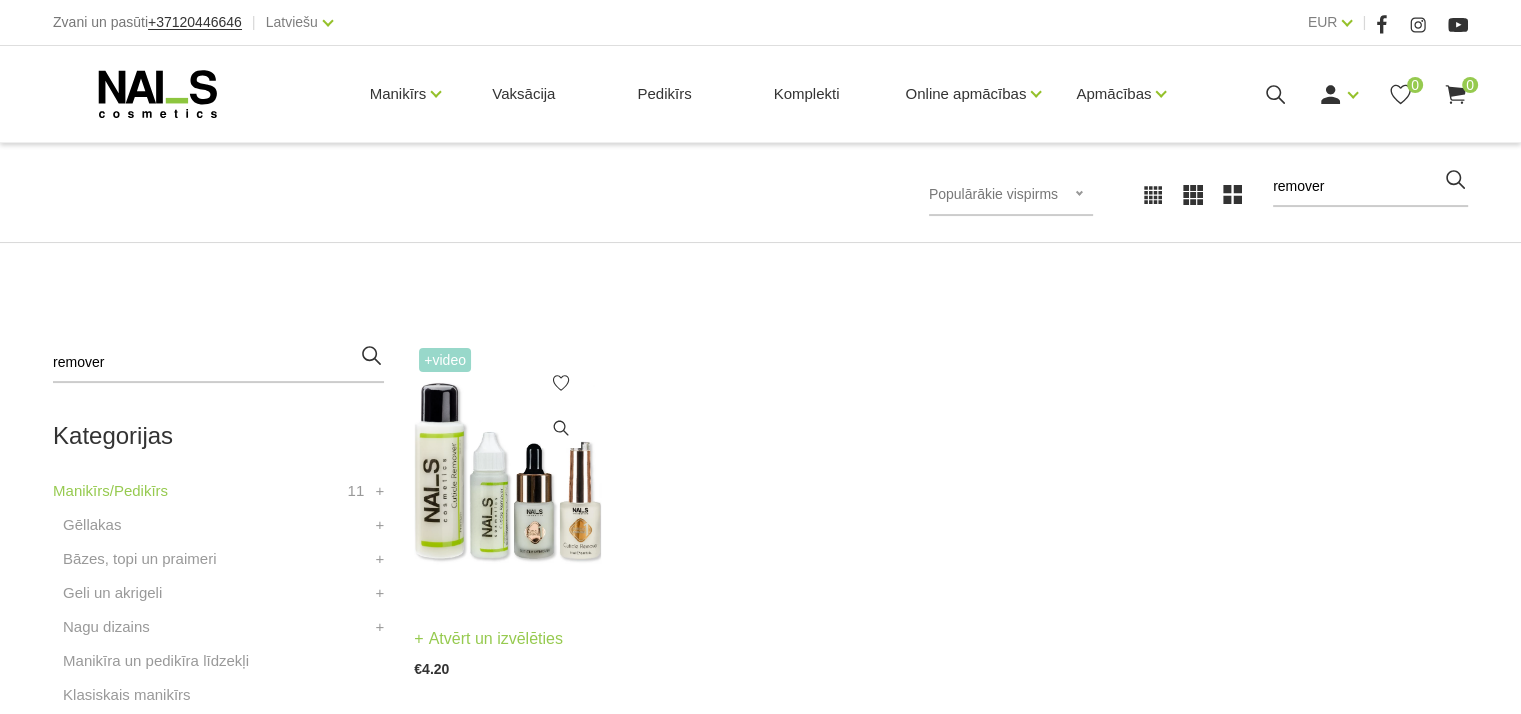 click at bounding box center (507, 471) 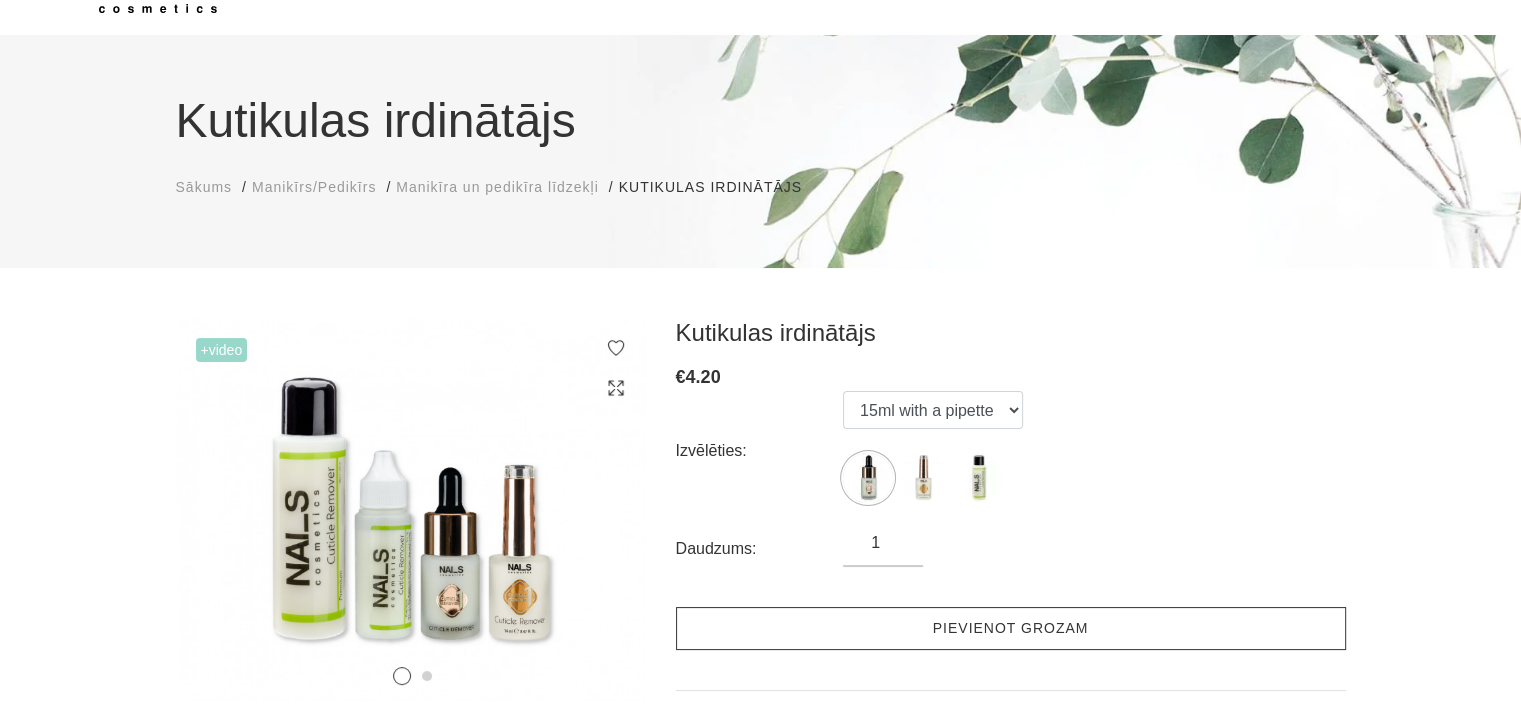 scroll, scrollTop: 0, scrollLeft: 0, axis: both 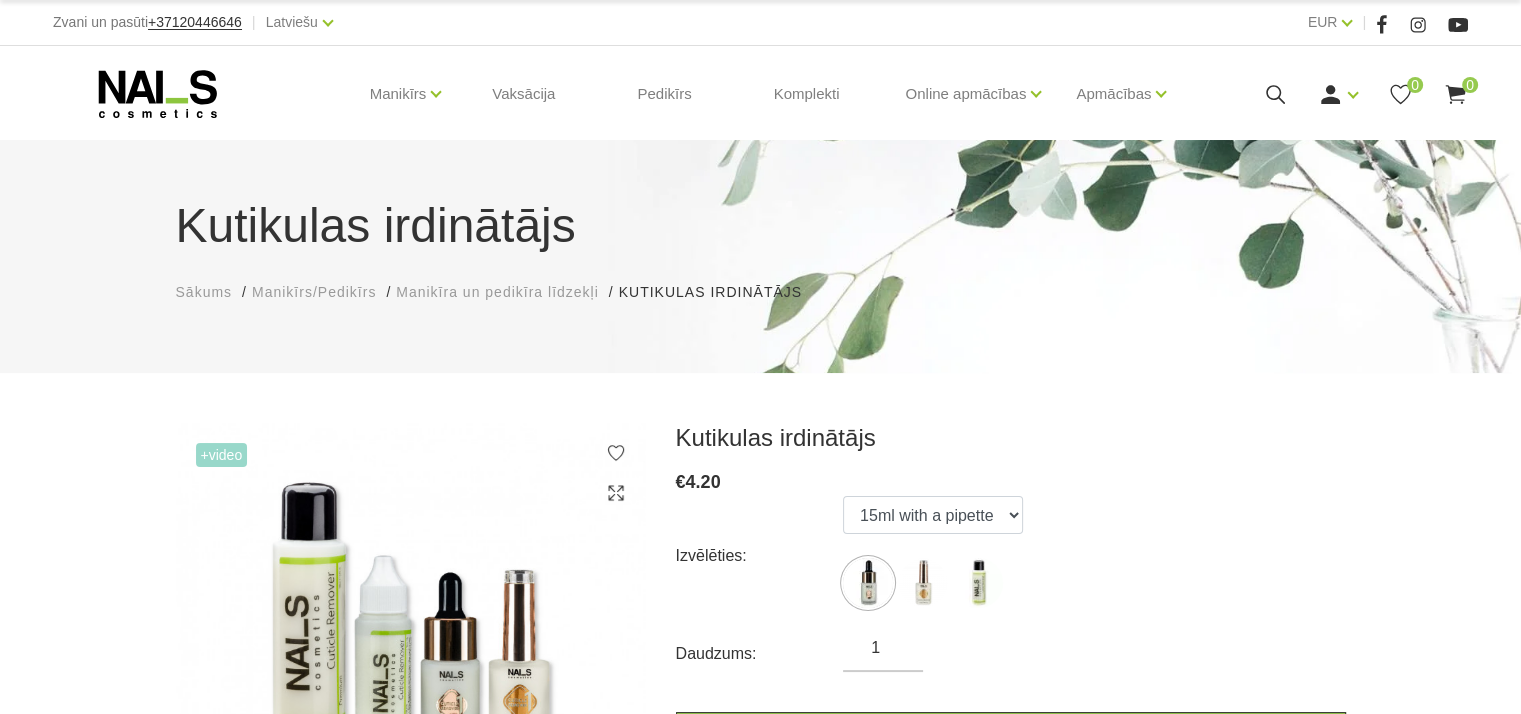 click 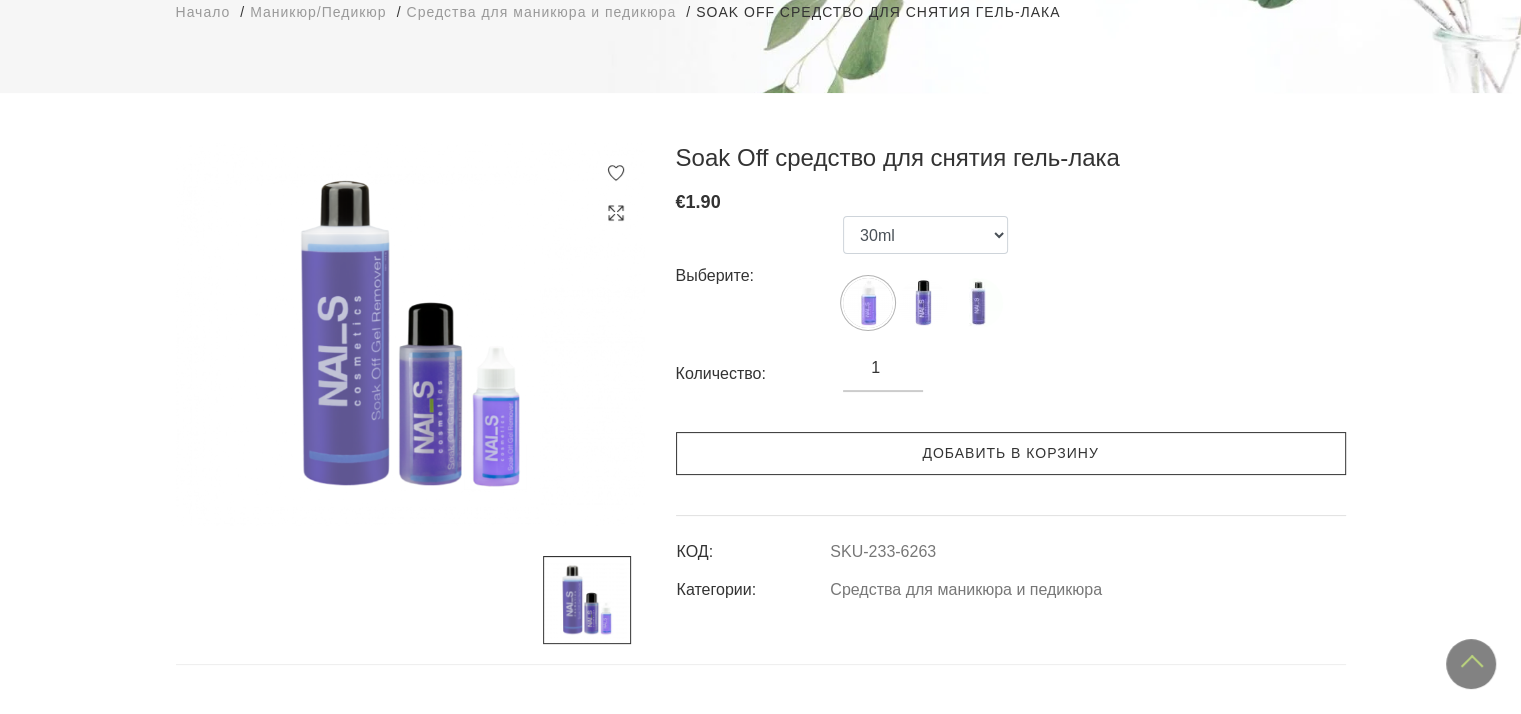 scroll, scrollTop: 200, scrollLeft: 0, axis: vertical 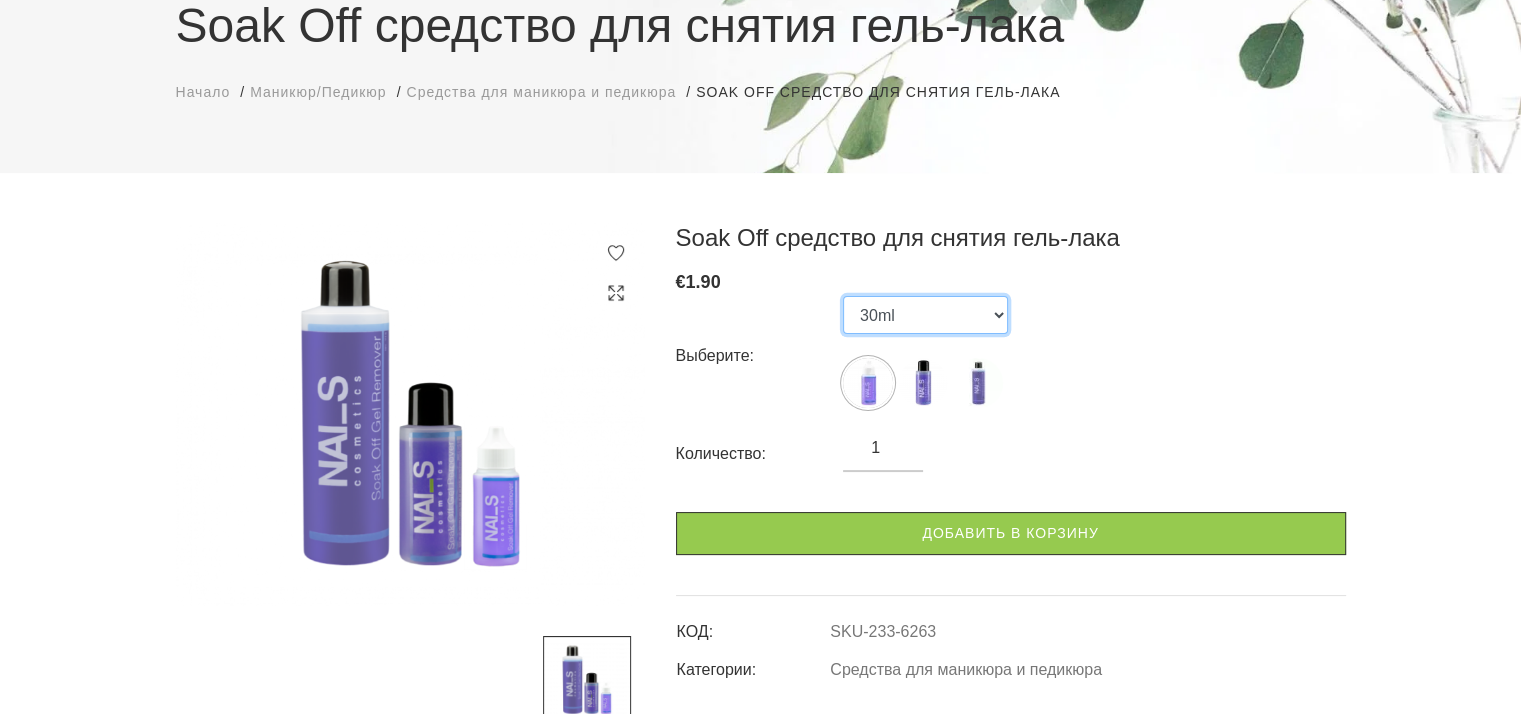 click on "30ml 100ml 500ml" at bounding box center (925, 315) 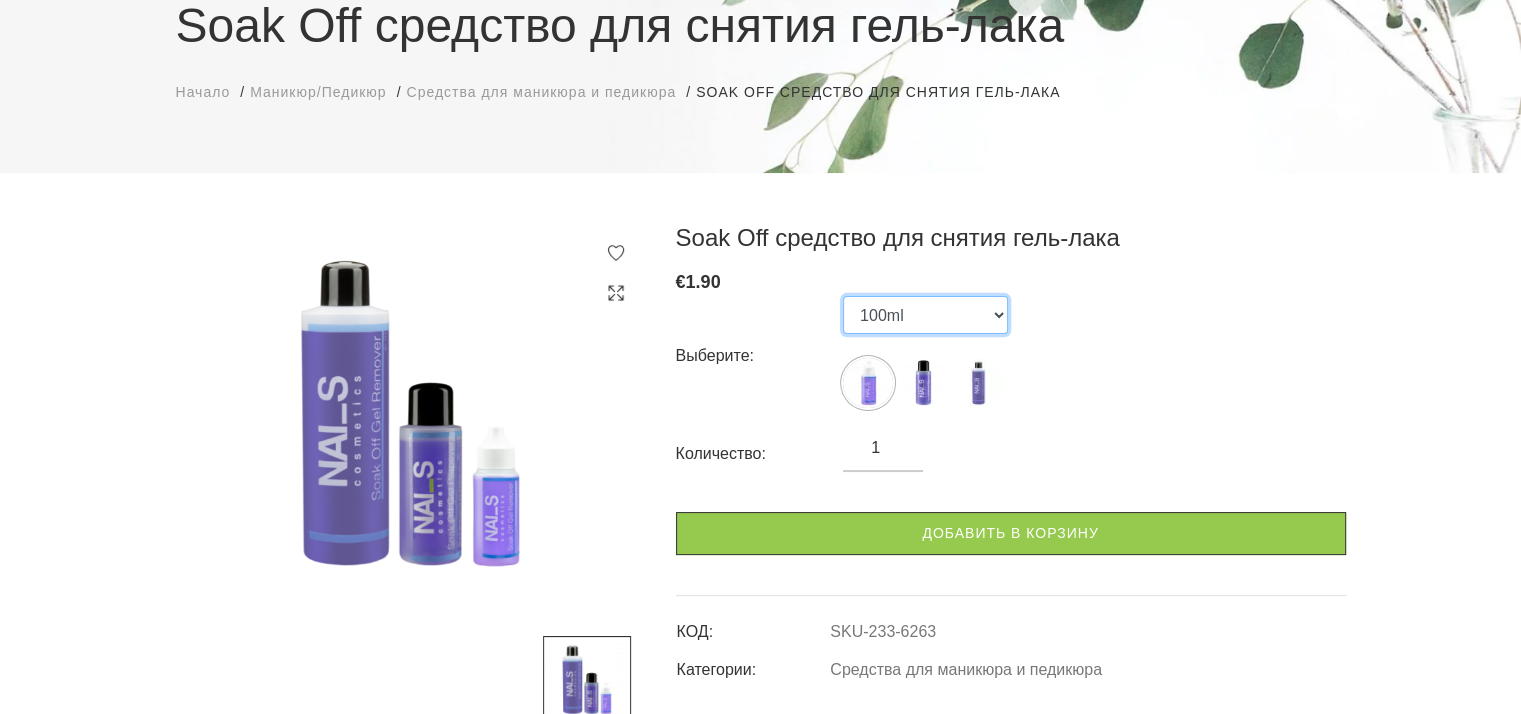 click on "30ml 100ml 500ml" at bounding box center [925, 315] 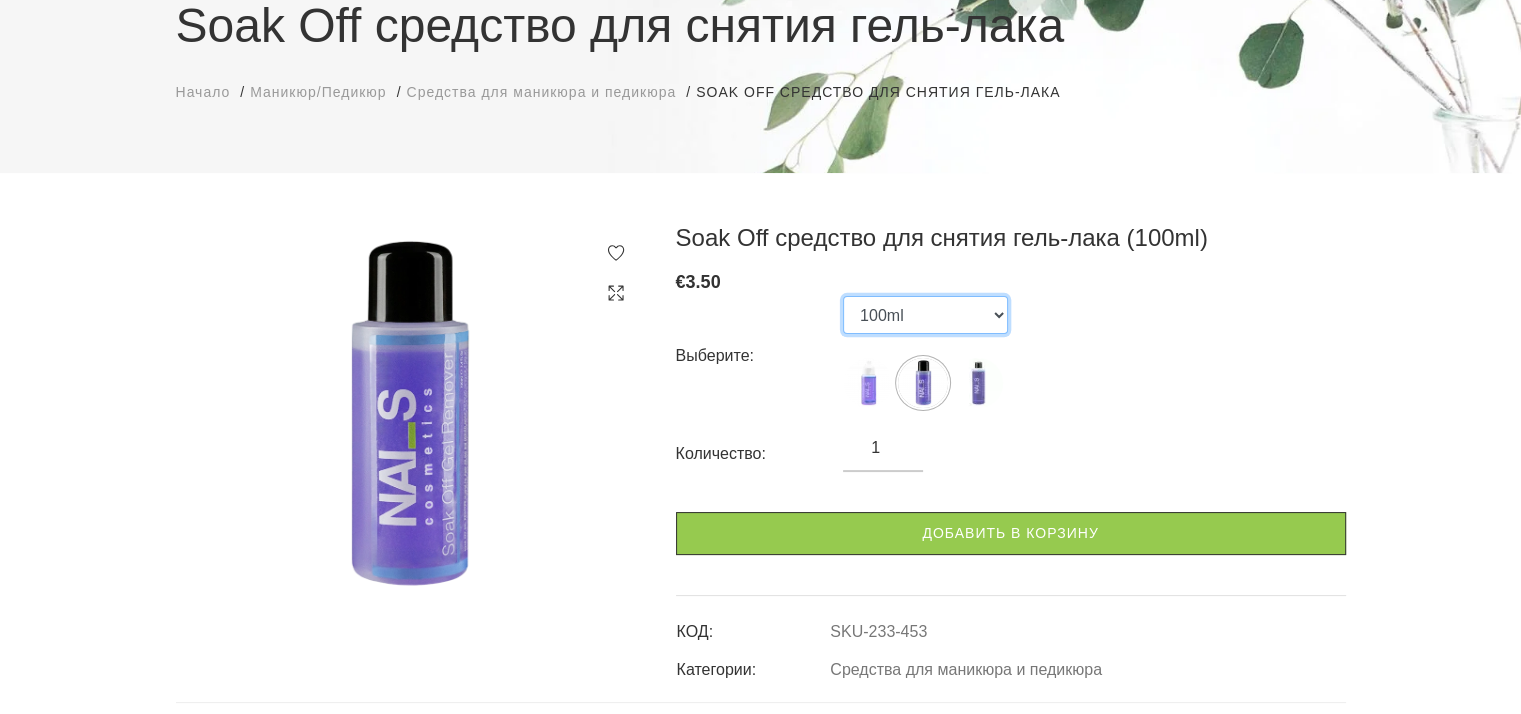 click on "30ml 100ml 500ml" at bounding box center [925, 315] 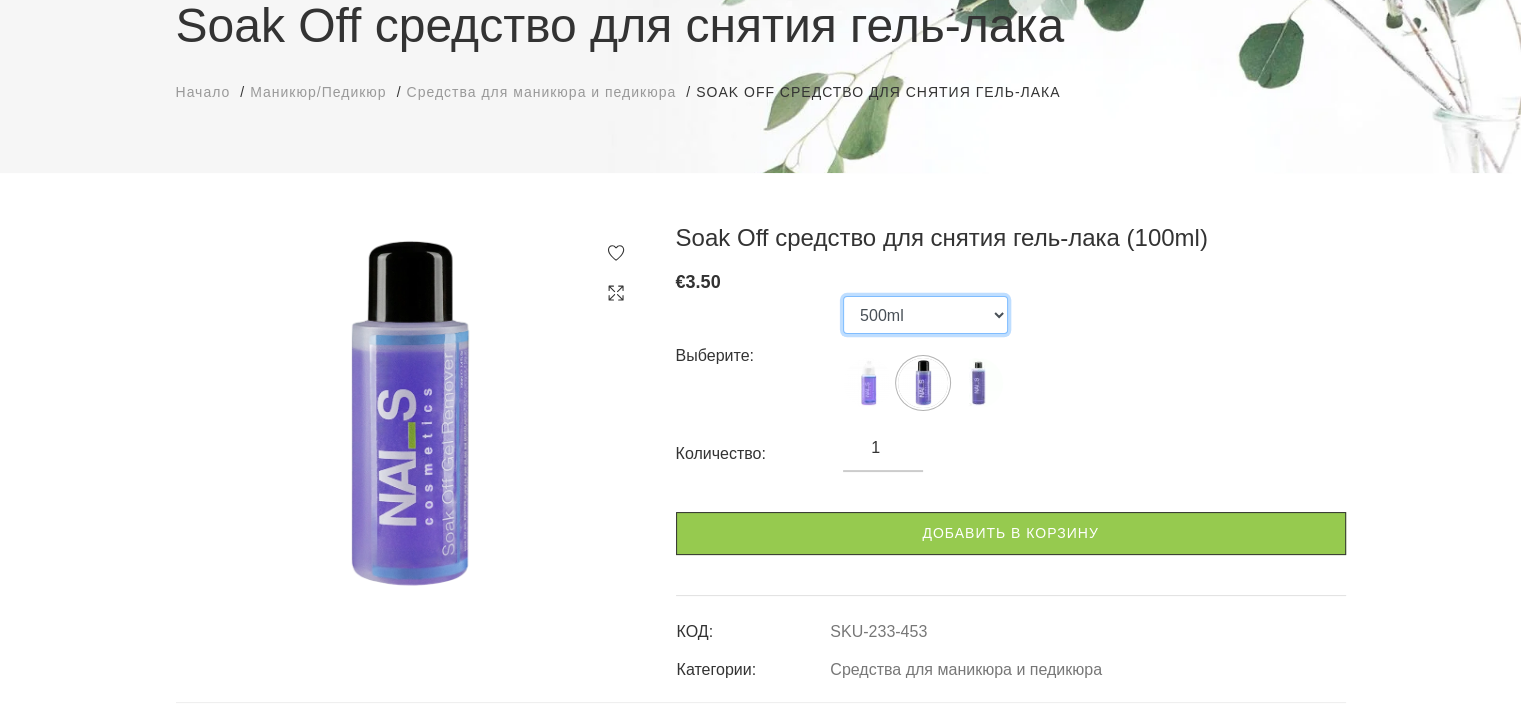 click on "30ml 100ml 500ml" at bounding box center [925, 315] 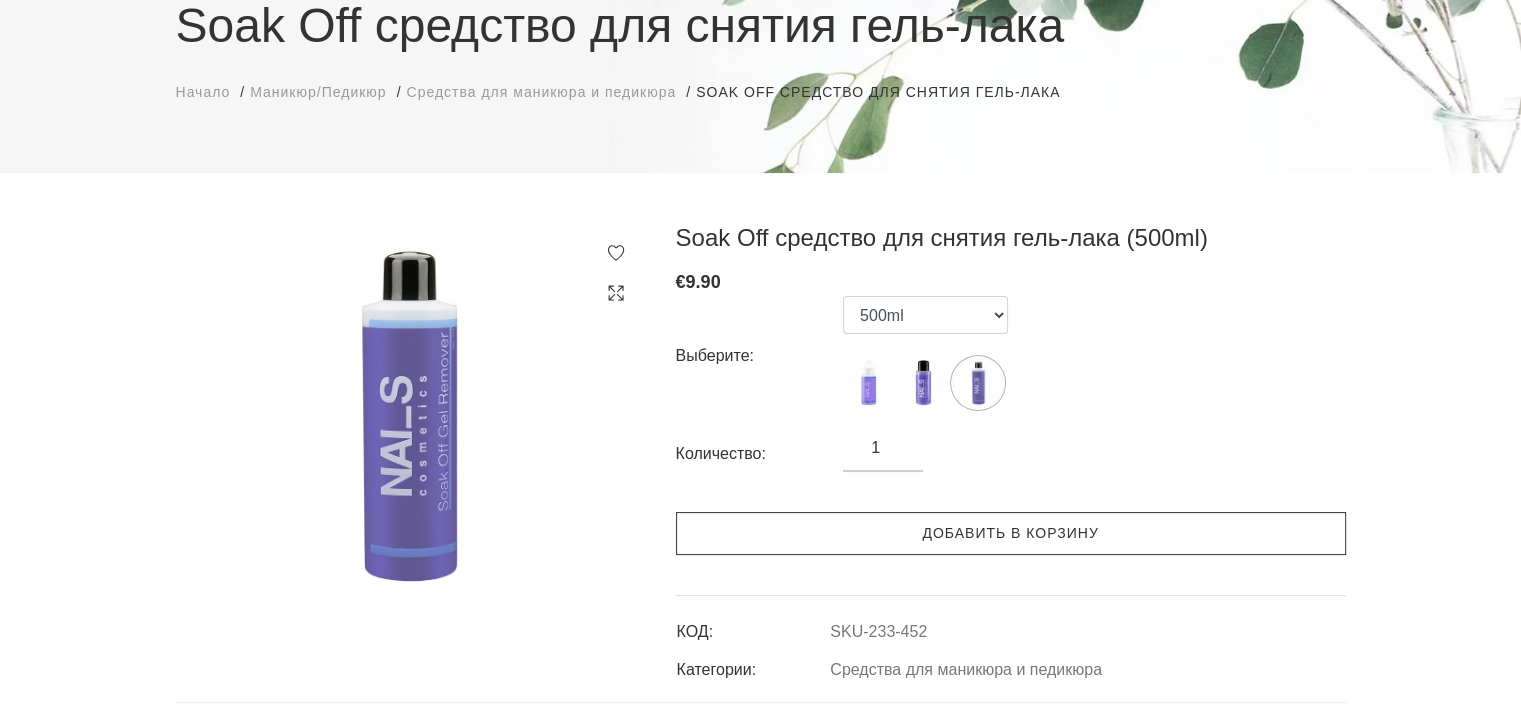 drag, startPoint x: 808, startPoint y: 535, endPoint x: 796, endPoint y: 535, distance: 12 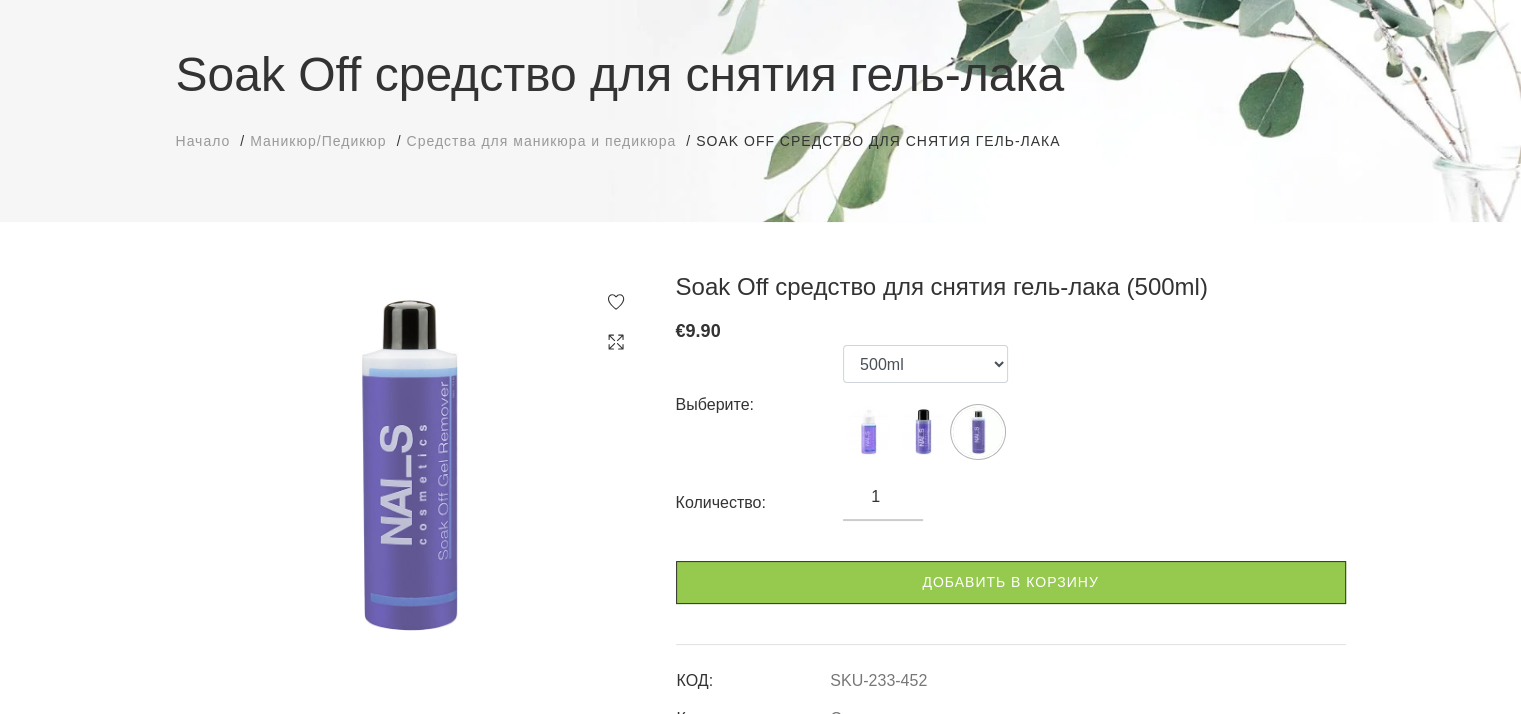 scroll, scrollTop: 0, scrollLeft: 0, axis: both 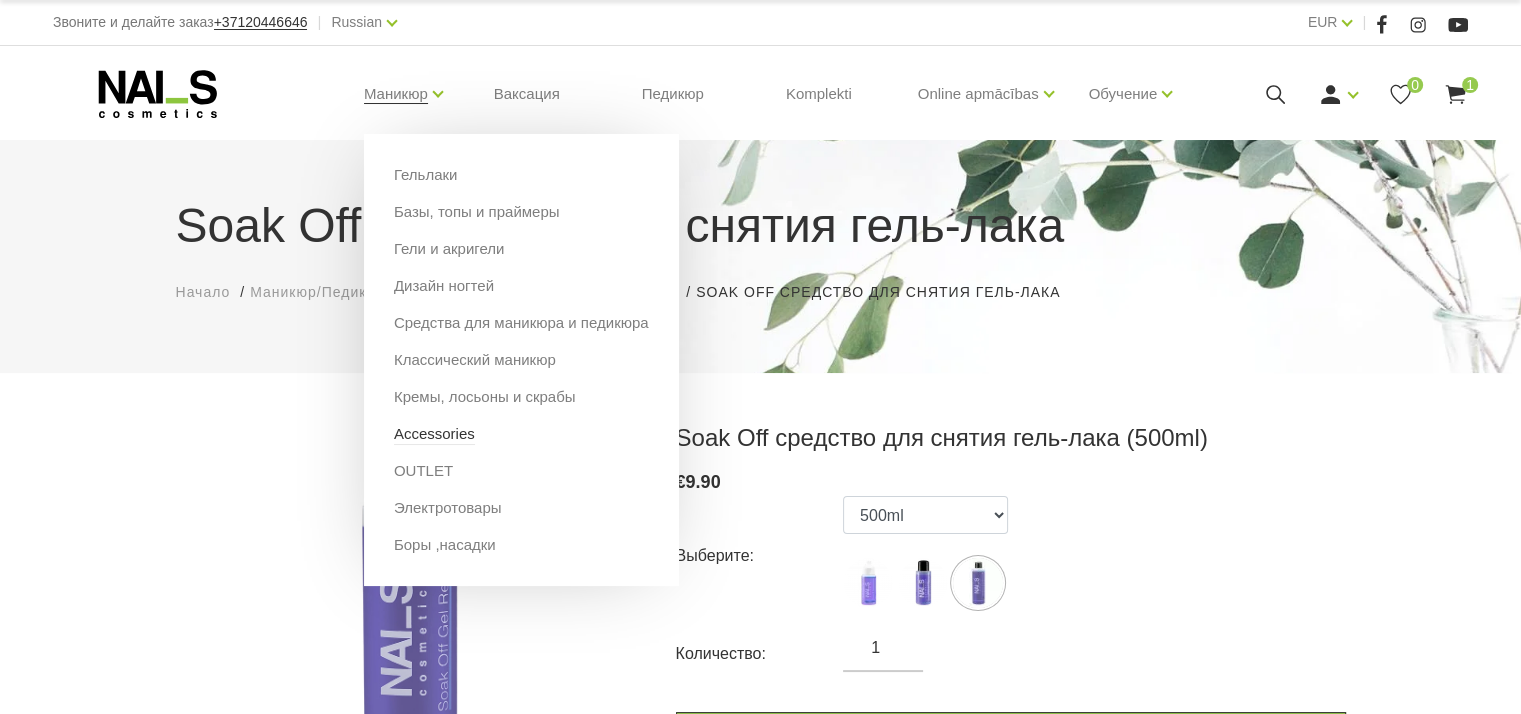 click on "Accessories" at bounding box center [434, 434] 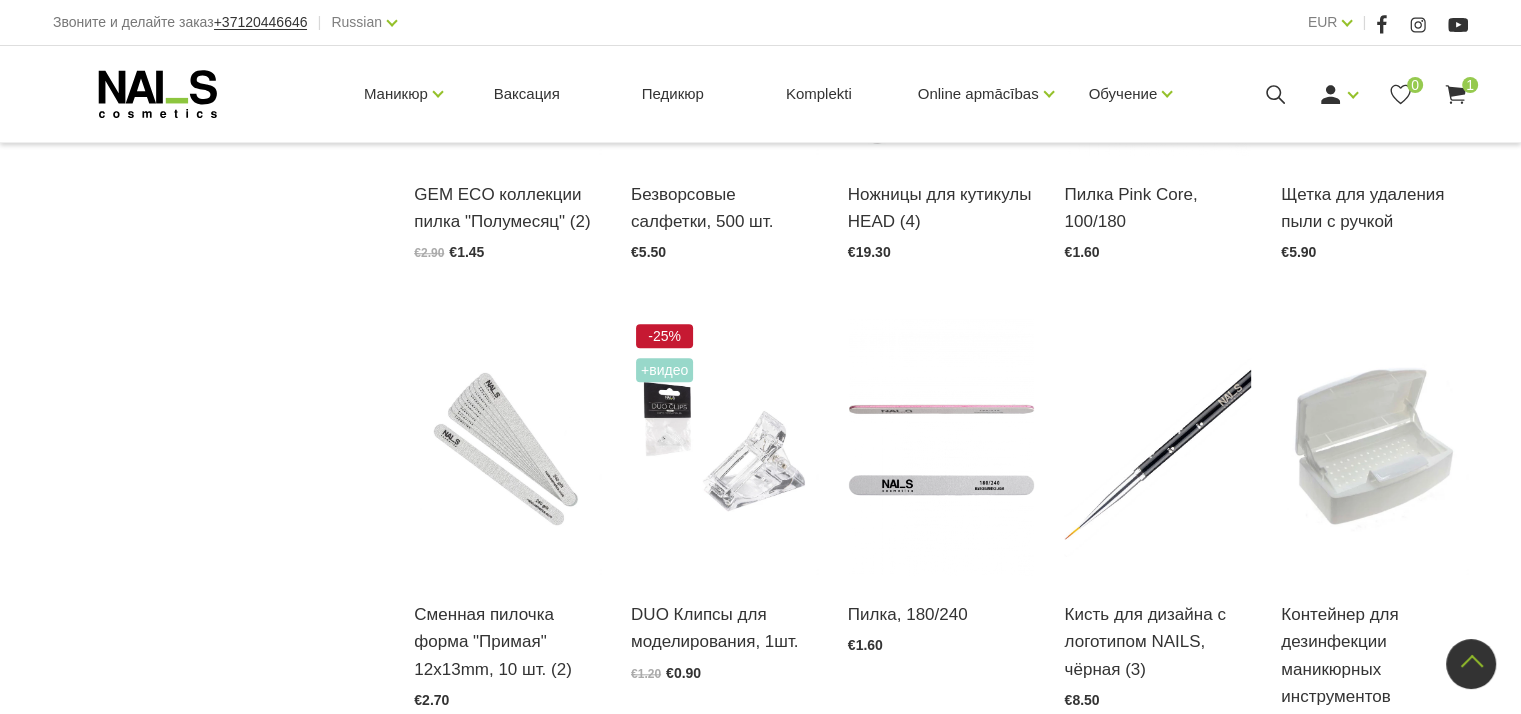 scroll, scrollTop: 1700, scrollLeft: 0, axis: vertical 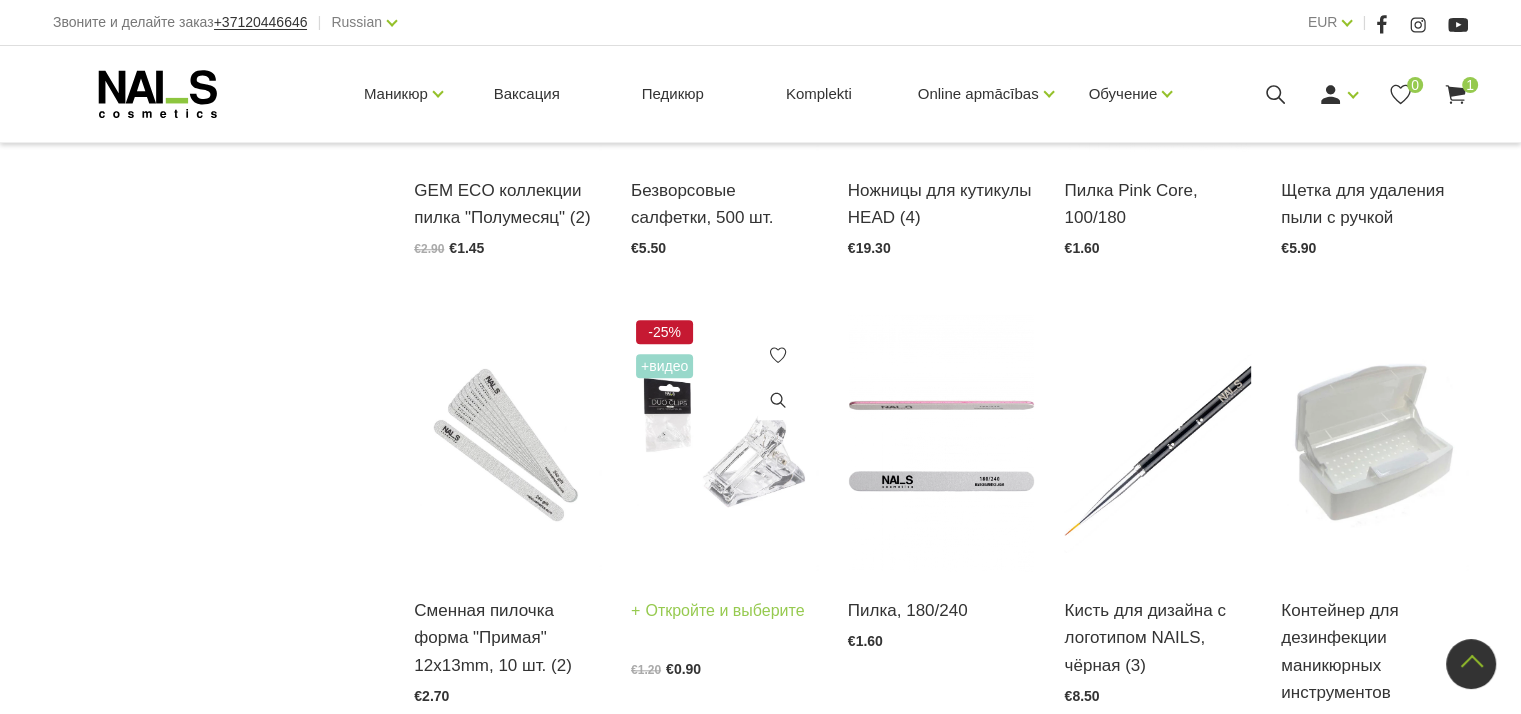 click at bounding box center [724, 443] 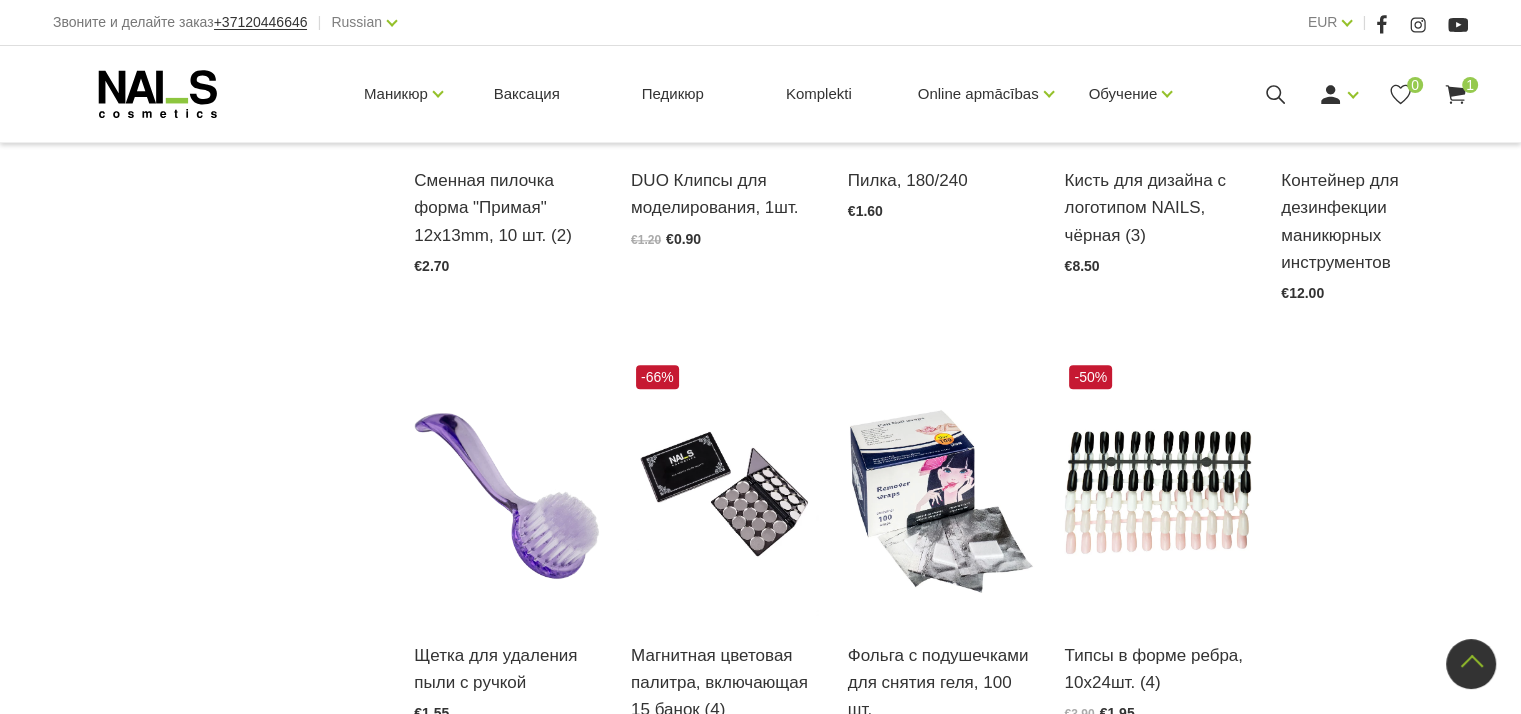 scroll, scrollTop: 2200, scrollLeft: 0, axis: vertical 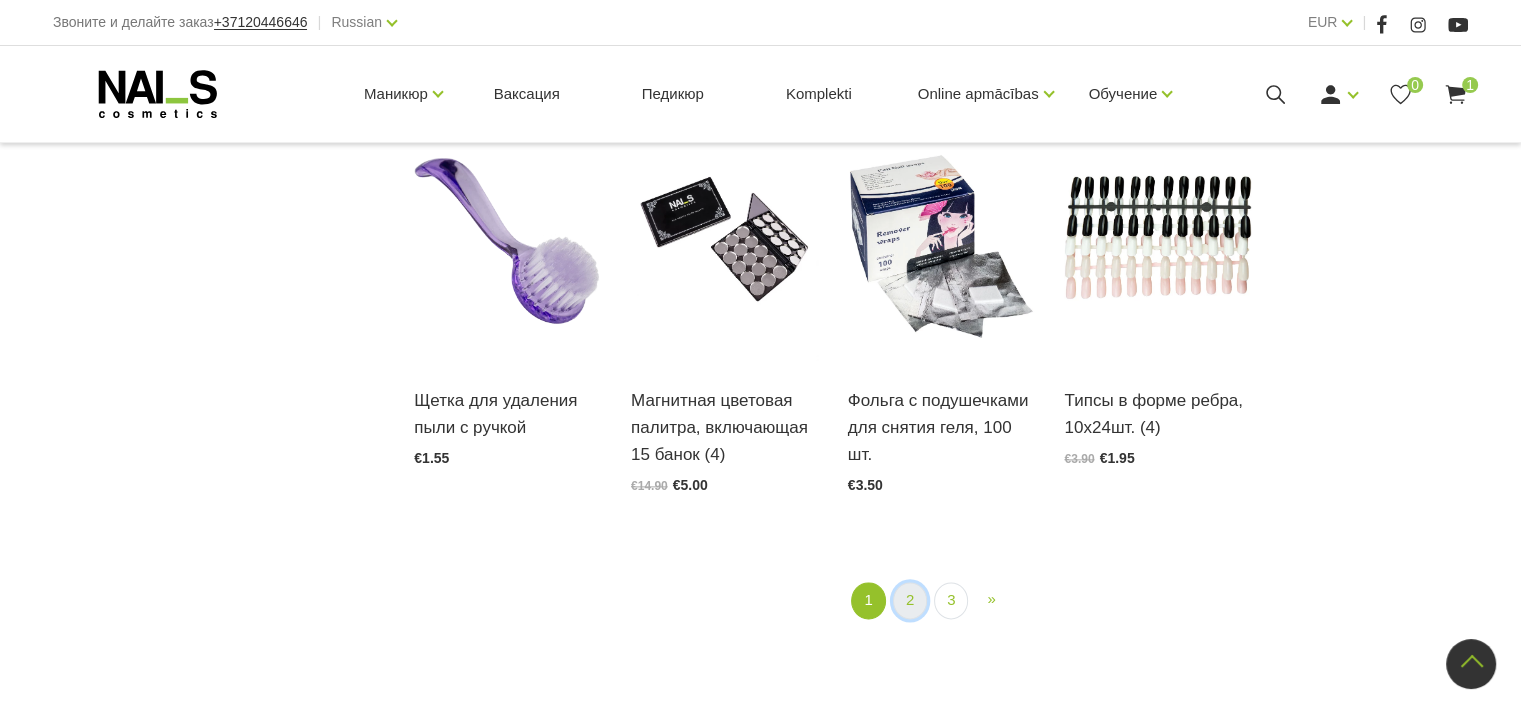 click on "2" at bounding box center [910, 600] 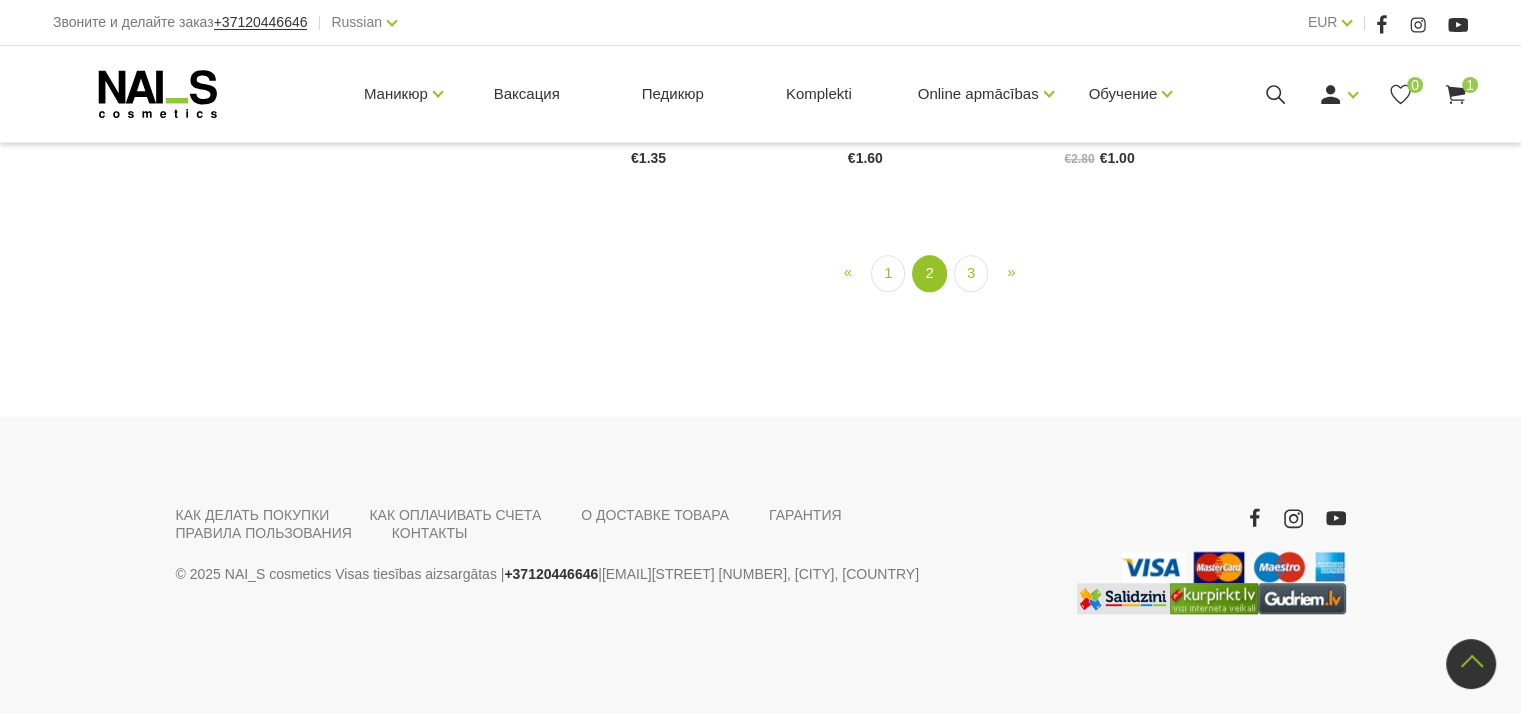 scroll, scrollTop: 2308, scrollLeft: 0, axis: vertical 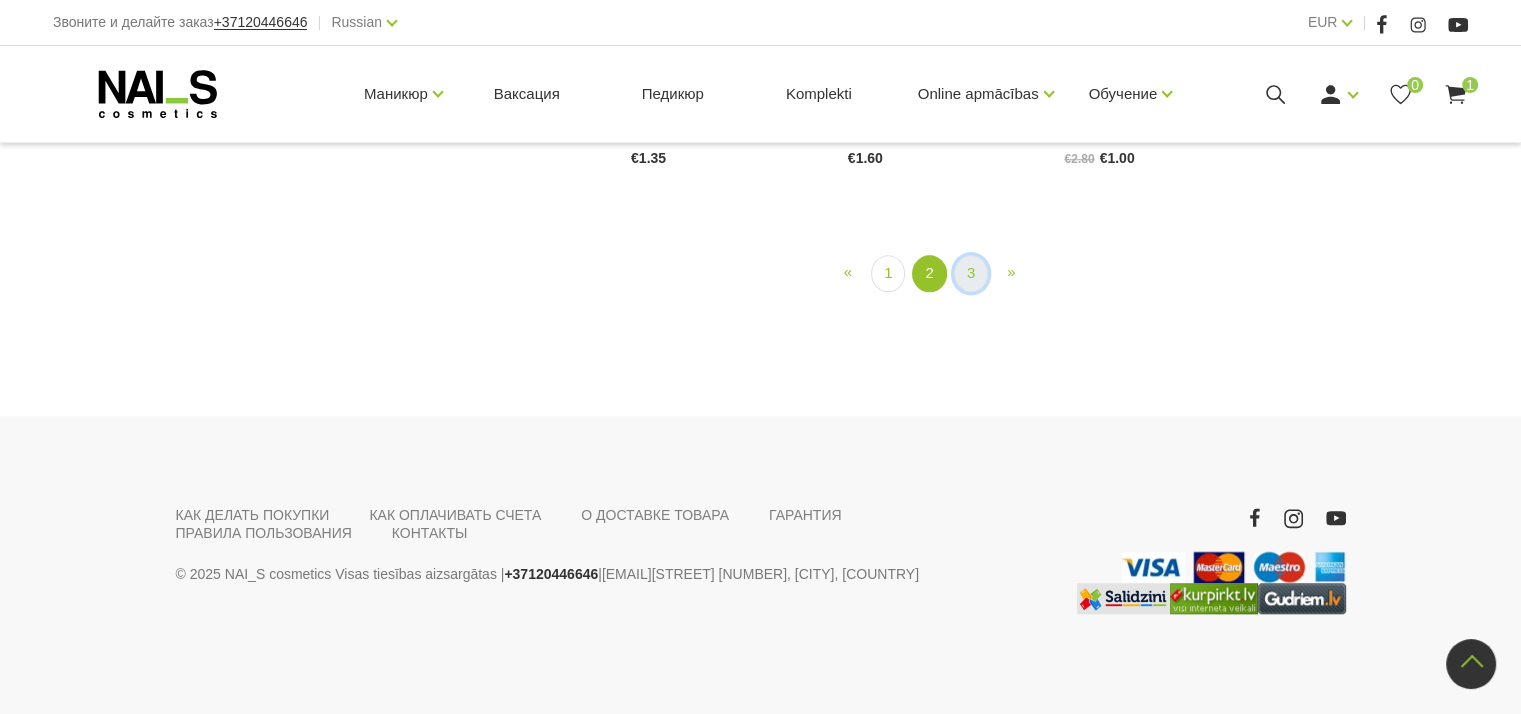 click on "3" at bounding box center (971, 273) 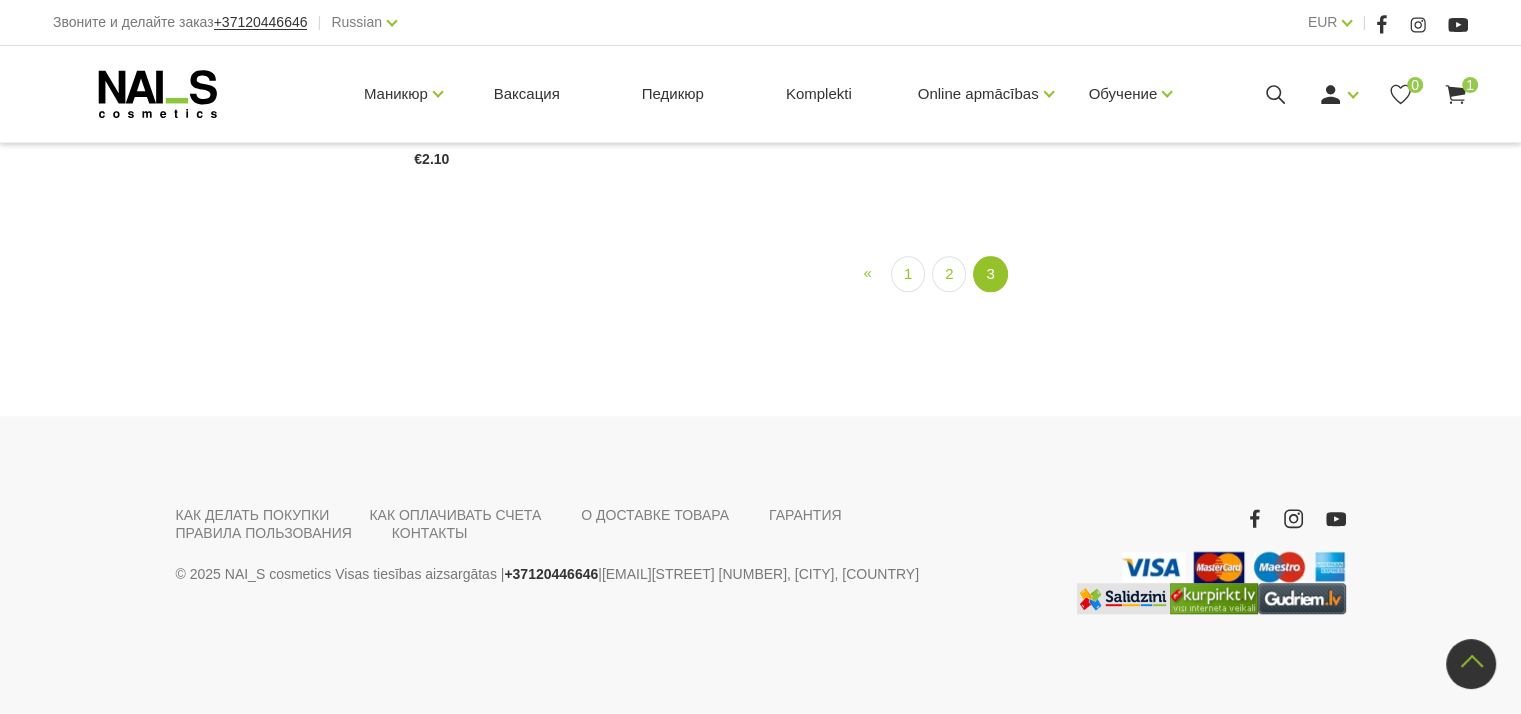 scroll, scrollTop: 2008, scrollLeft: 0, axis: vertical 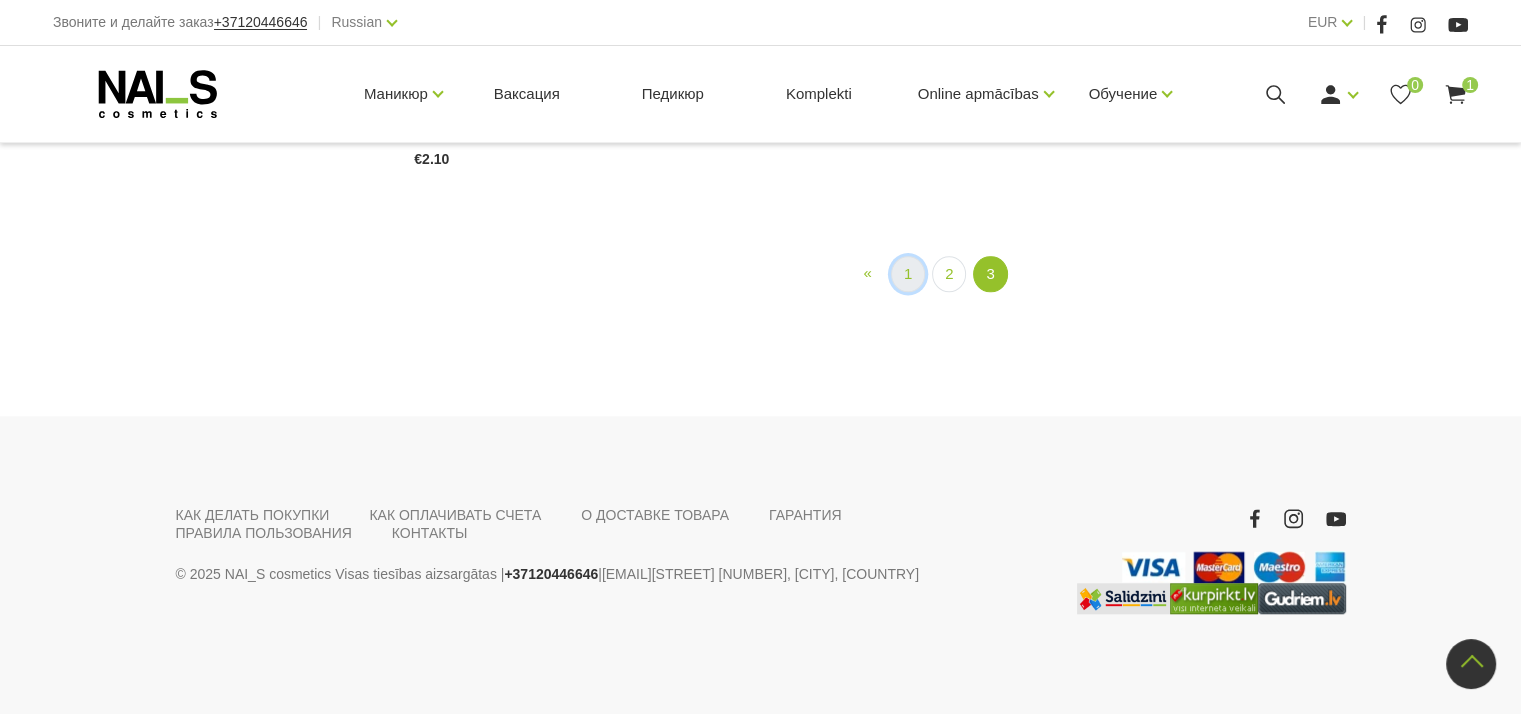 click on "1" at bounding box center [908, 274] 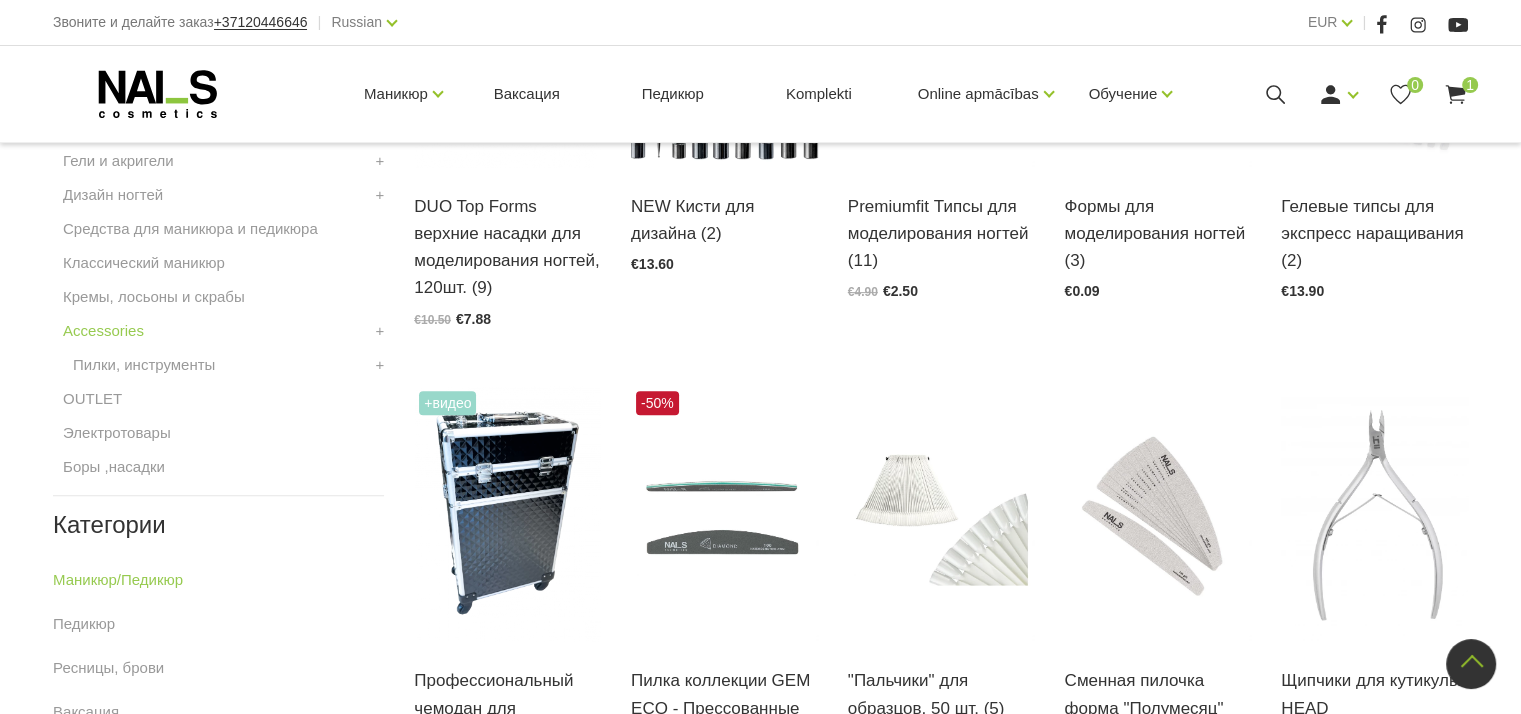 scroll, scrollTop: 308, scrollLeft: 0, axis: vertical 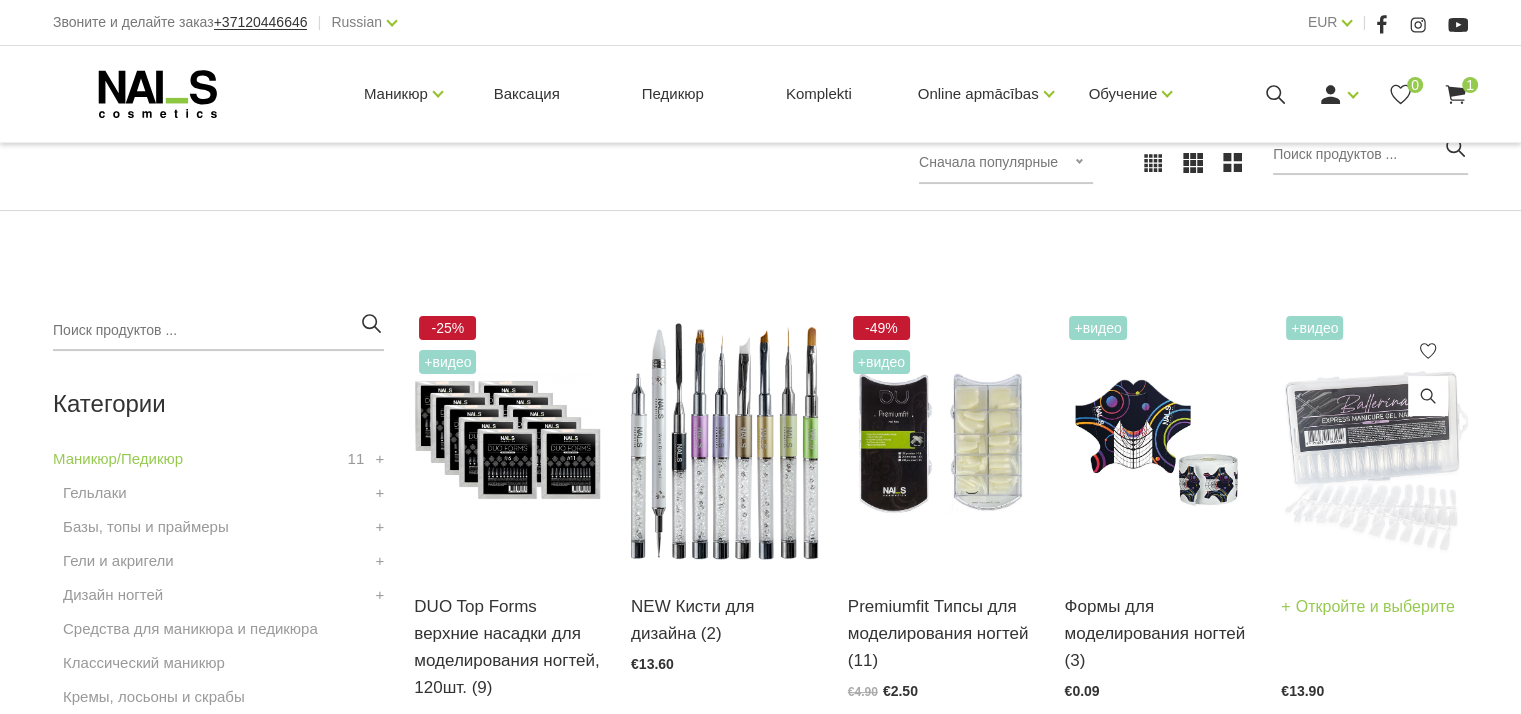 click at bounding box center (1374, 439) 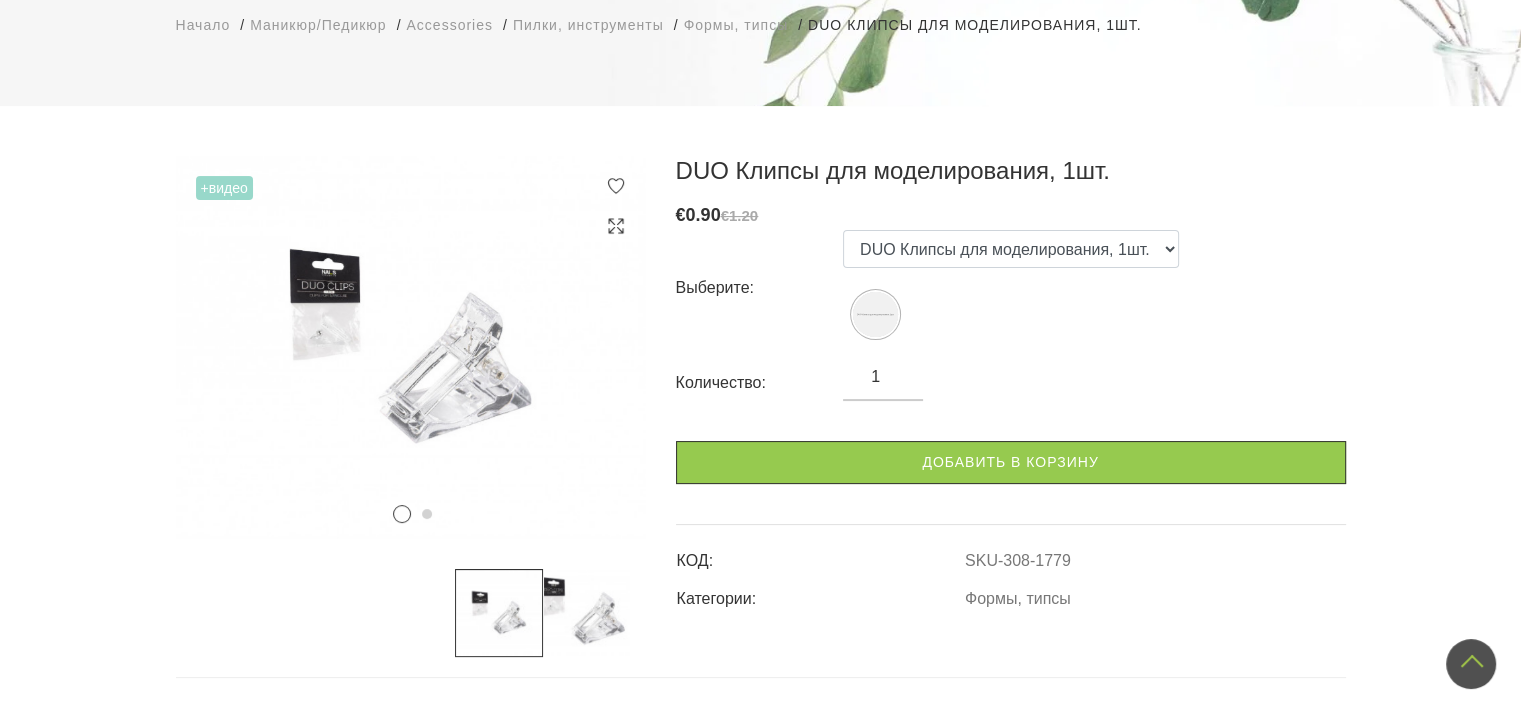 scroll, scrollTop: 100, scrollLeft: 0, axis: vertical 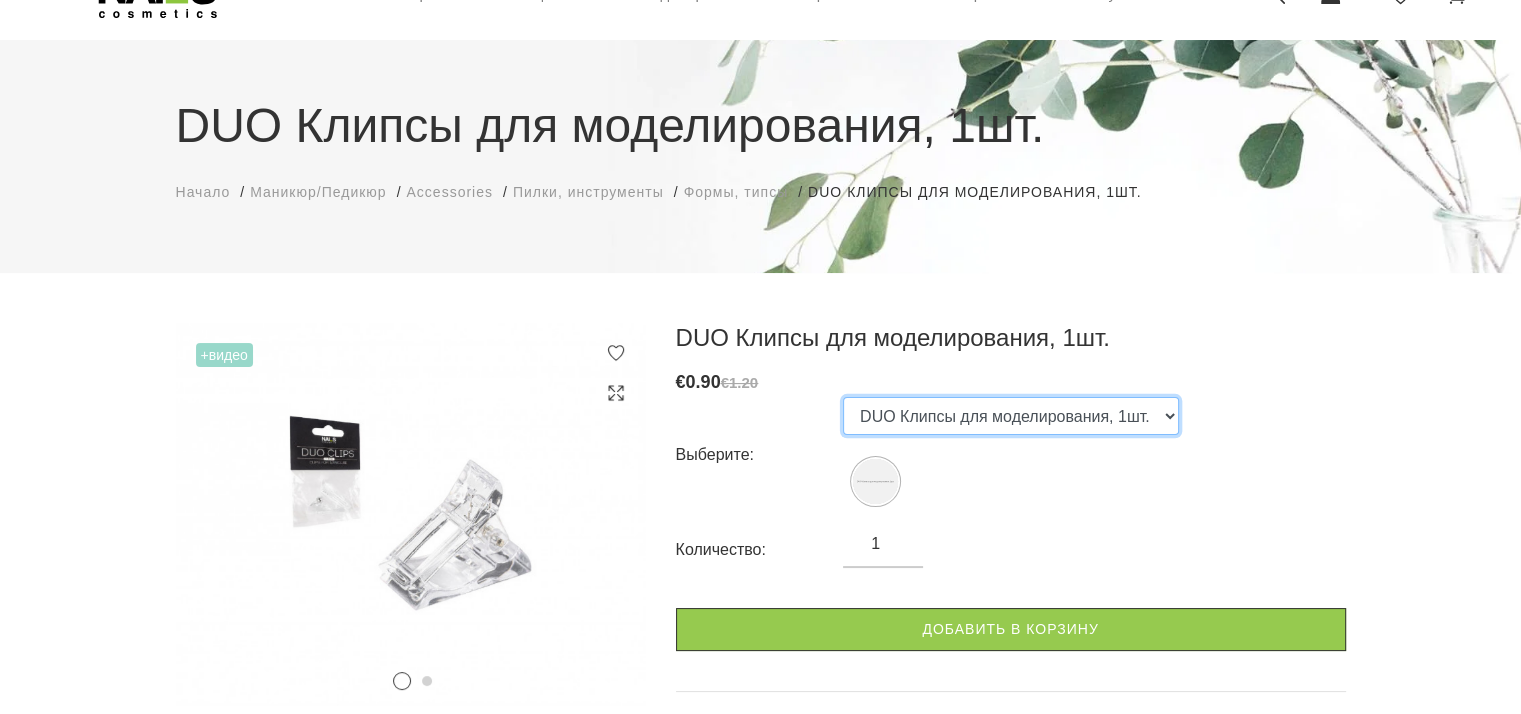 click on "DUO Клипсы для моделирования, 1шт." at bounding box center [1011, 416] 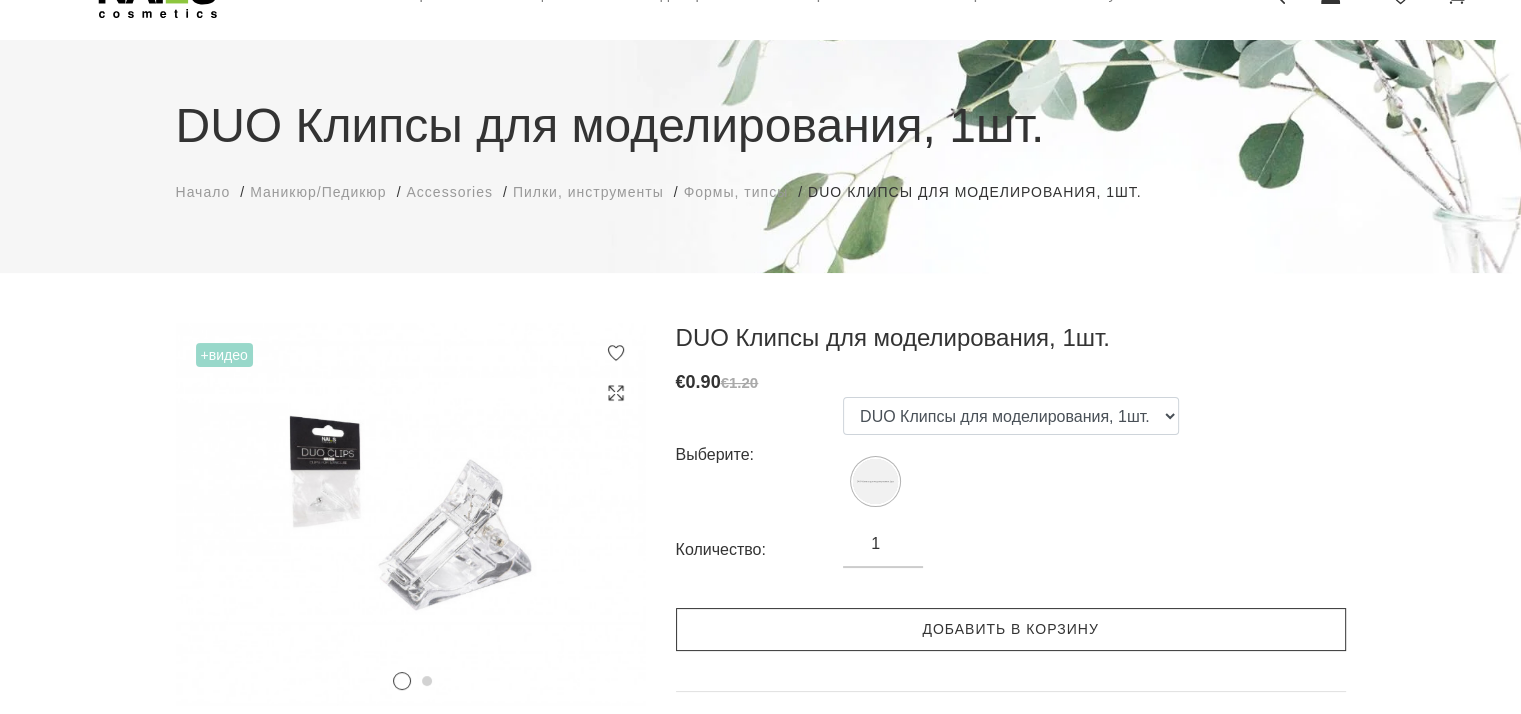 drag, startPoint x: 954, startPoint y: 622, endPoint x: 944, endPoint y: 613, distance: 13.453624 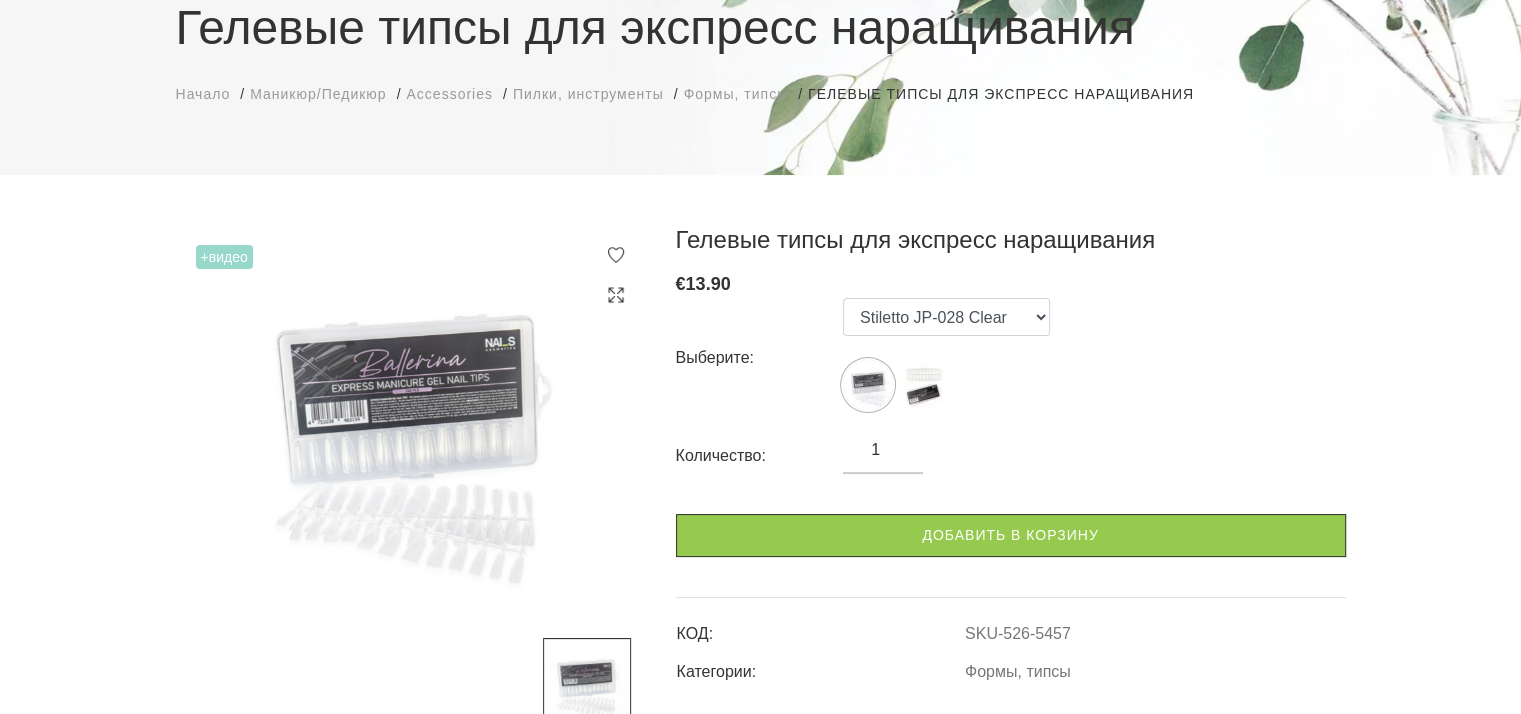 scroll, scrollTop: 200, scrollLeft: 0, axis: vertical 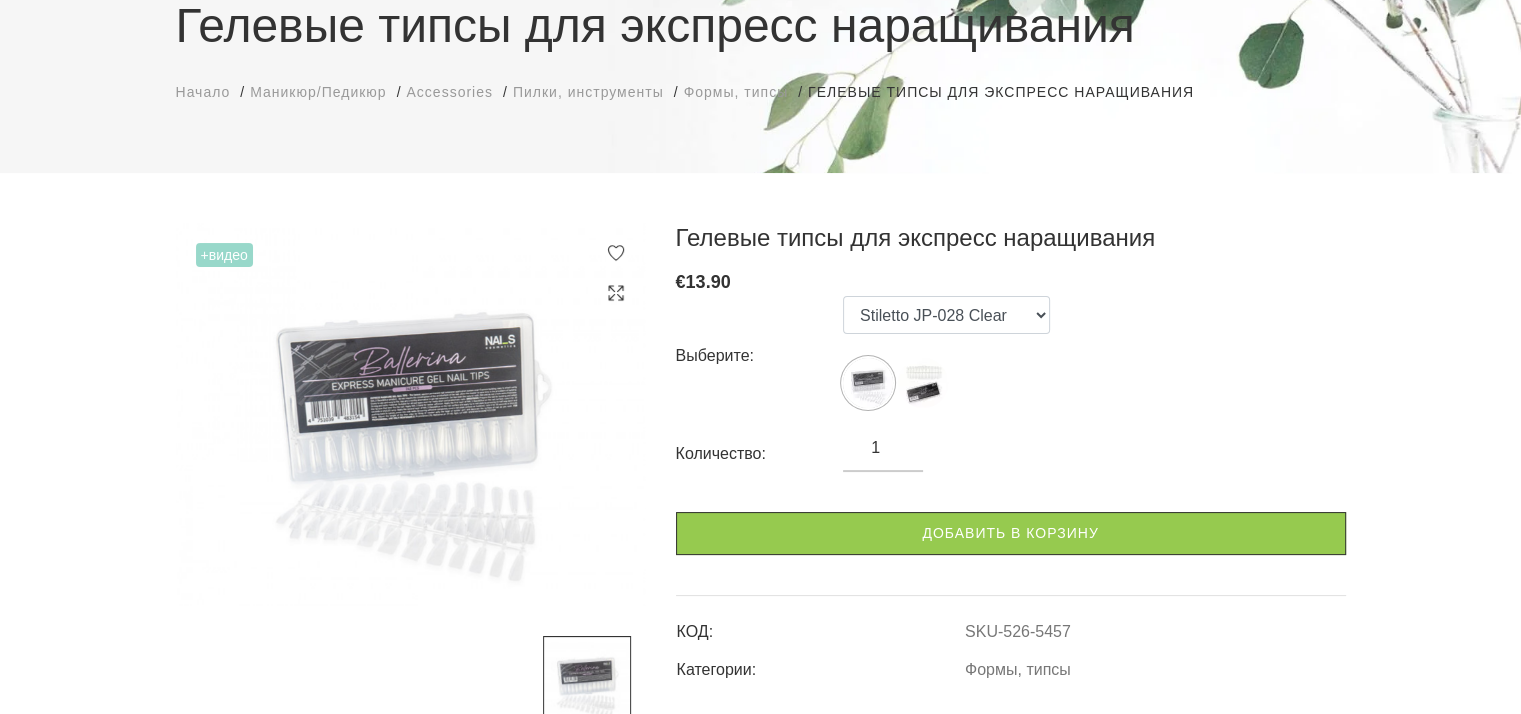 click at bounding box center [411, 414] 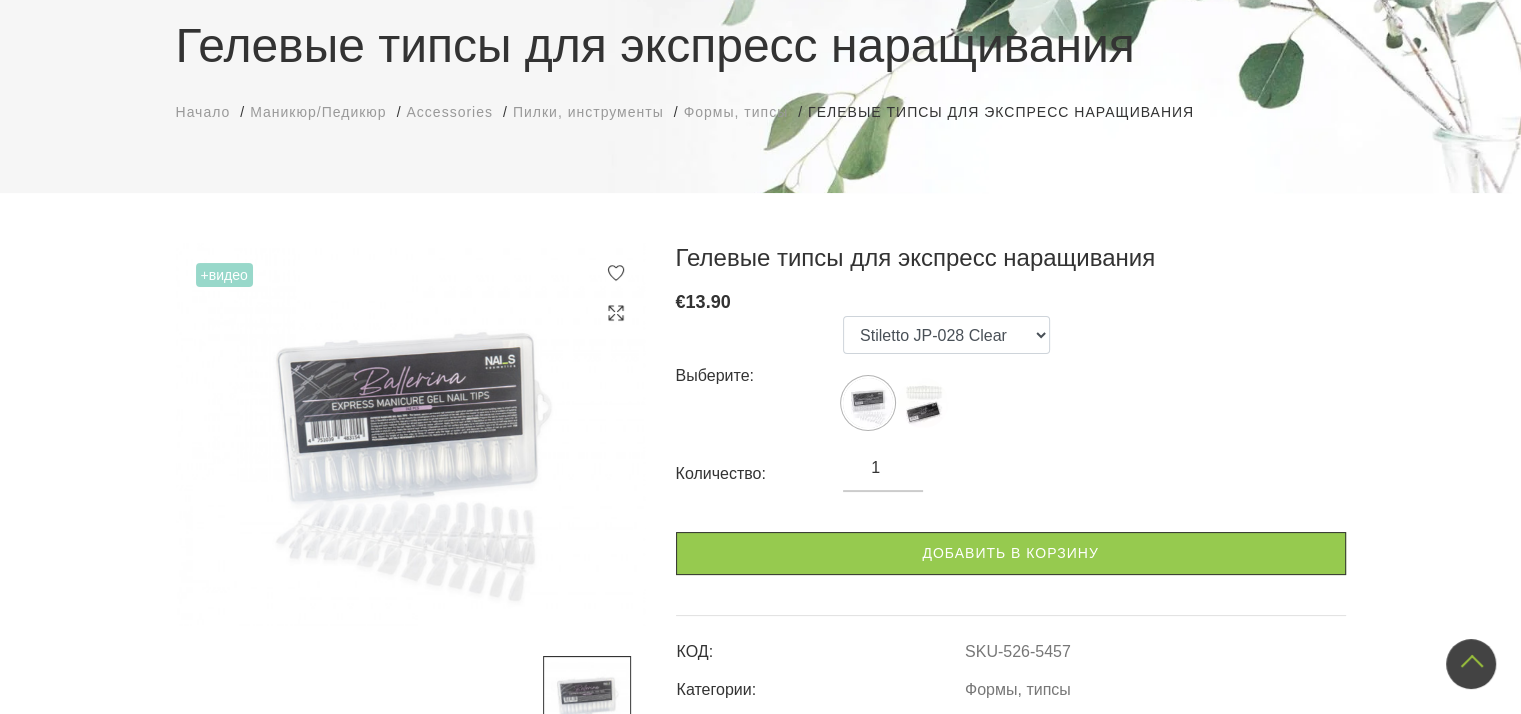 scroll, scrollTop: 0, scrollLeft: 0, axis: both 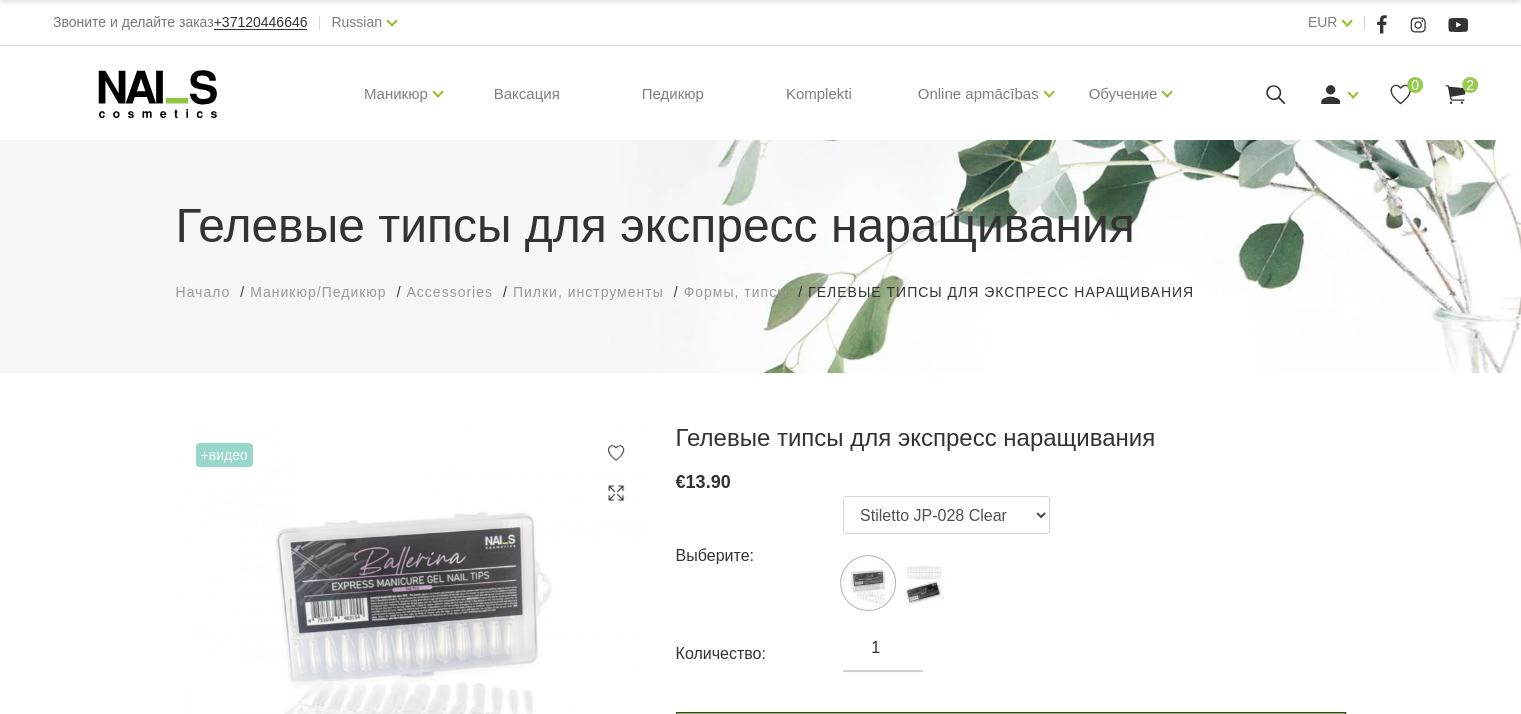 click at bounding box center (411, 614) 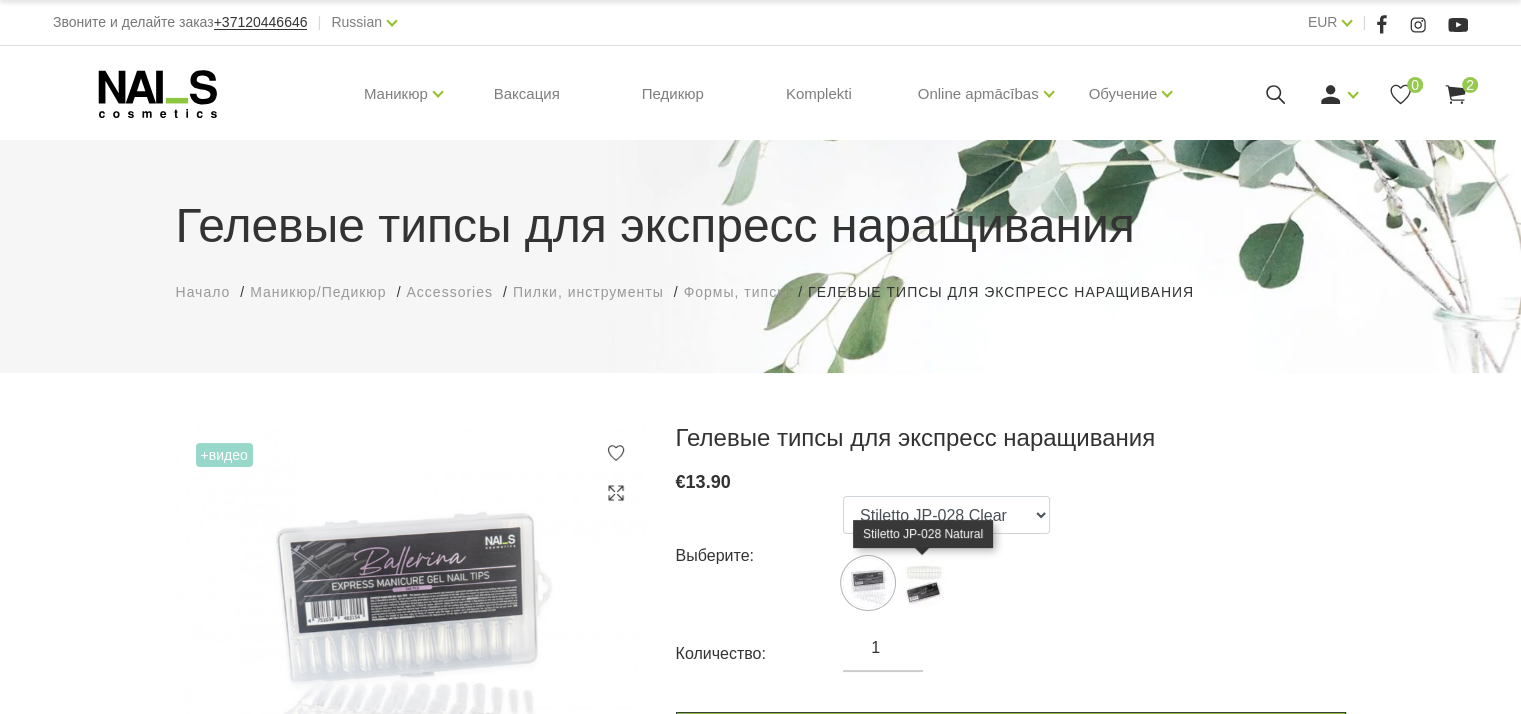 click at bounding box center [923, 583] 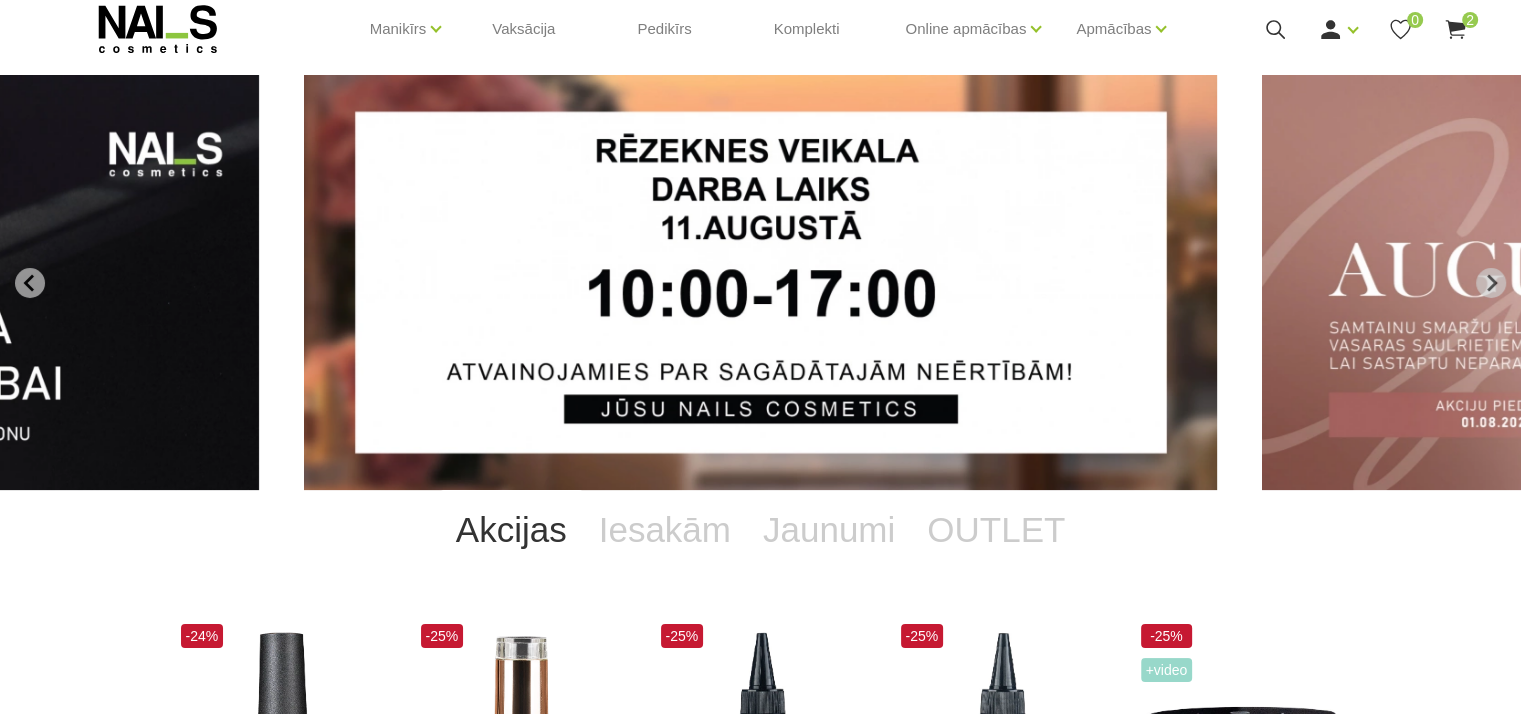 scroll, scrollTop: 100, scrollLeft: 0, axis: vertical 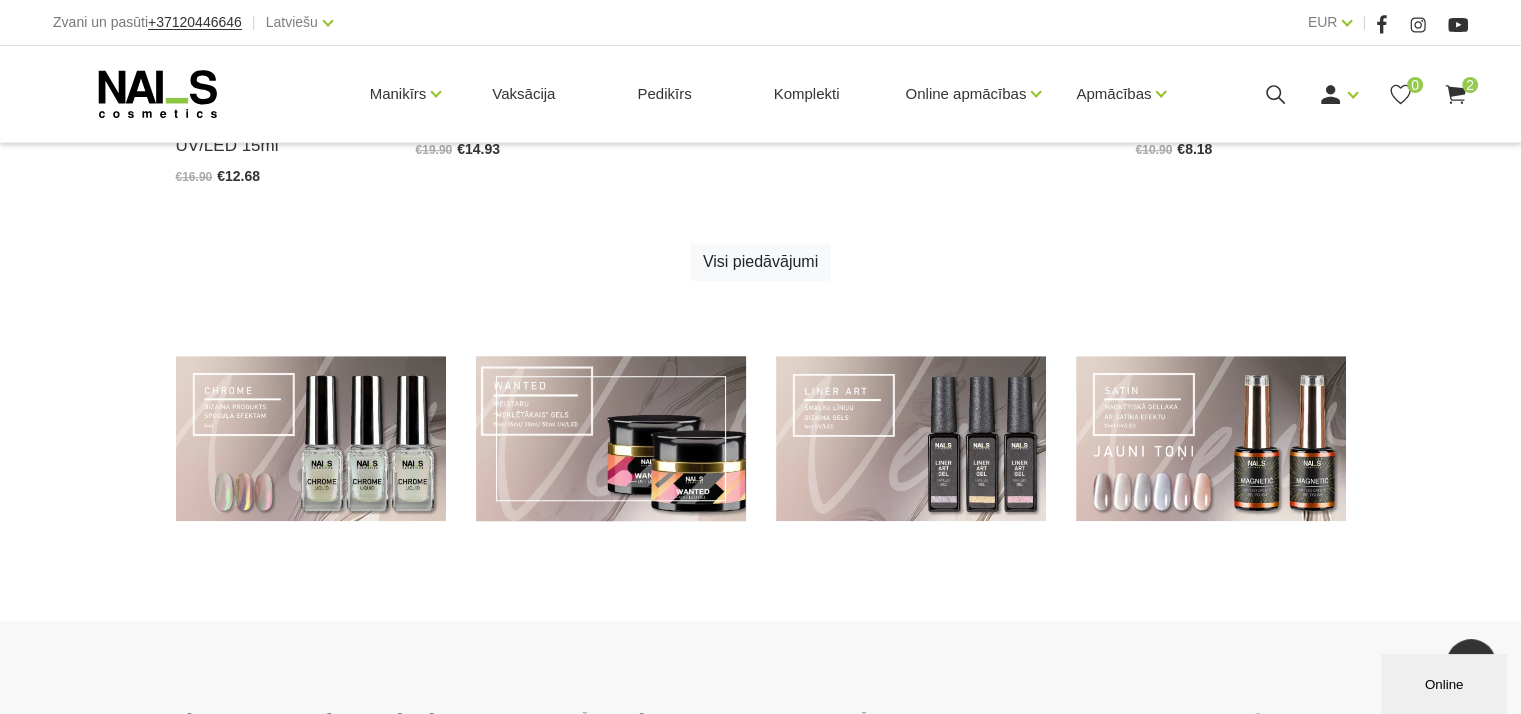 click at bounding box center (611, 438) 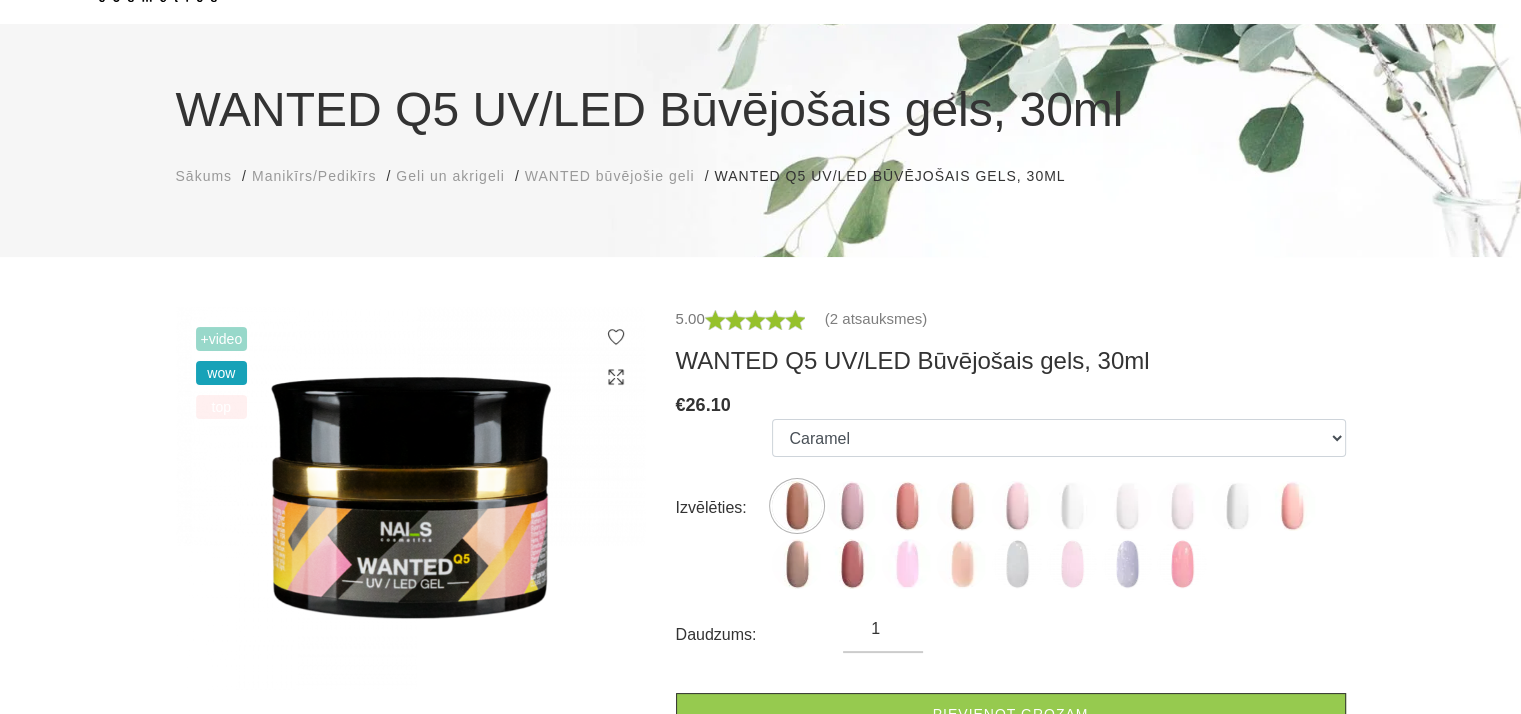 scroll, scrollTop: 200, scrollLeft: 0, axis: vertical 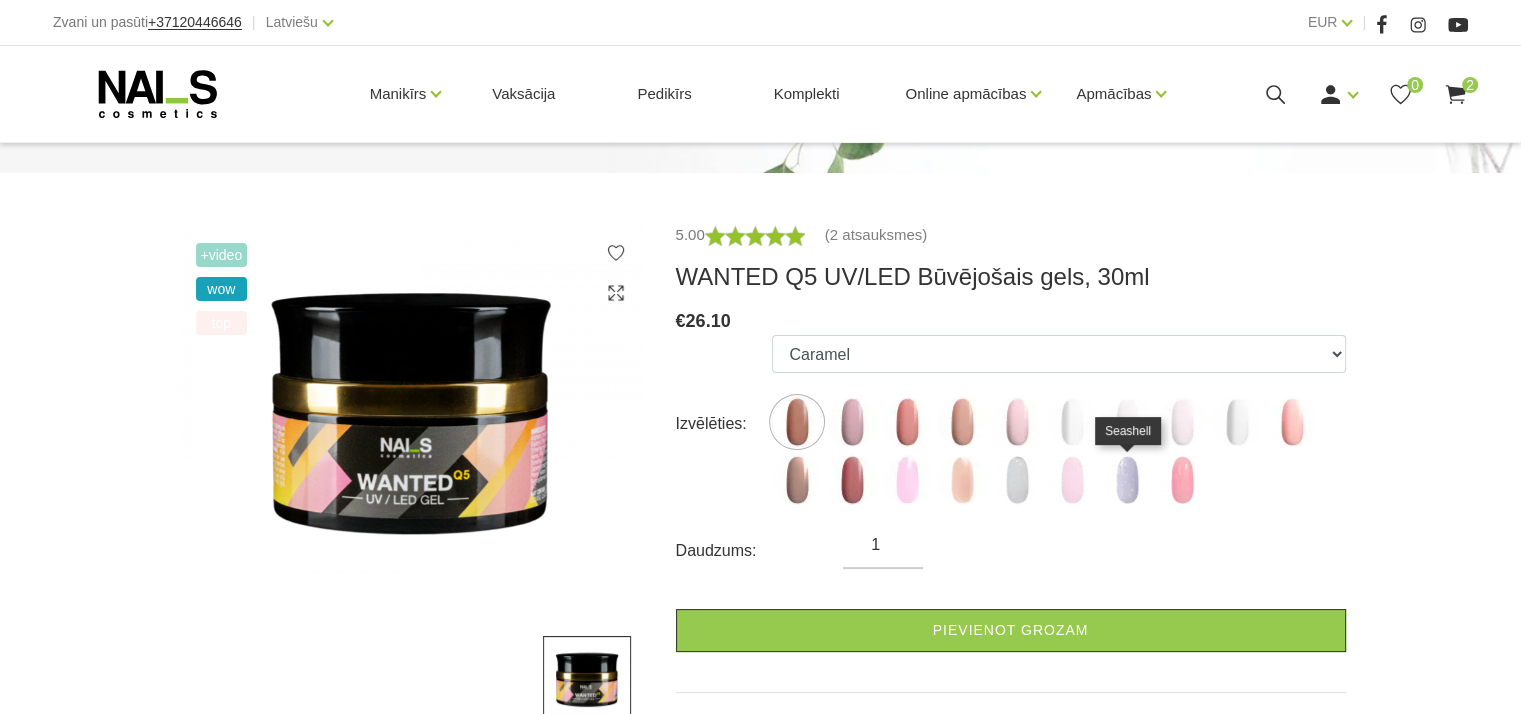click at bounding box center (1127, 480) 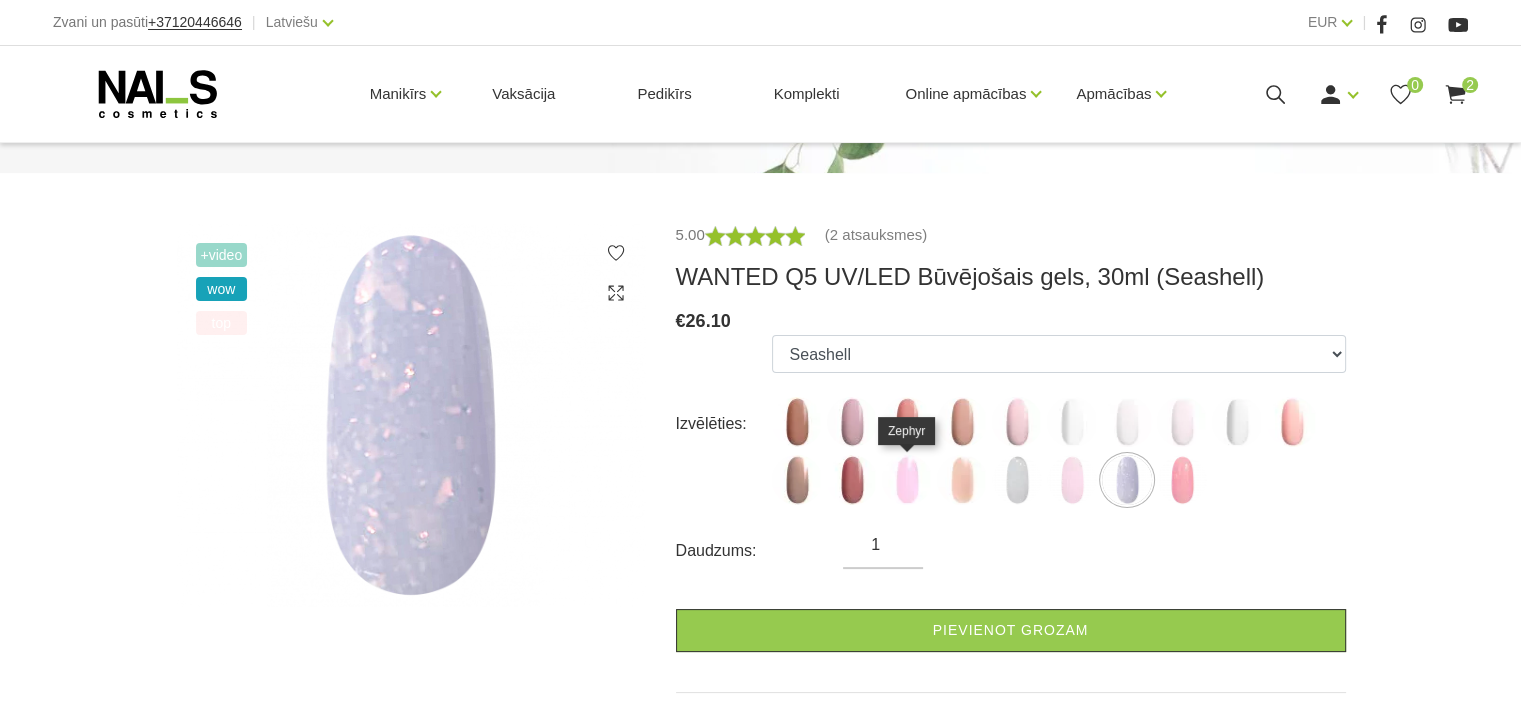 click at bounding box center (907, 480) 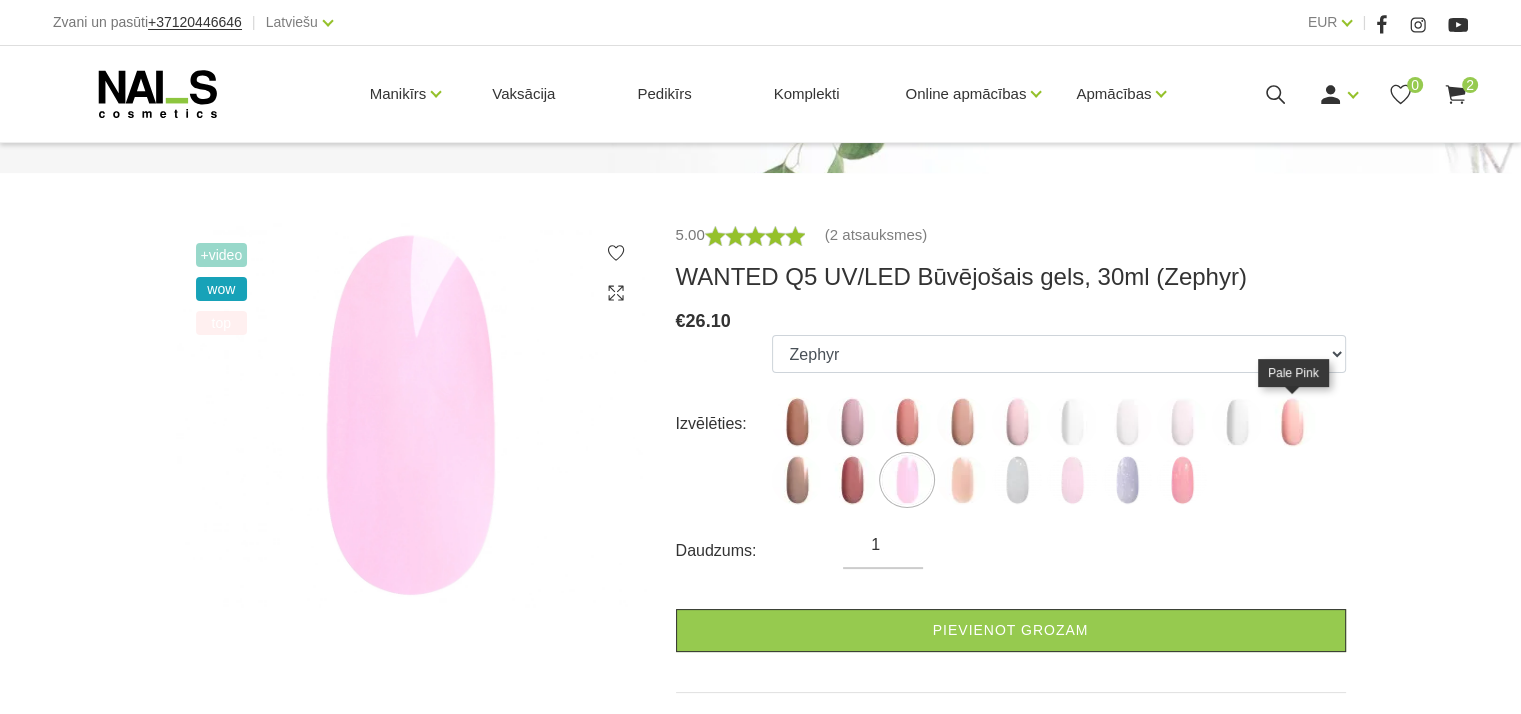 click at bounding box center [1292, 422] 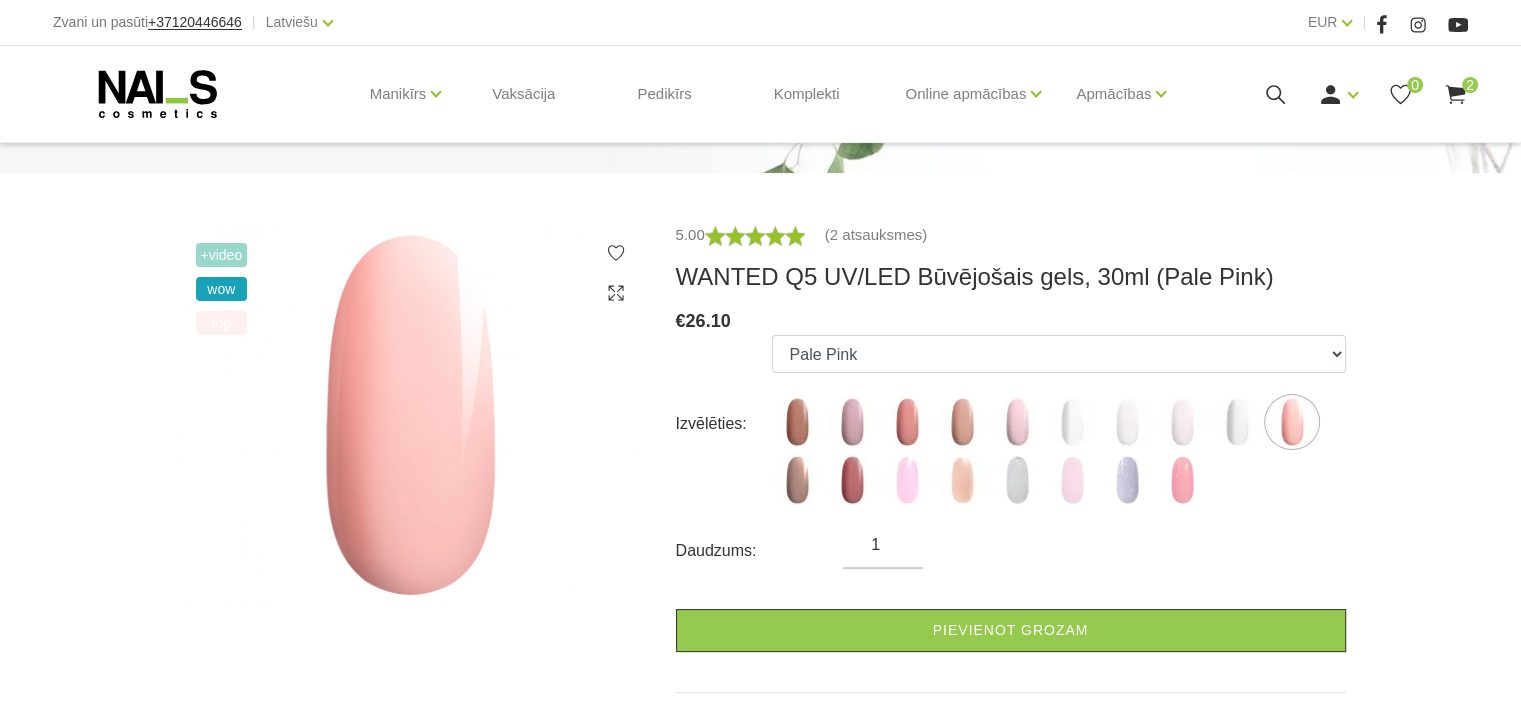 click 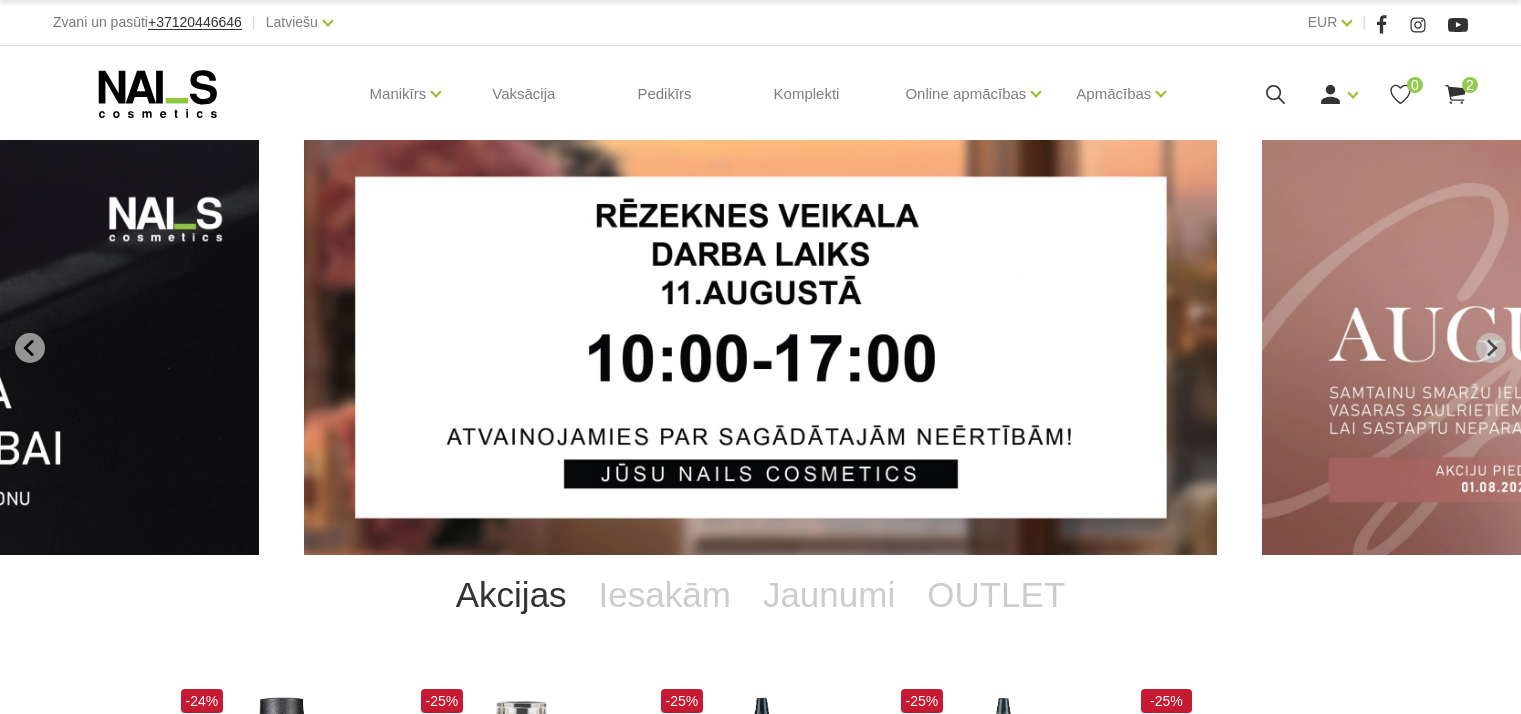 scroll, scrollTop: 0, scrollLeft: 0, axis: both 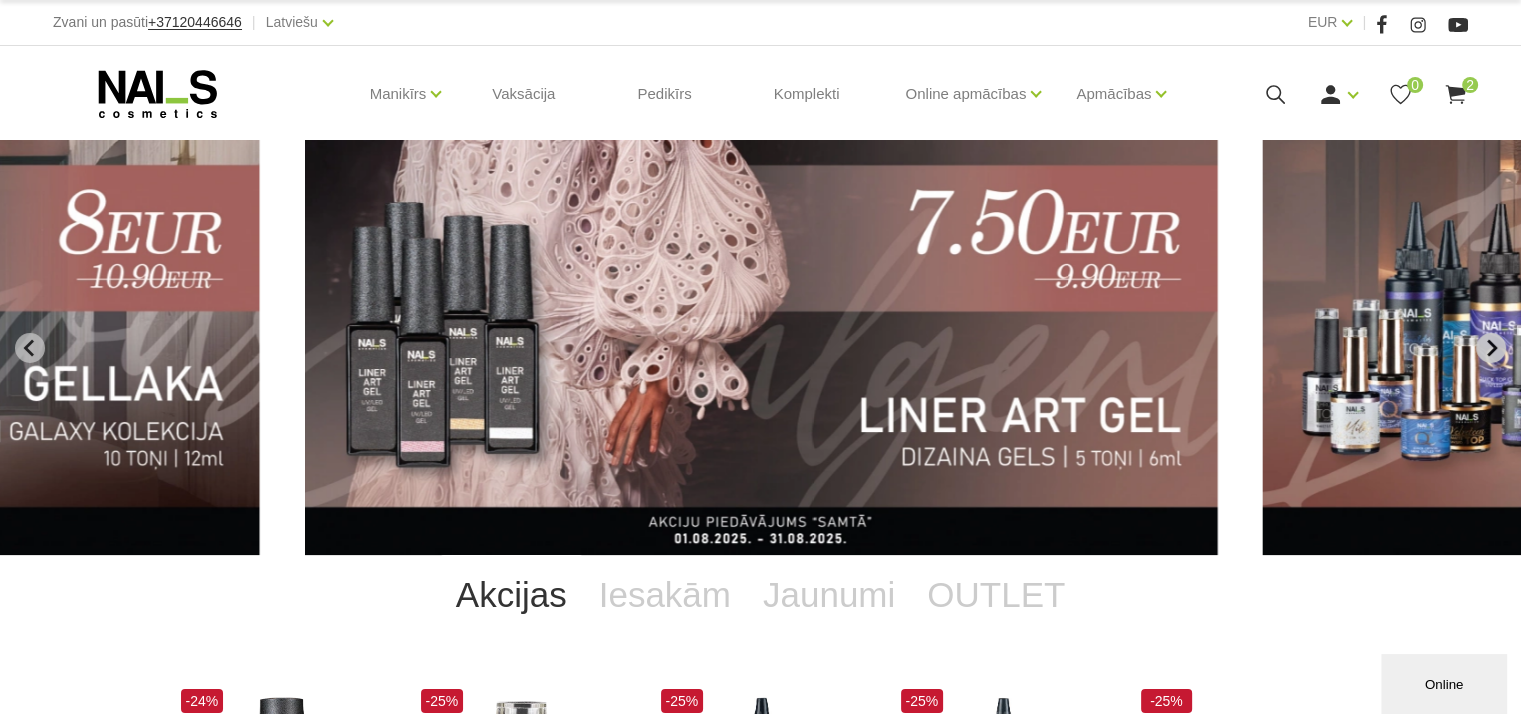 click 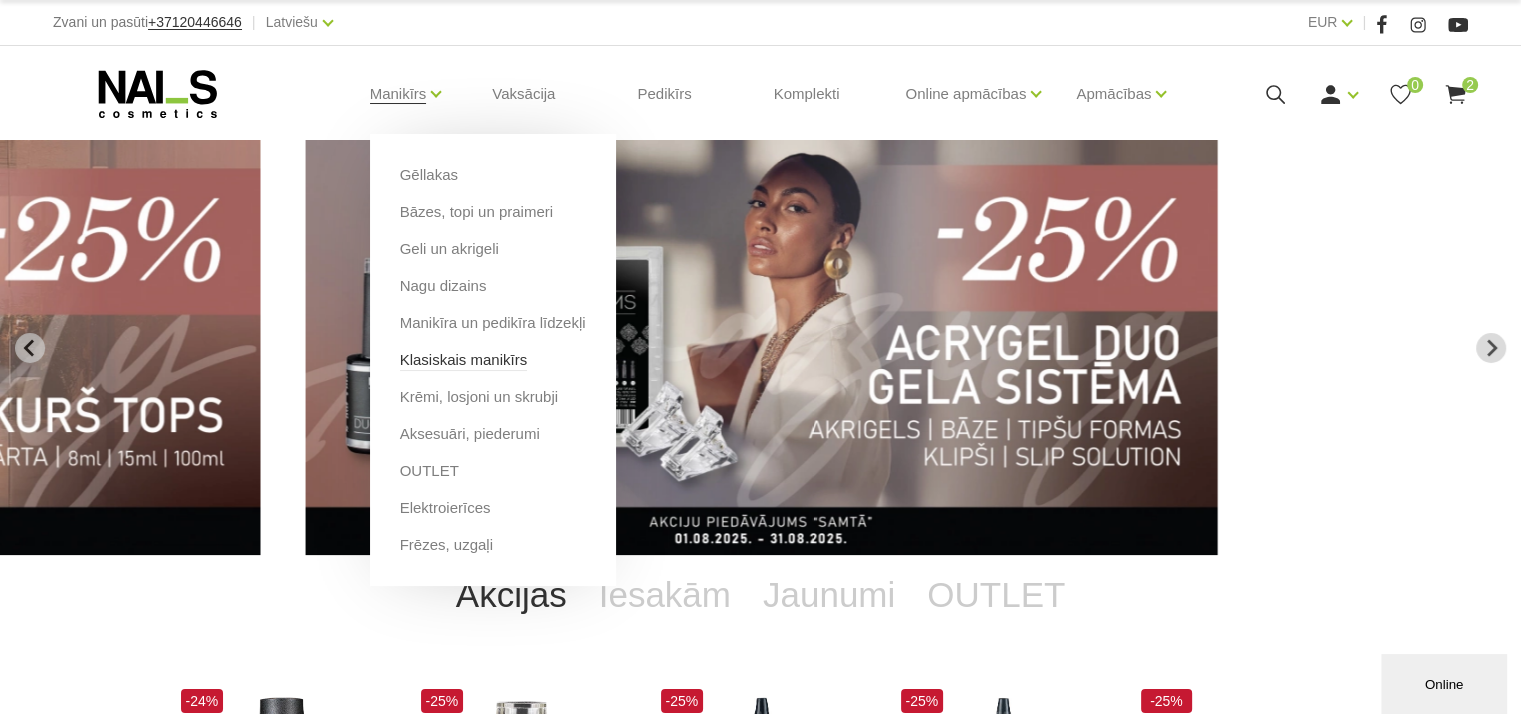 click on "Klasiskais manikīrs" at bounding box center (464, 360) 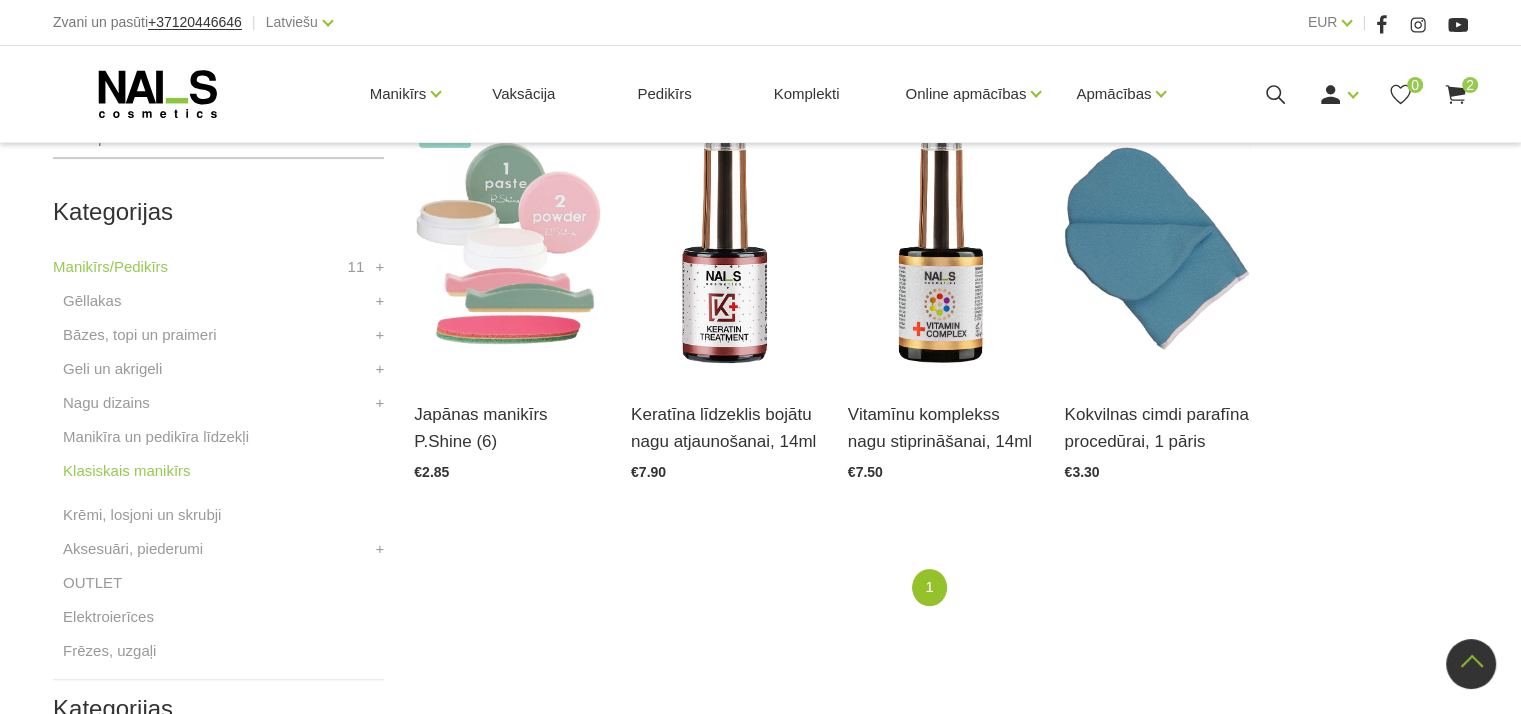 scroll, scrollTop: 200, scrollLeft: 0, axis: vertical 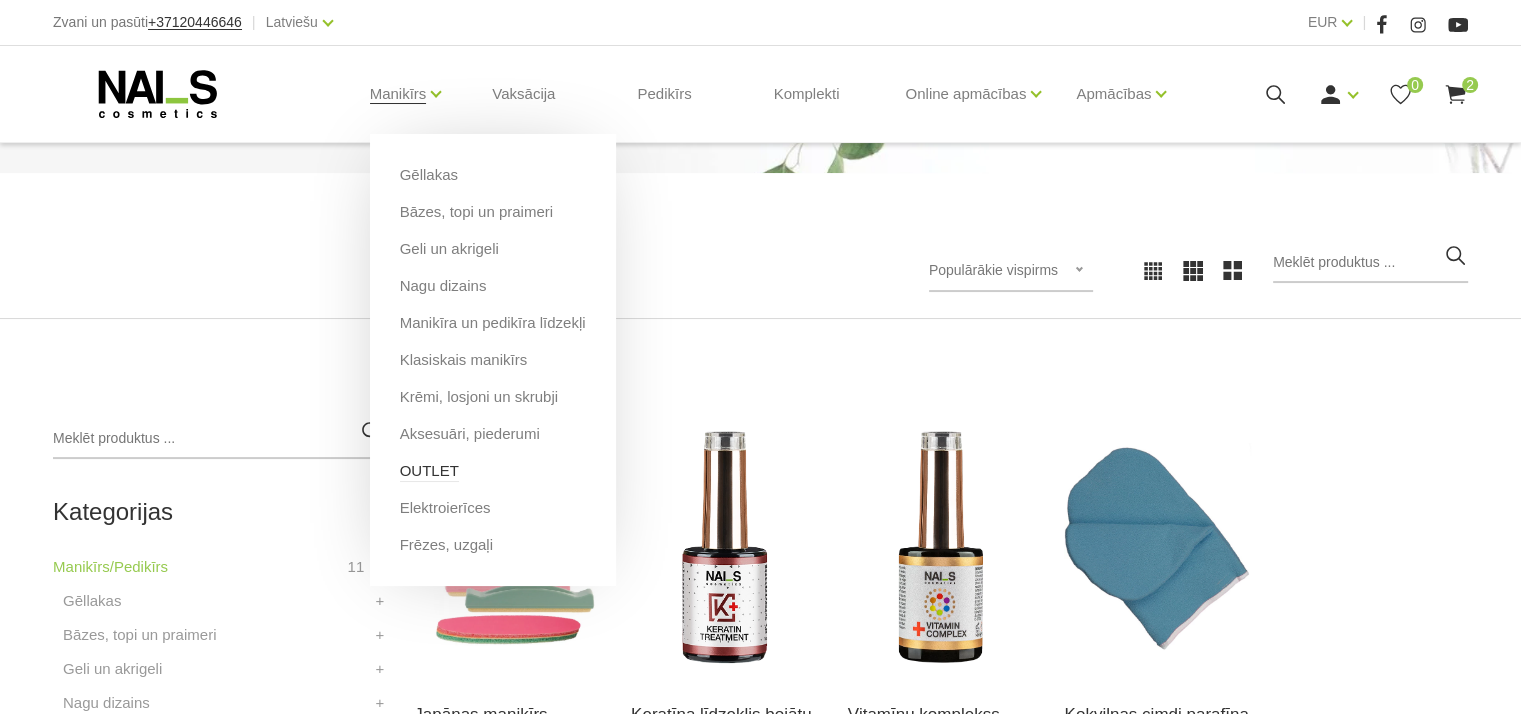 click on "OUTLET" at bounding box center (429, 471) 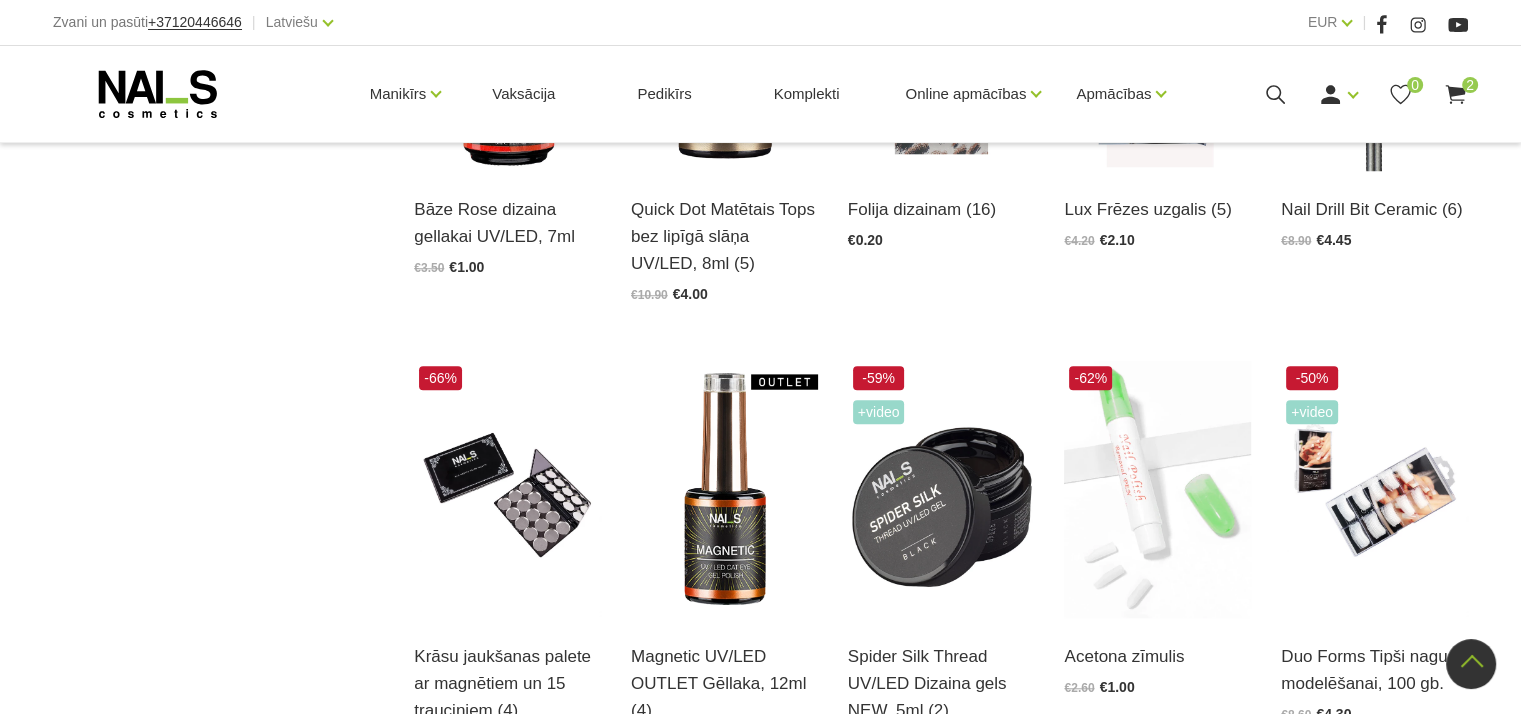 scroll, scrollTop: 1700, scrollLeft: 0, axis: vertical 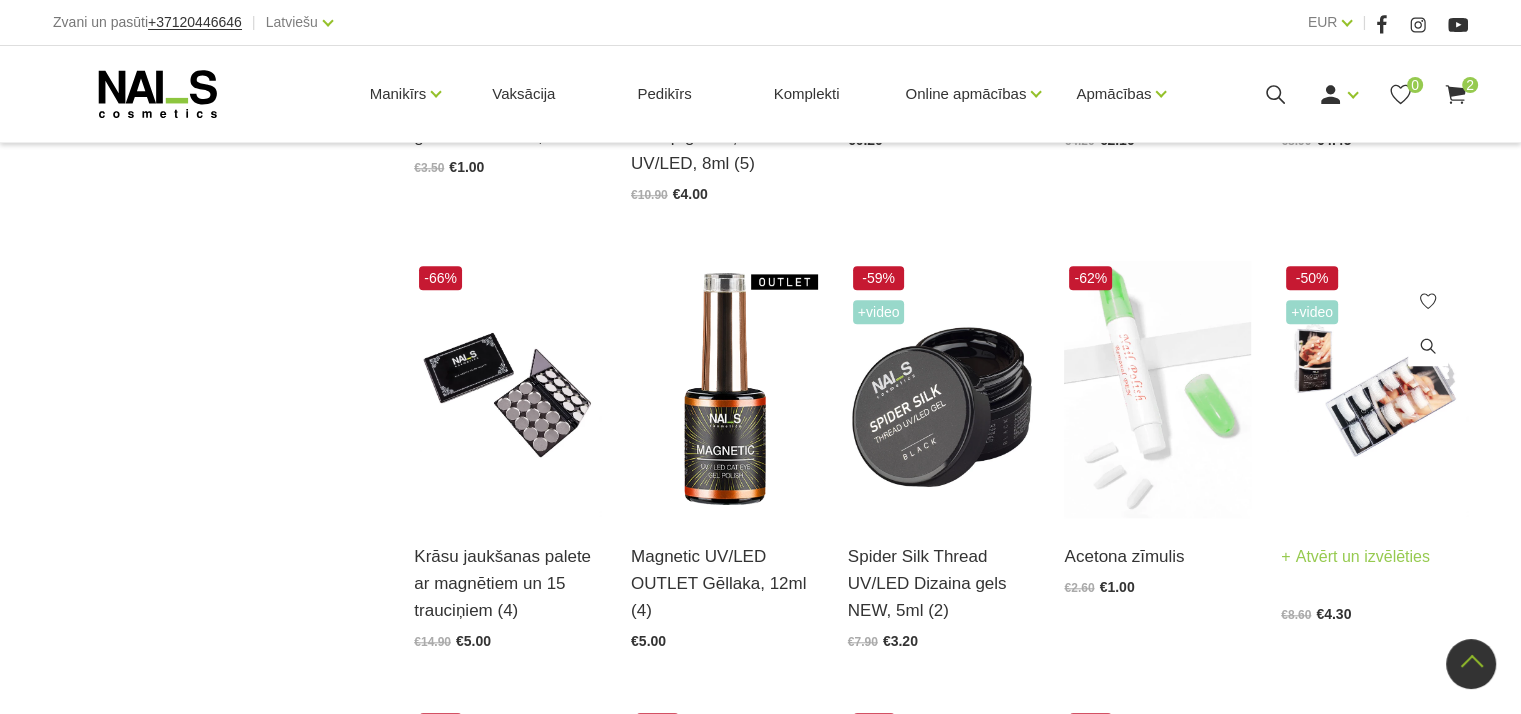 click at bounding box center (1374, 389) 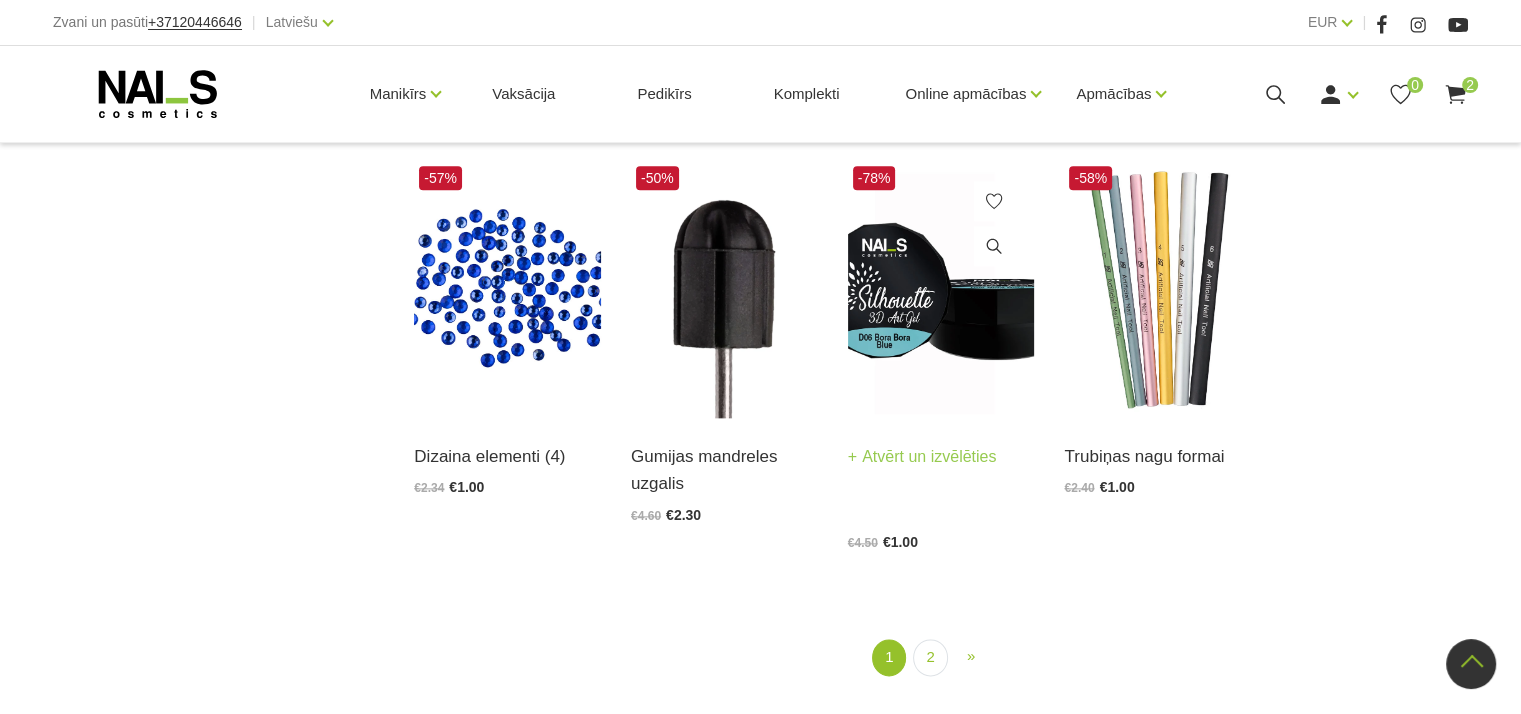 scroll, scrollTop: 2400, scrollLeft: 0, axis: vertical 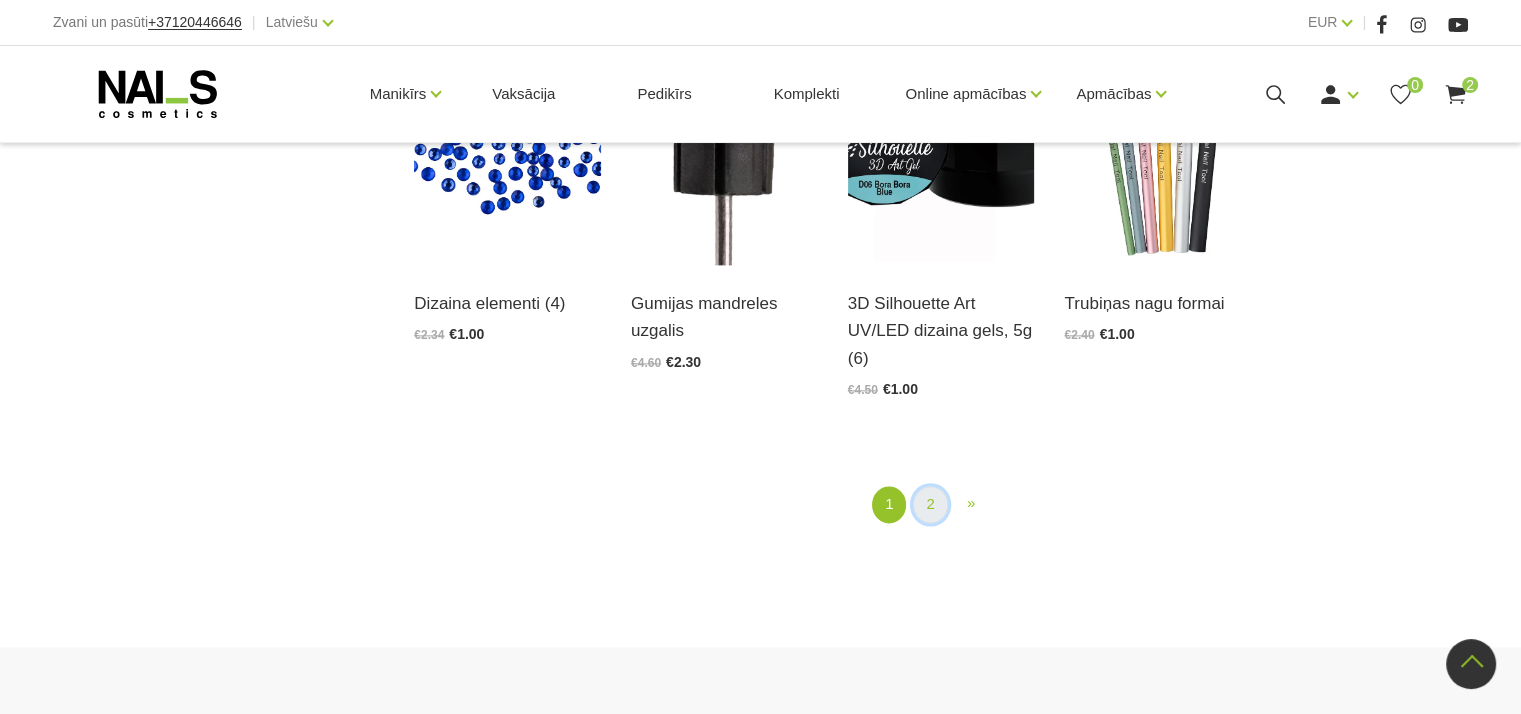 click on "2" at bounding box center (930, 504) 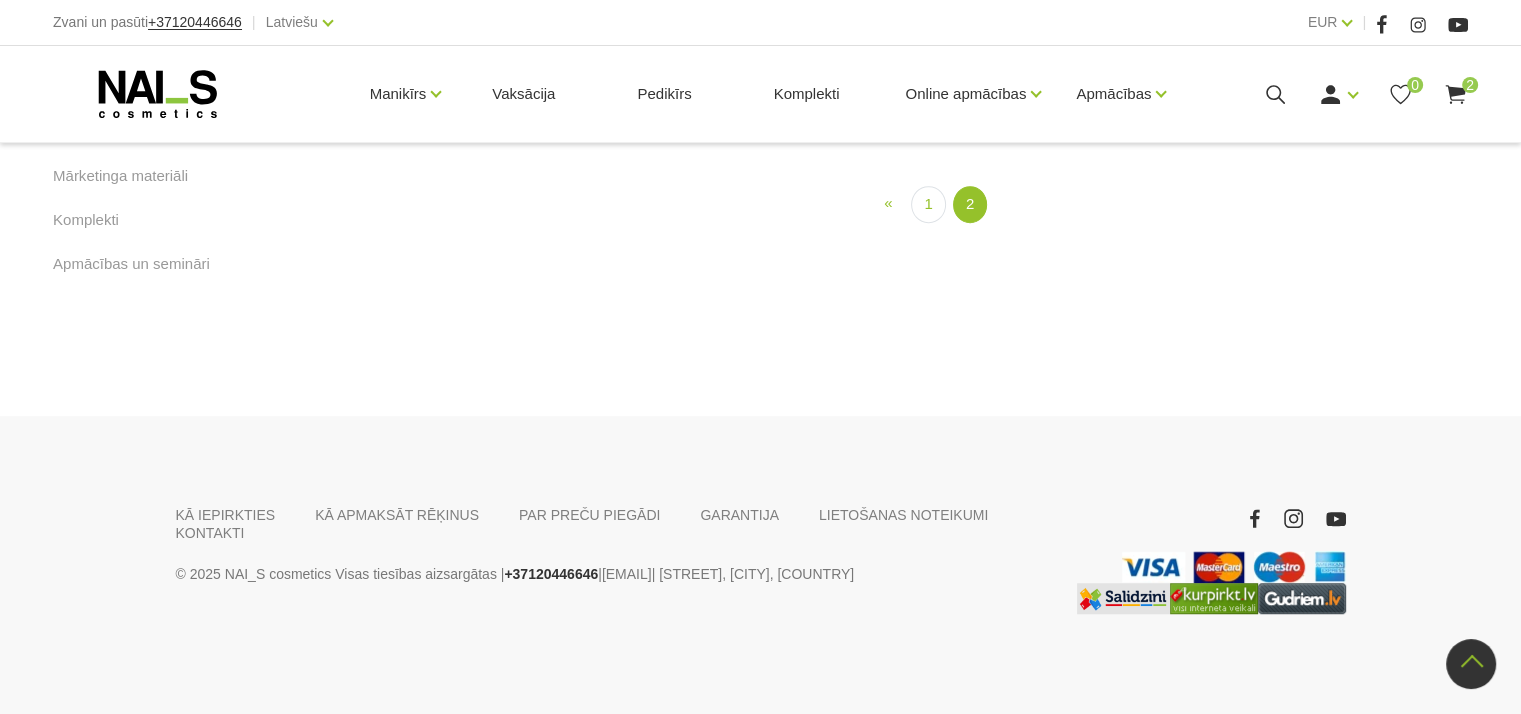 scroll, scrollTop: 1208, scrollLeft: 0, axis: vertical 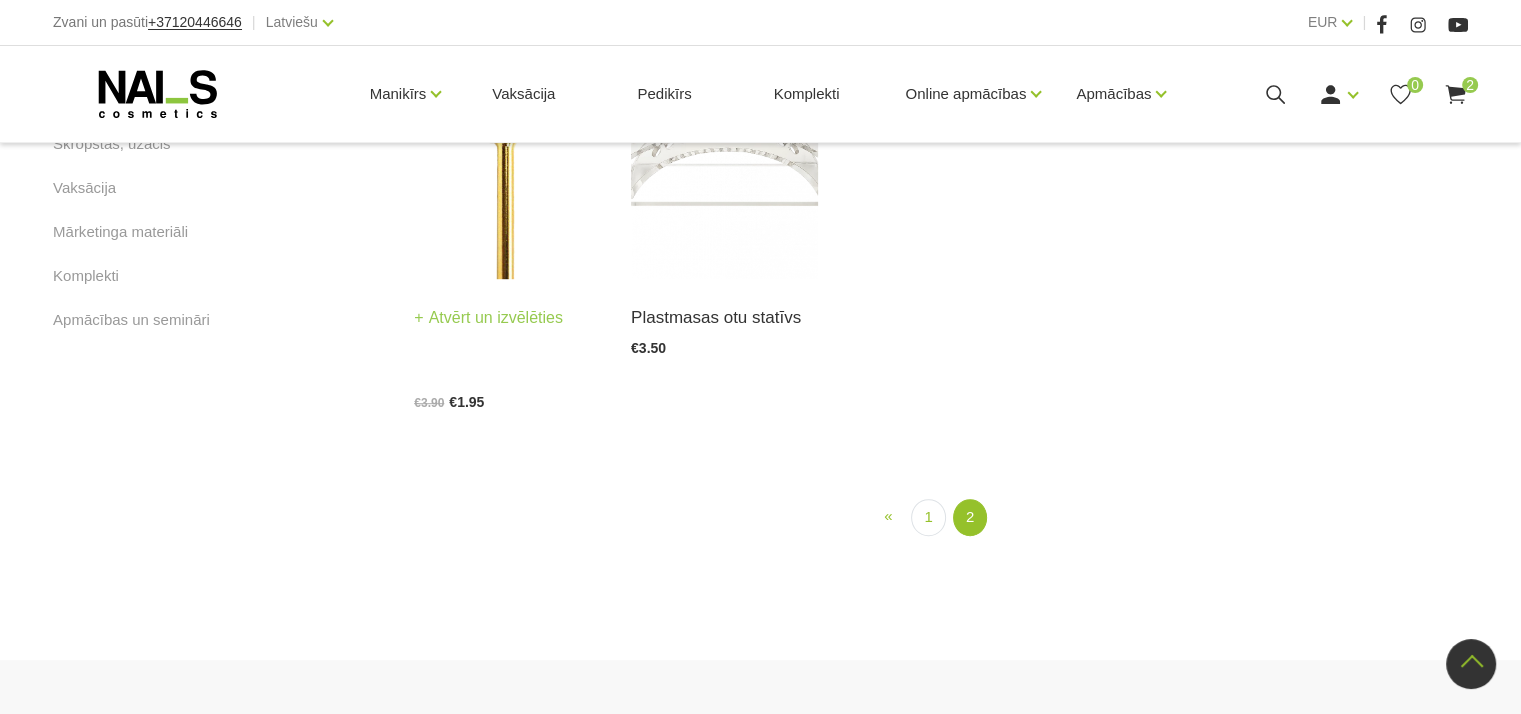 click at bounding box center [507, 150] 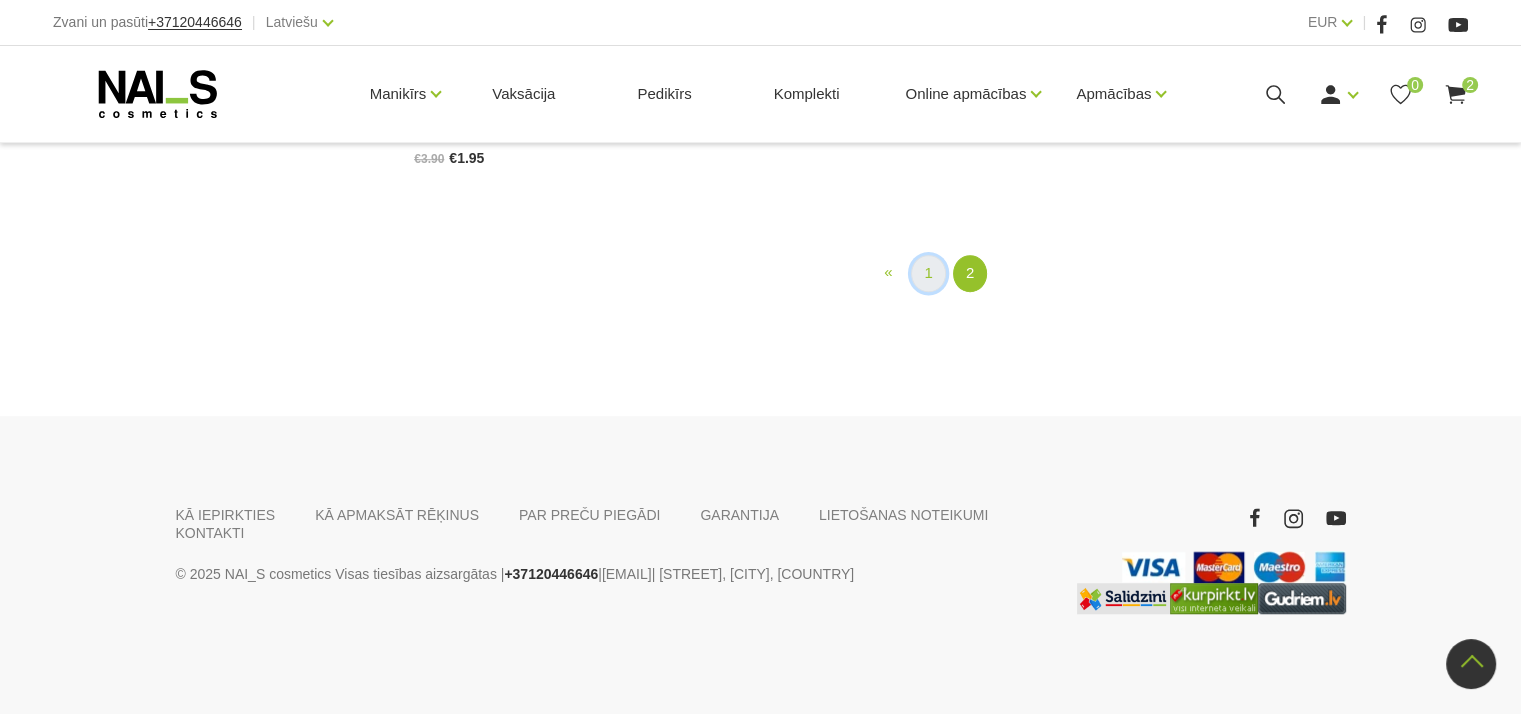 click on "1" at bounding box center (928, 273) 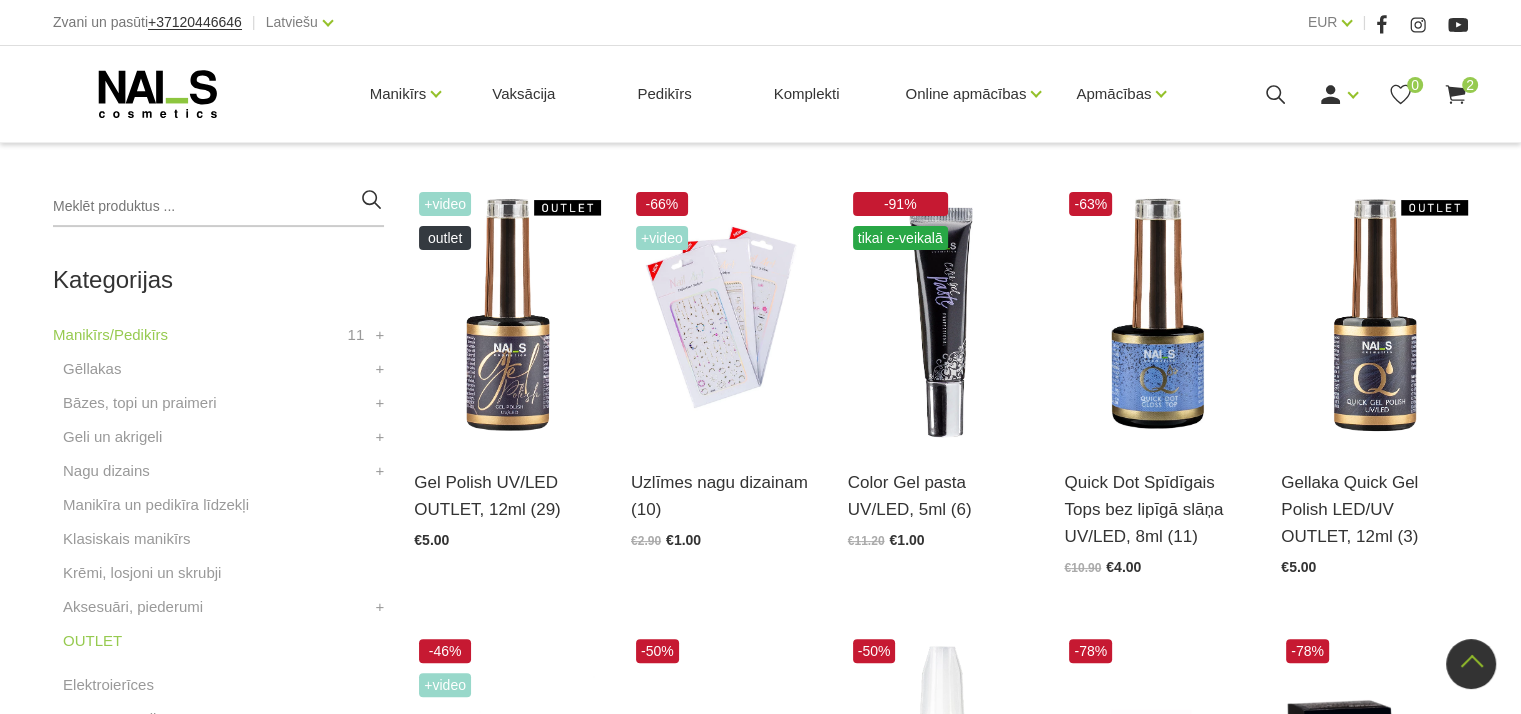 scroll, scrollTop: 408, scrollLeft: 0, axis: vertical 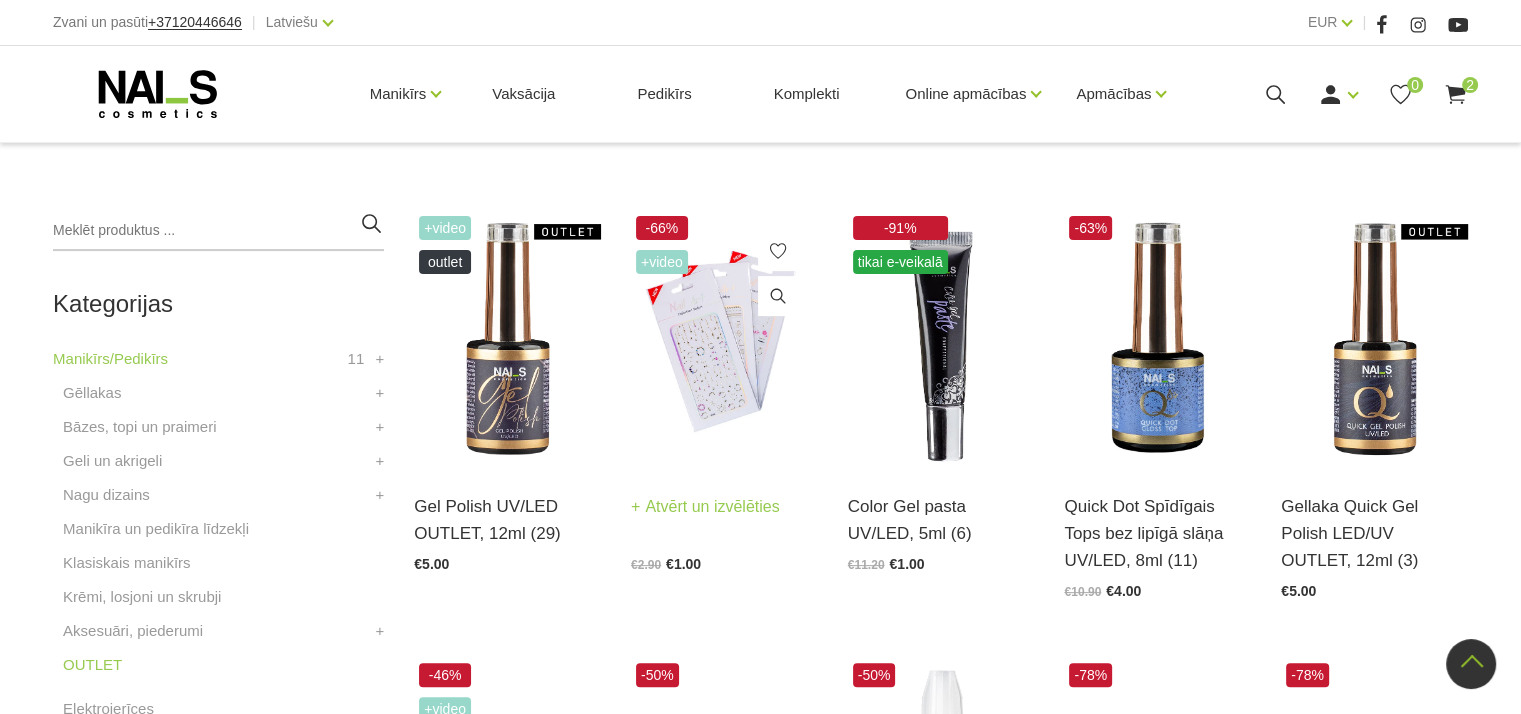 click at bounding box center [724, 339] 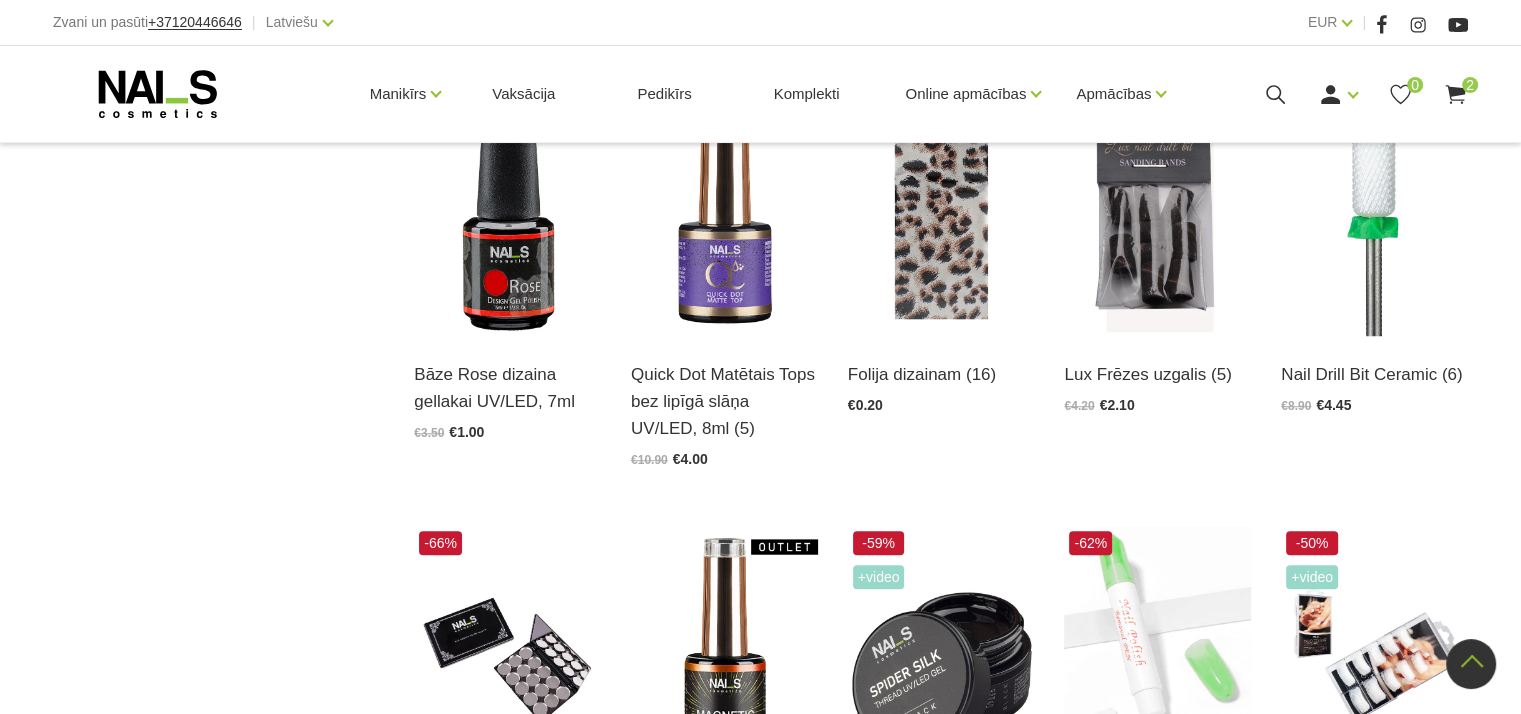 scroll, scrollTop: 1608, scrollLeft: 0, axis: vertical 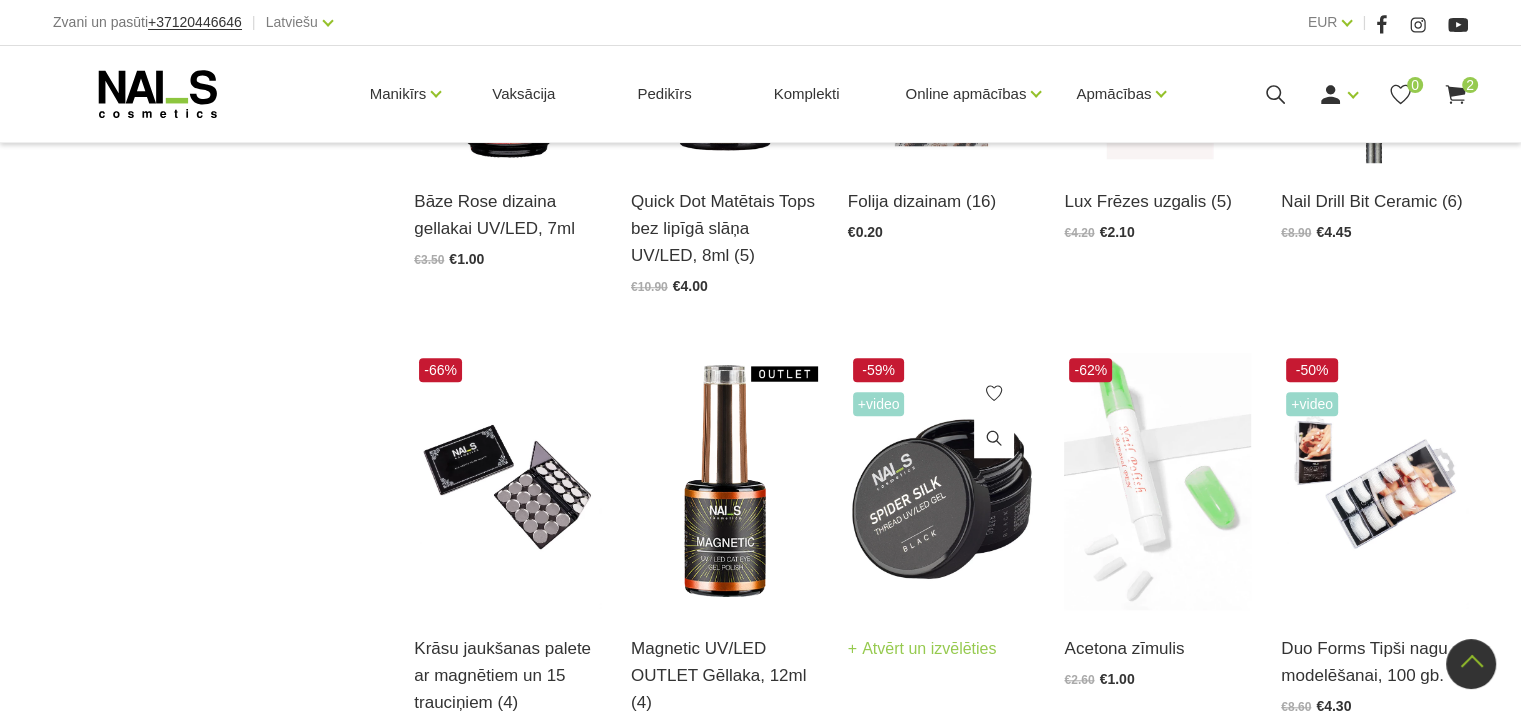 click at bounding box center (941, 481) 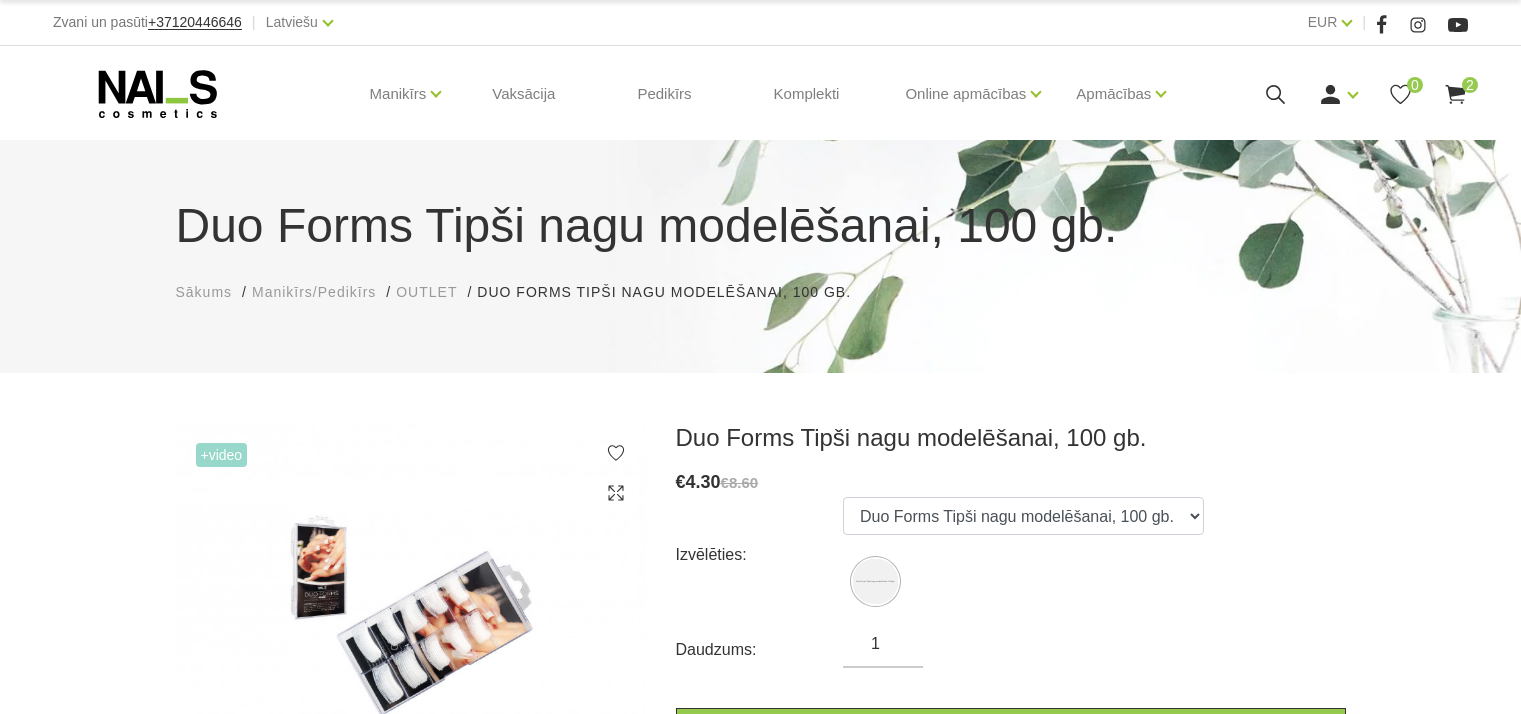 scroll, scrollTop: 0, scrollLeft: 0, axis: both 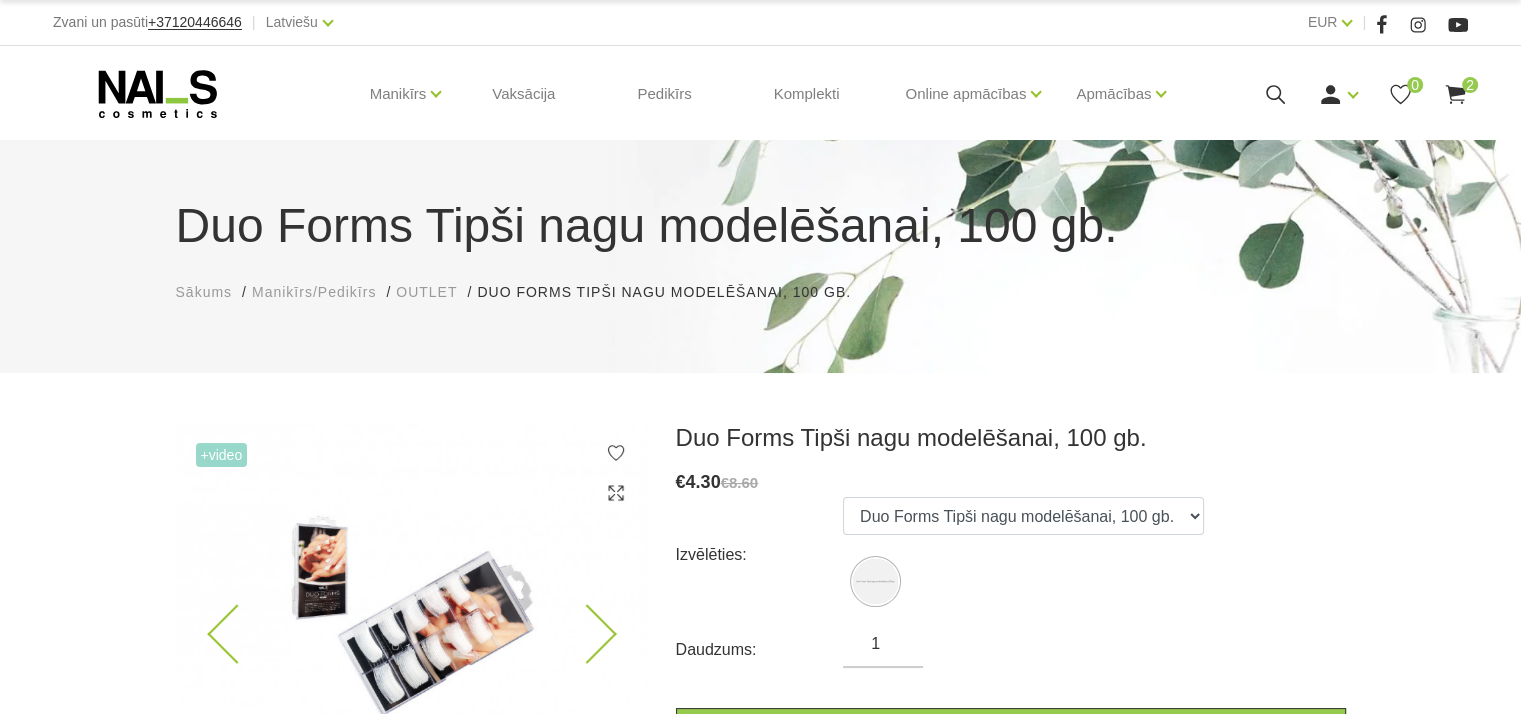click at bounding box center [412, 614] 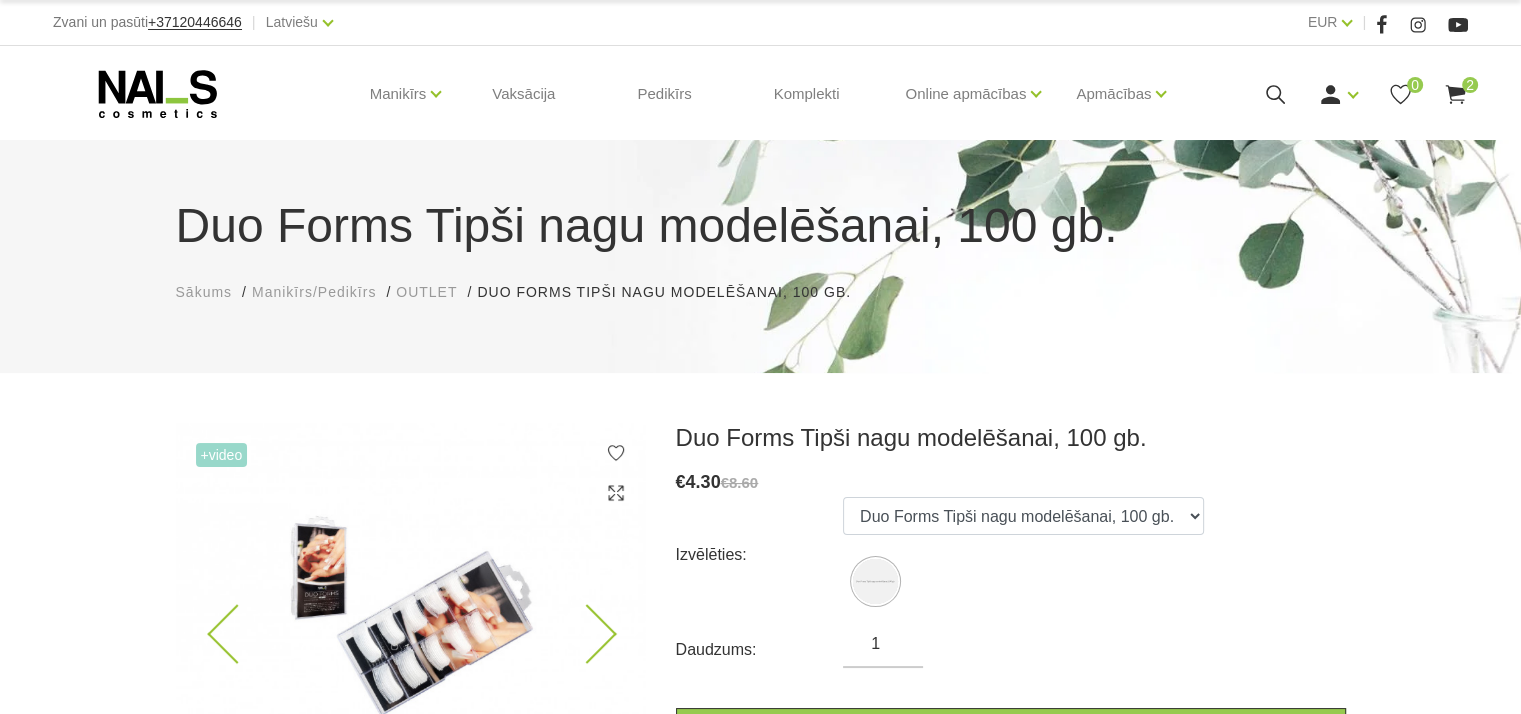 click at bounding box center (411, 614) 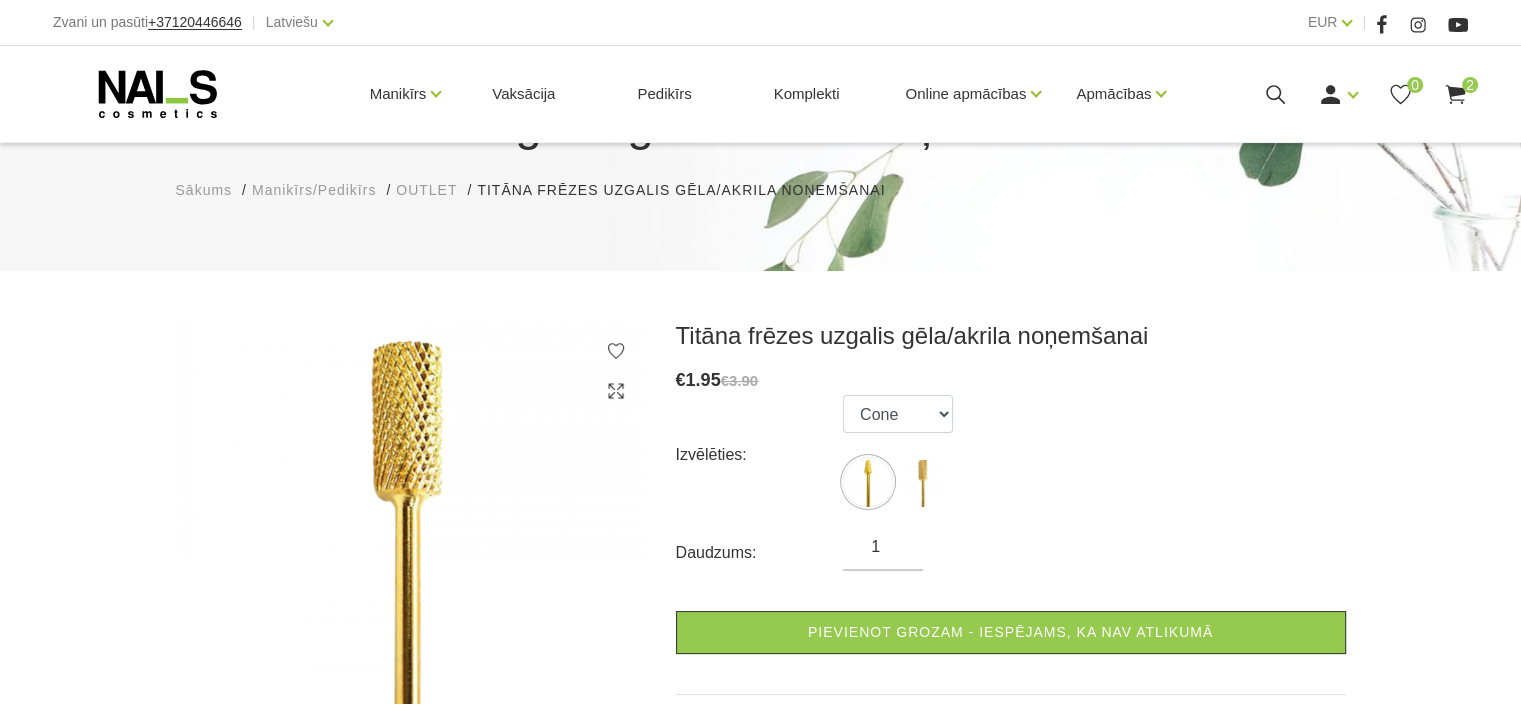 scroll, scrollTop: 200, scrollLeft: 0, axis: vertical 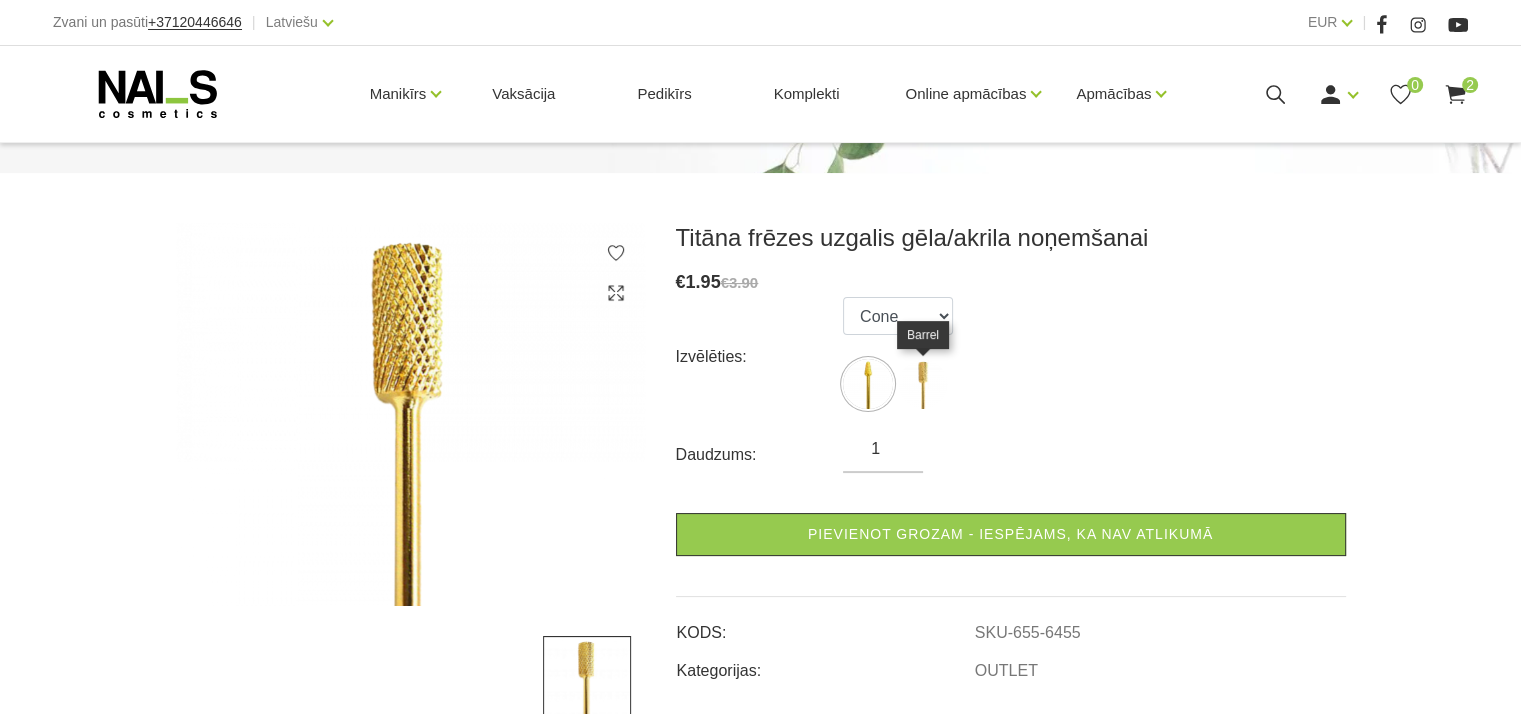 click at bounding box center [923, 384] 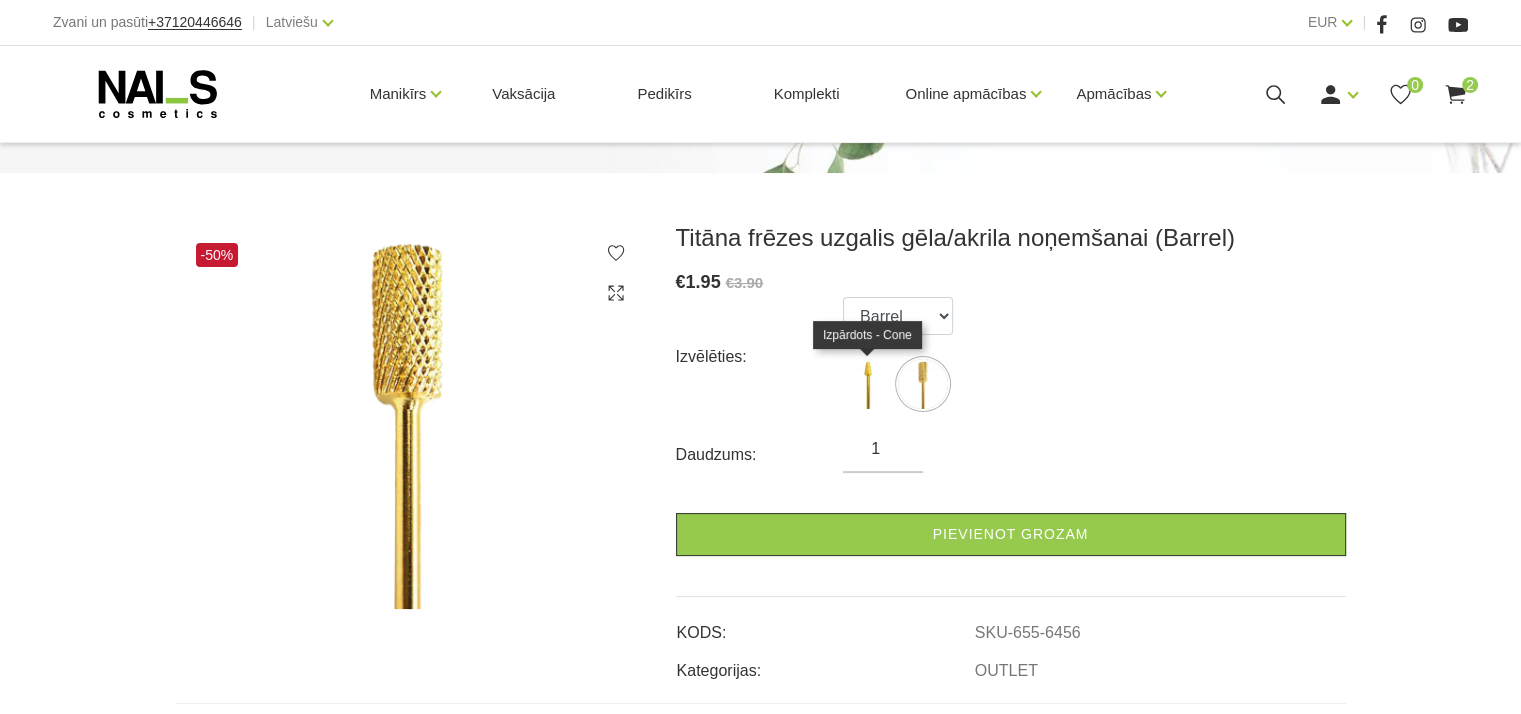 click at bounding box center (868, 384) 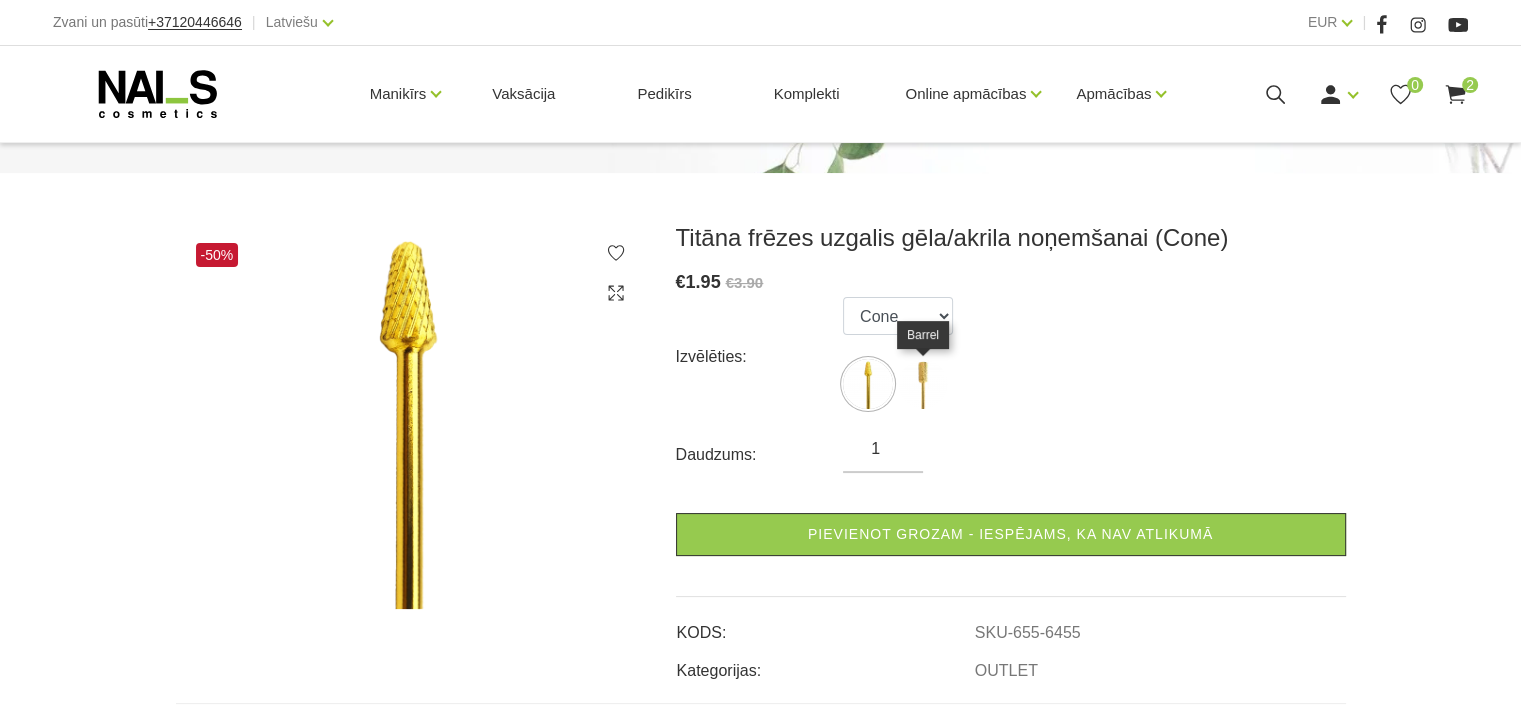 click at bounding box center (923, 384) 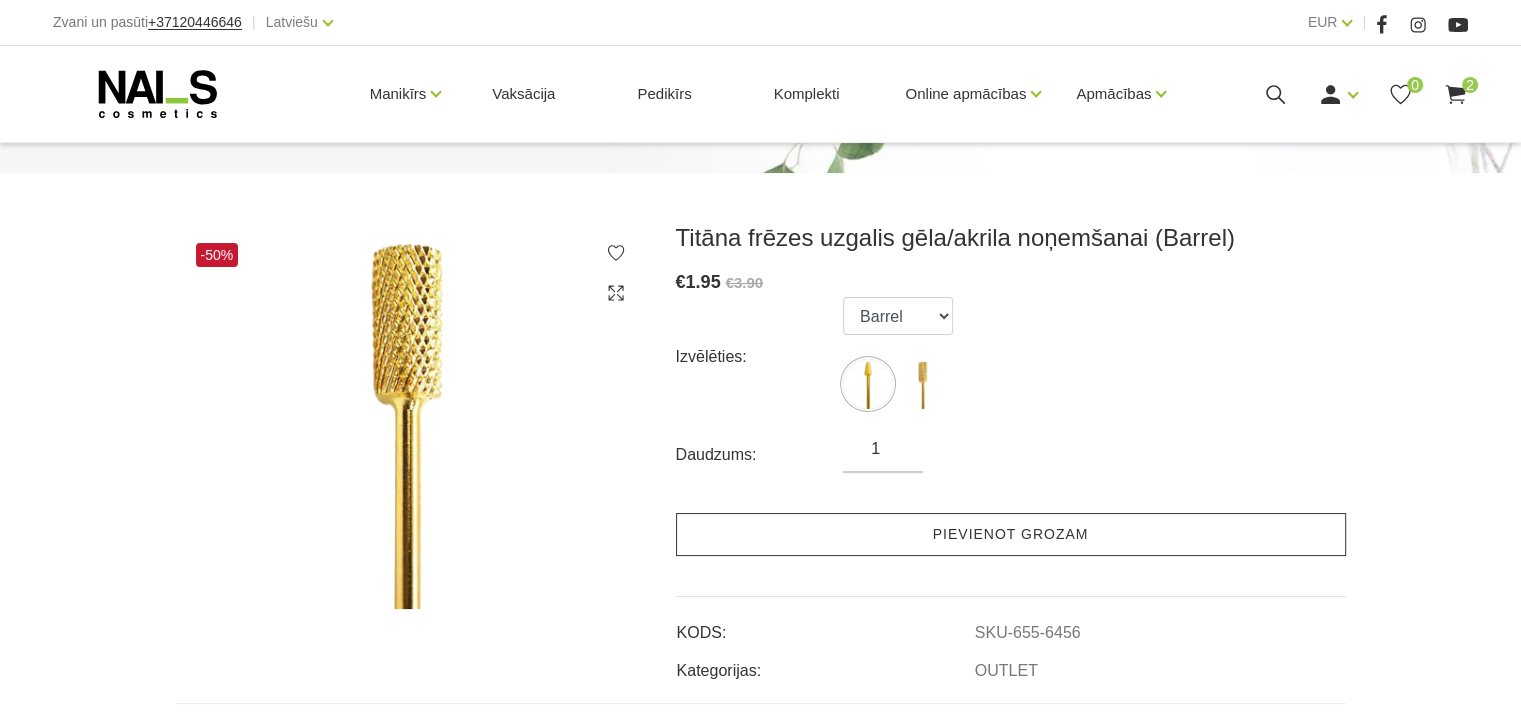 click on "Pievienot grozam" at bounding box center [1011, 534] 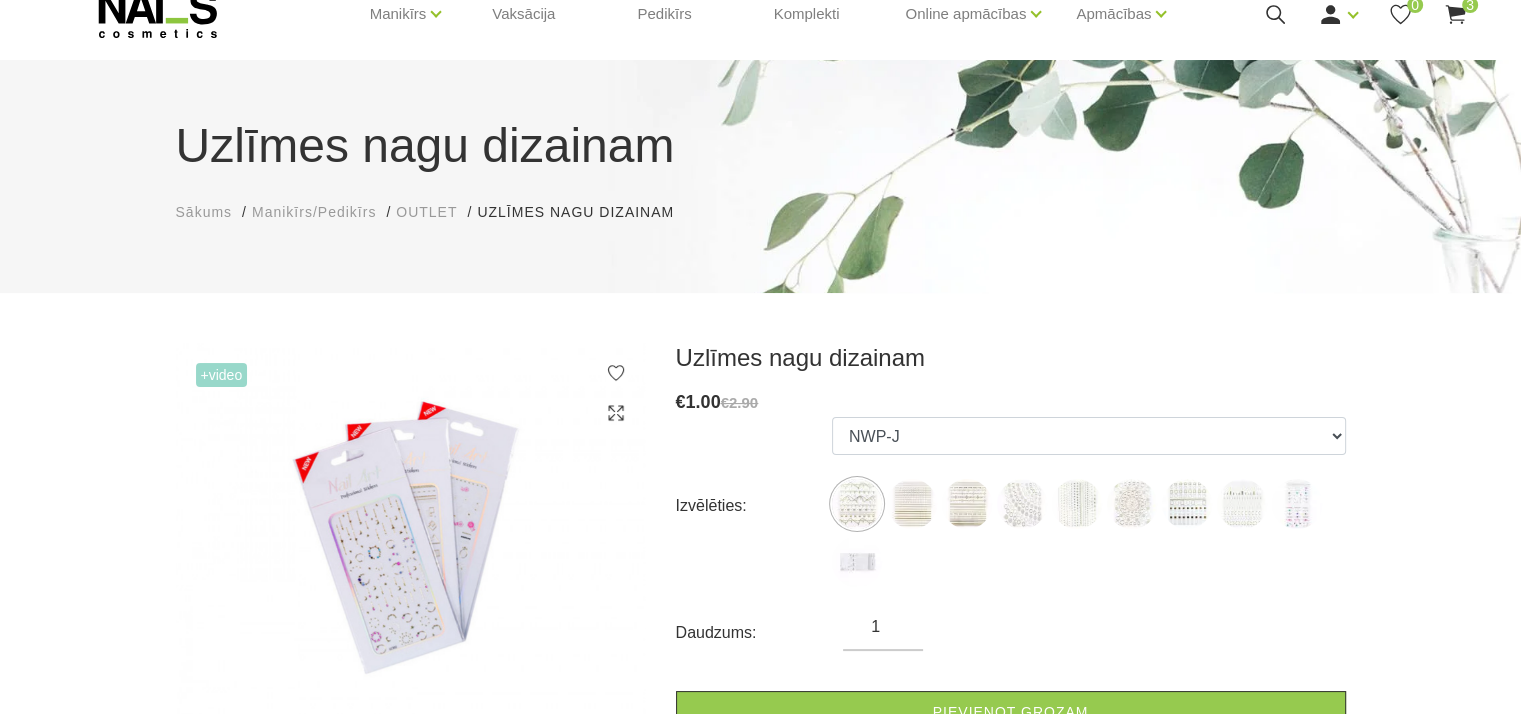 scroll, scrollTop: 200, scrollLeft: 0, axis: vertical 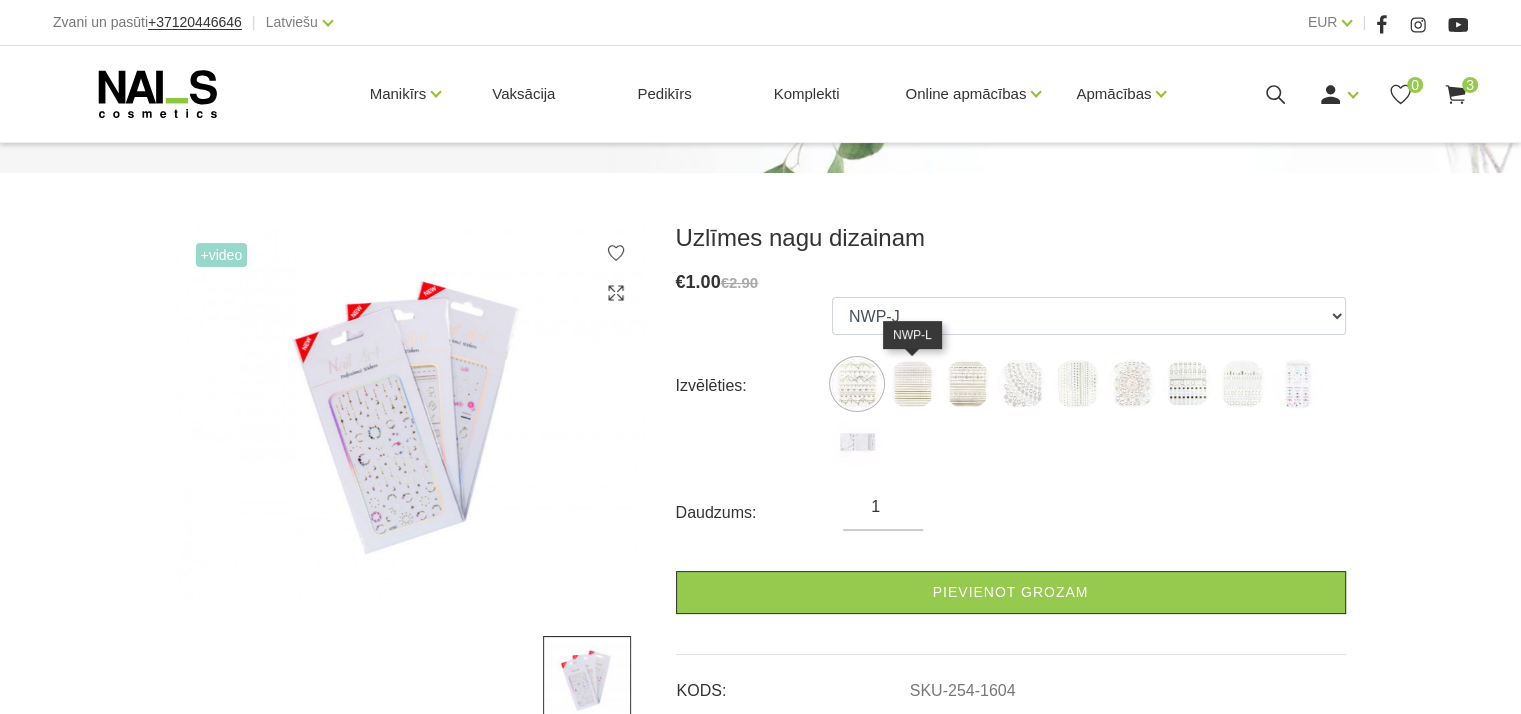 click at bounding box center [912, 384] 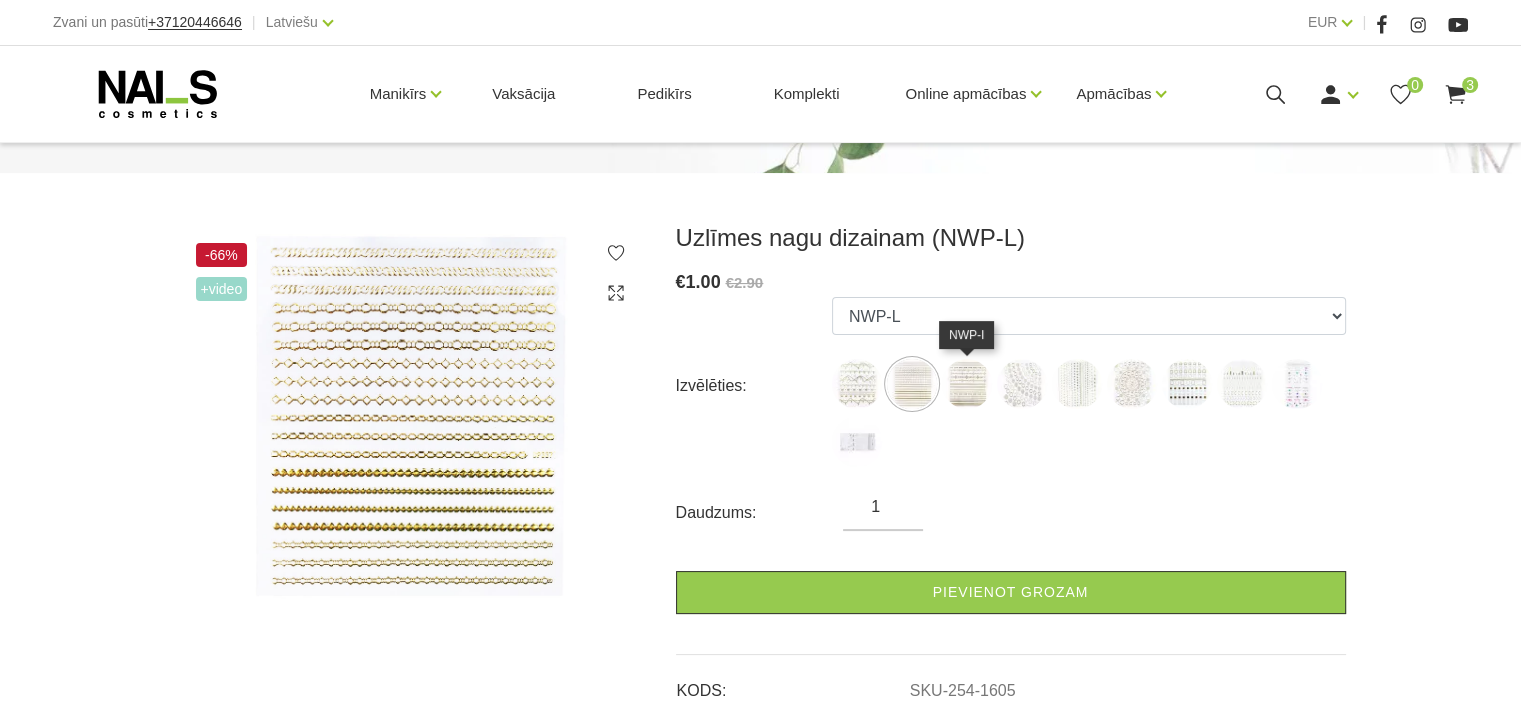 click at bounding box center [967, 384] 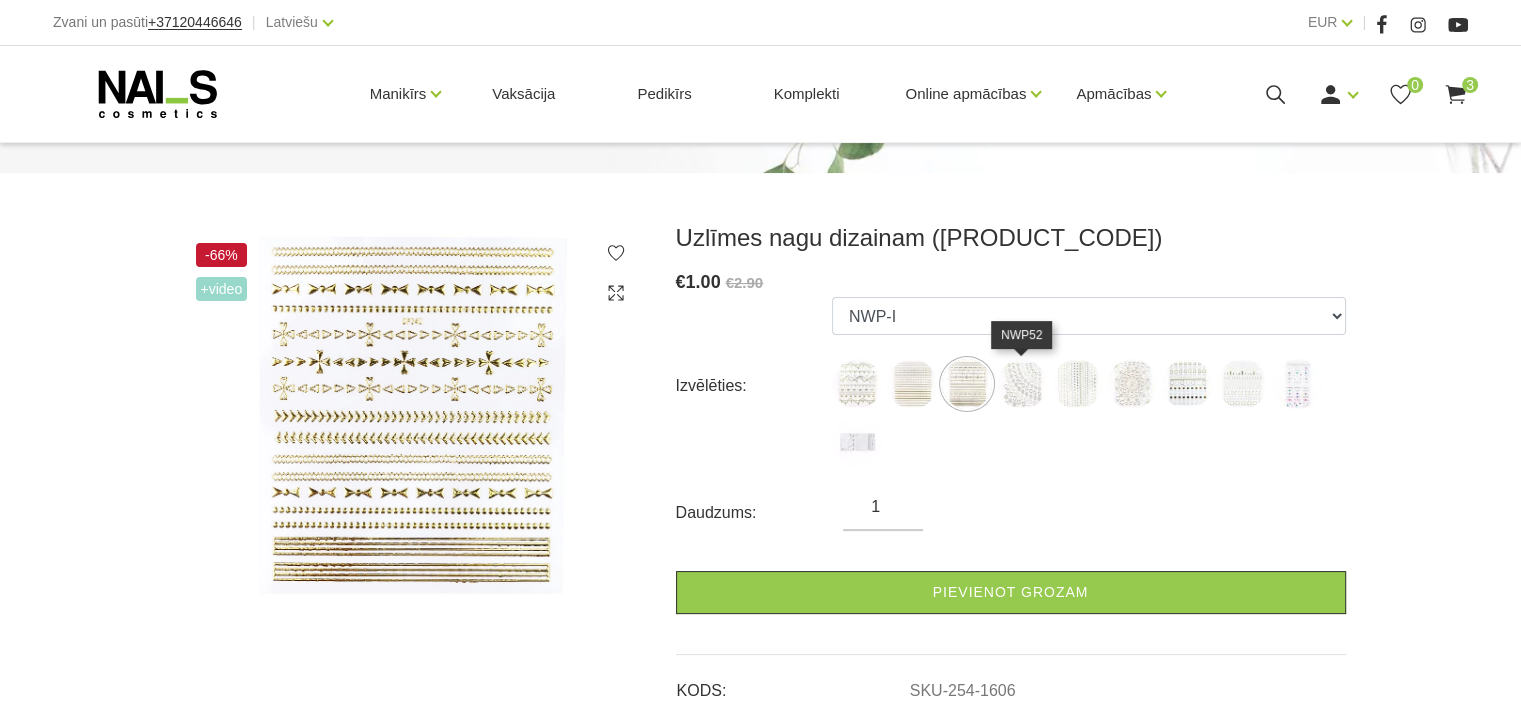 click at bounding box center (1022, 384) 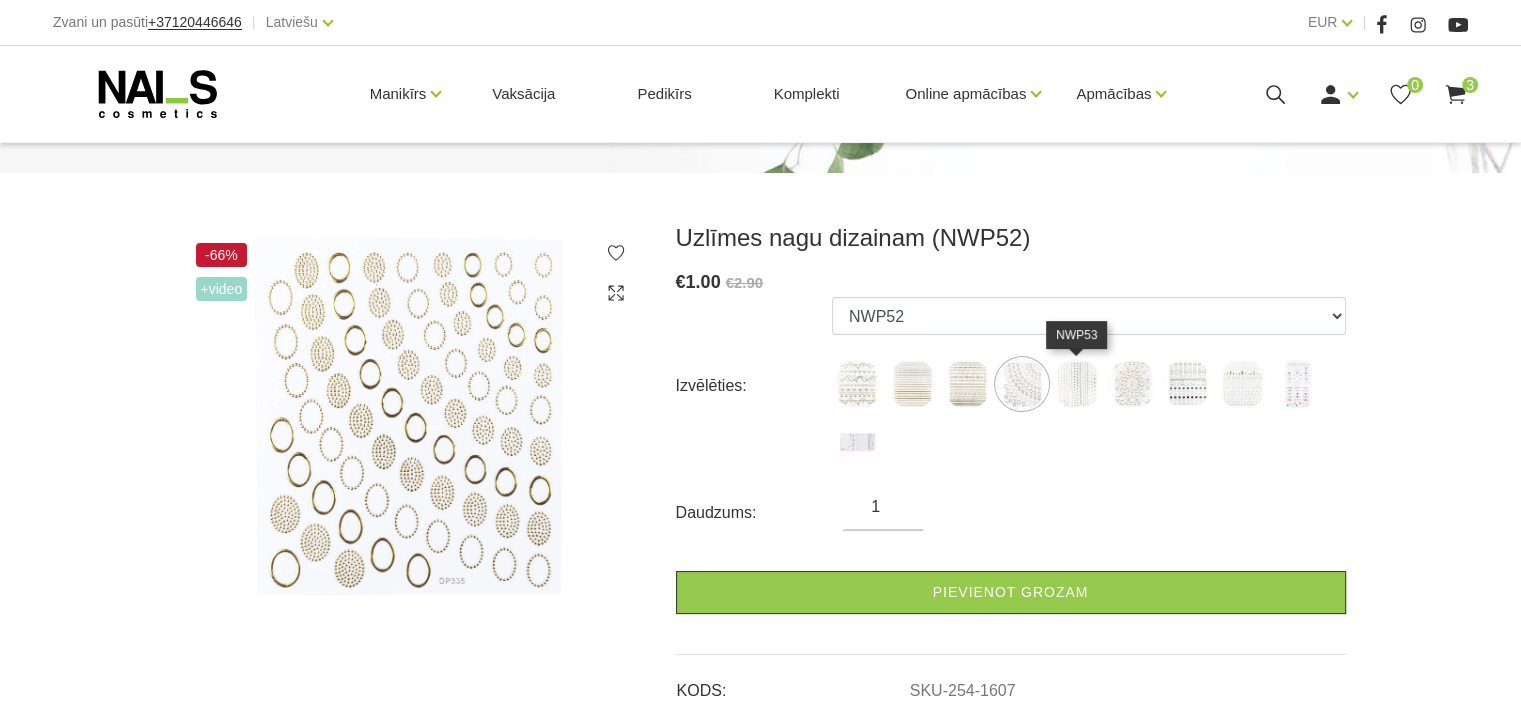 click at bounding box center (1077, 384) 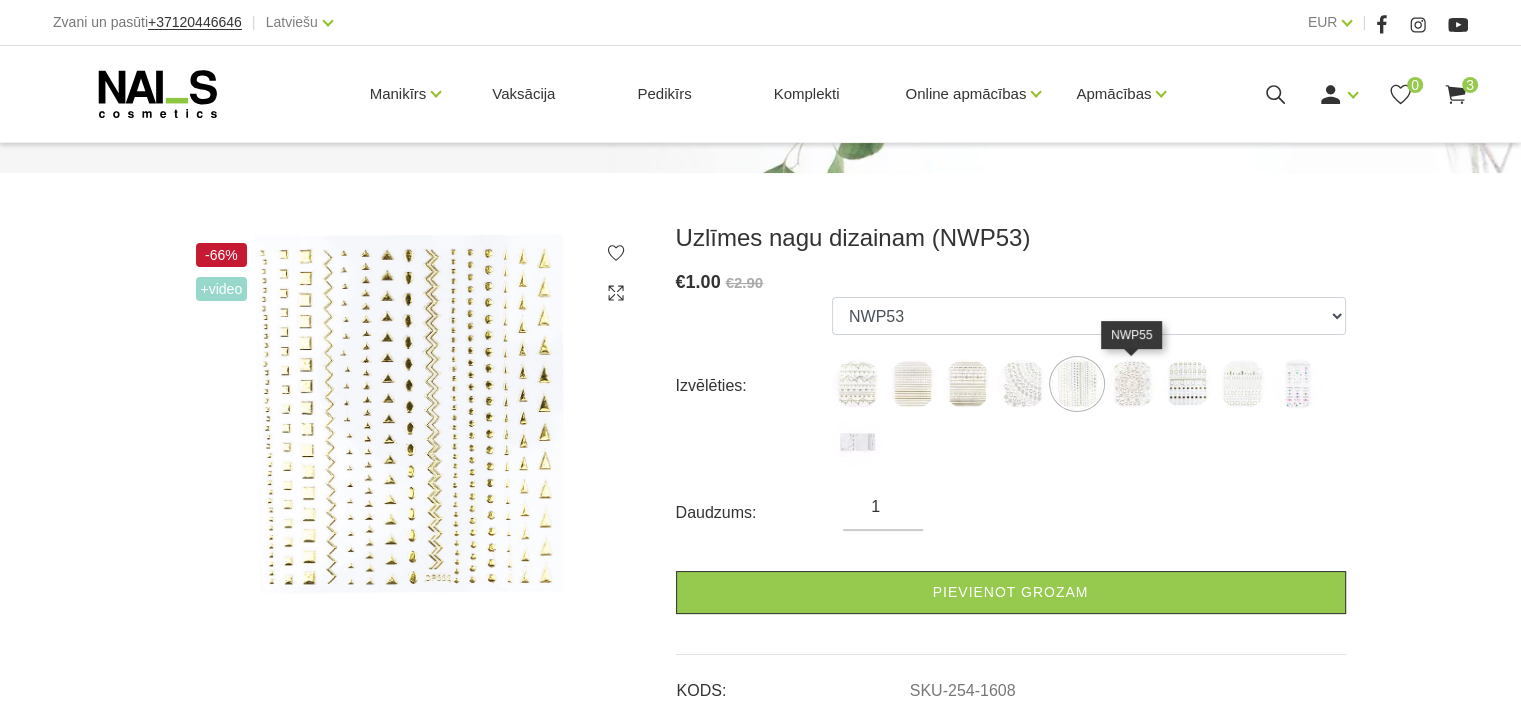 click at bounding box center (1132, 384) 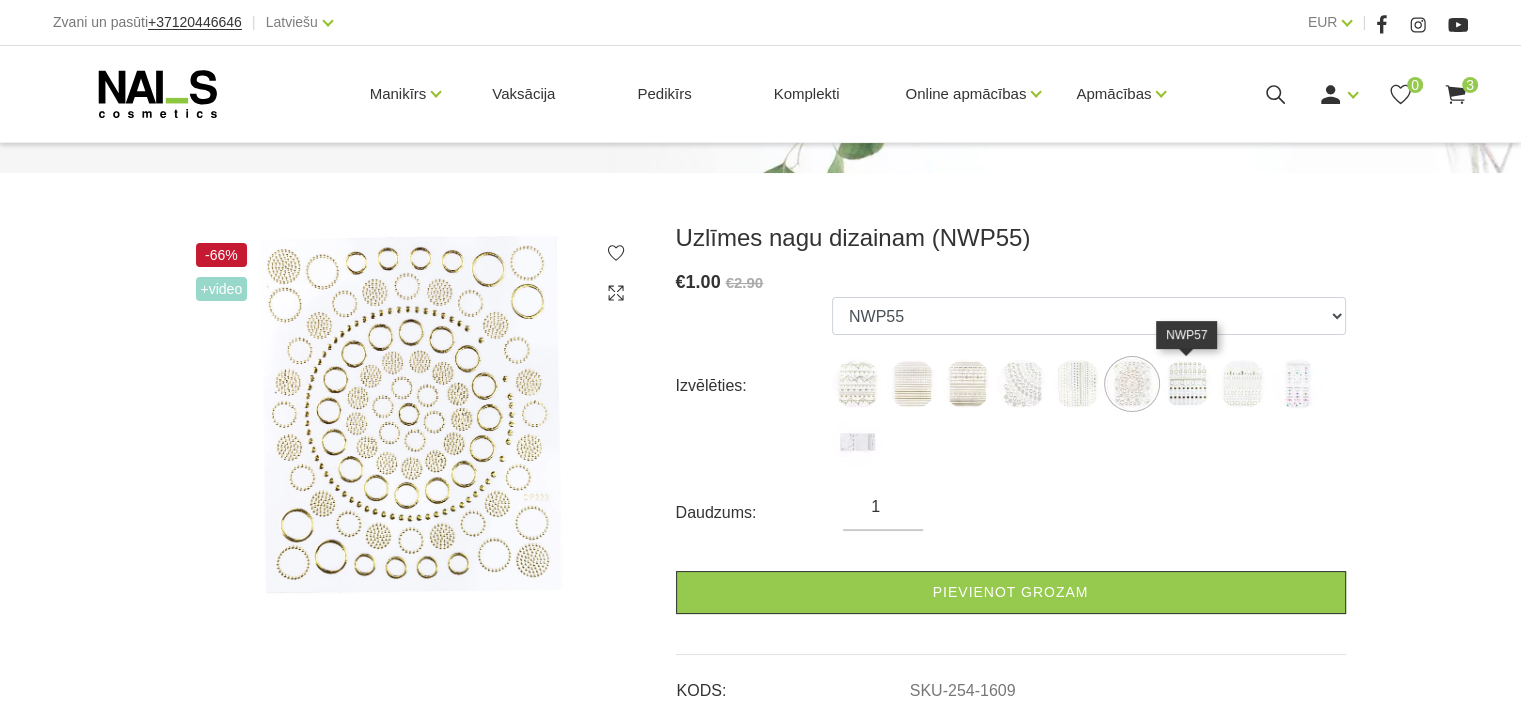 click at bounding box center [1187, 384] 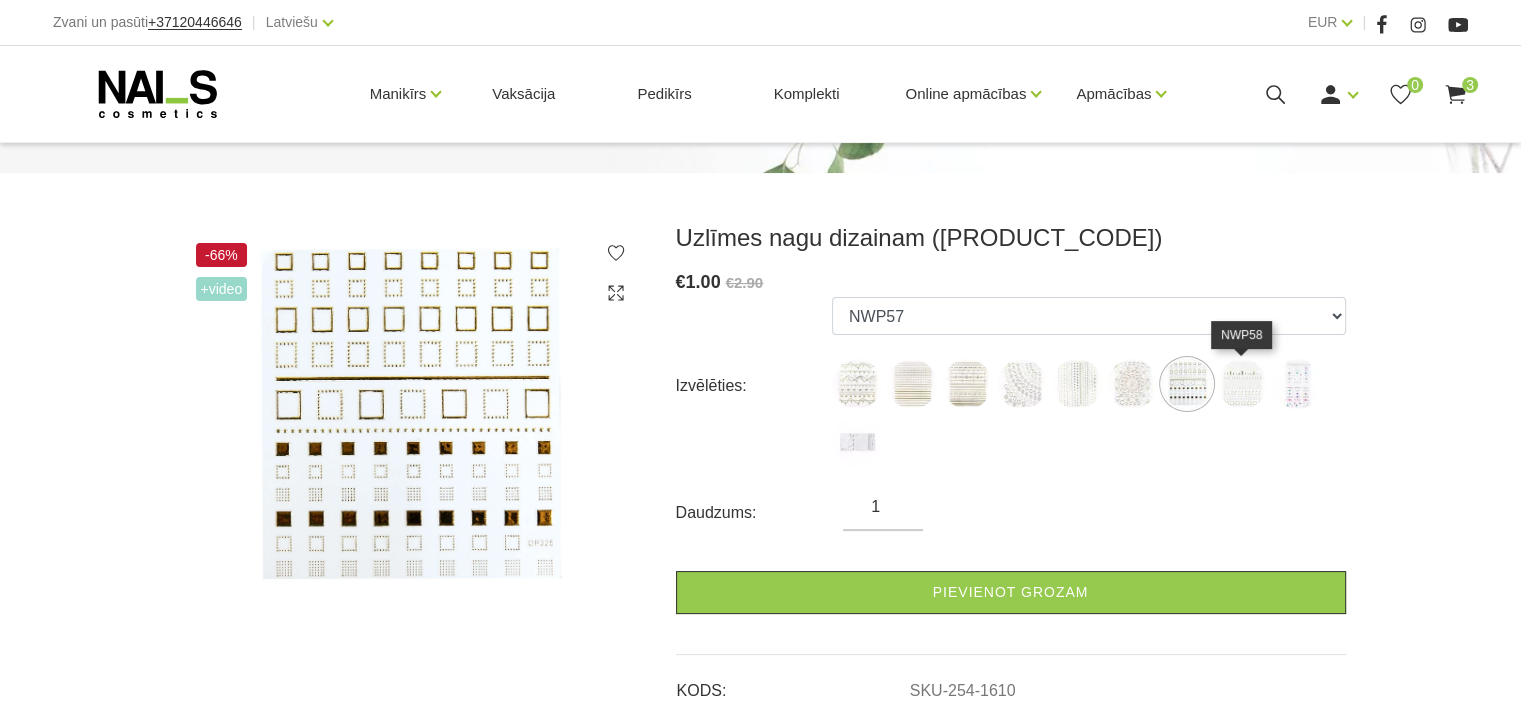 click at bounding box center [1242, 384] 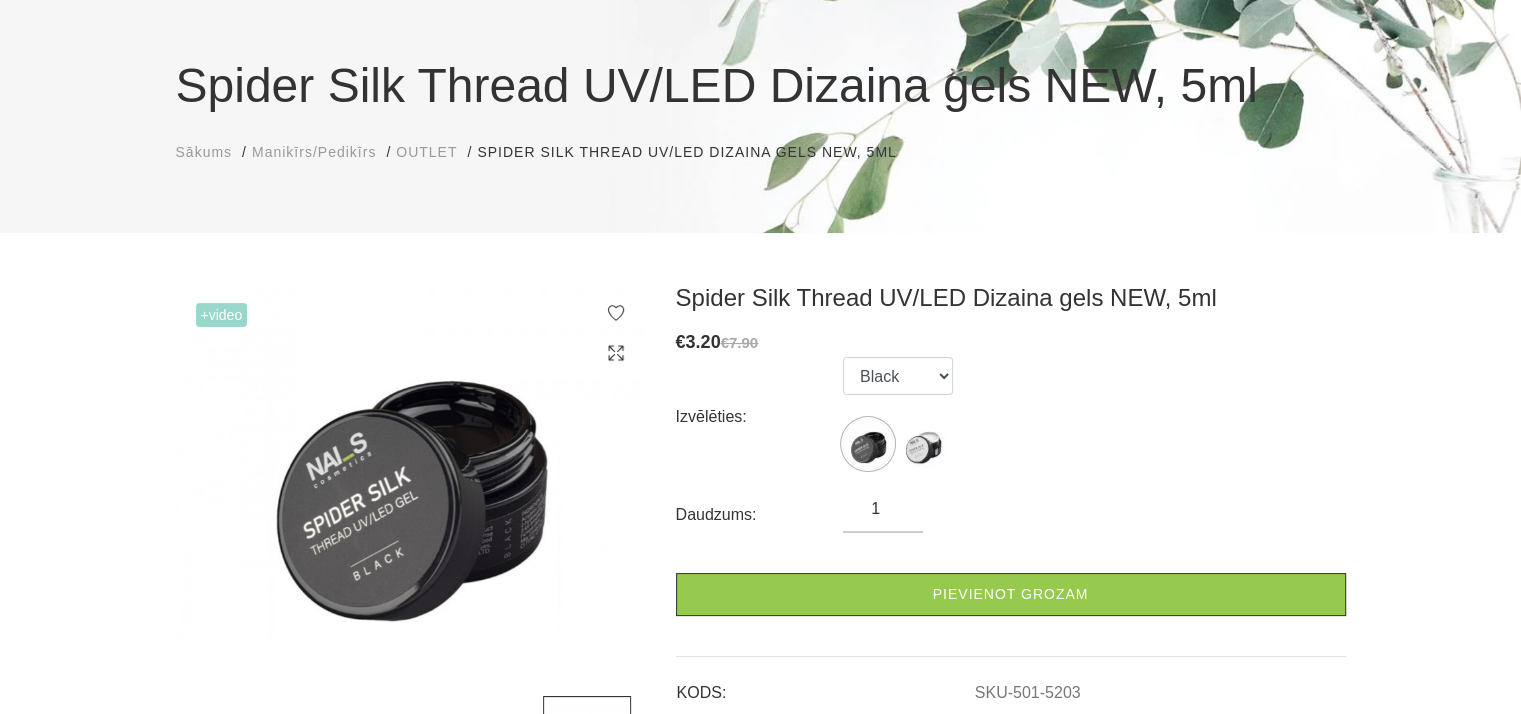 scroll, scrollTop: 300, scrollLeft: 0, axis: vertical 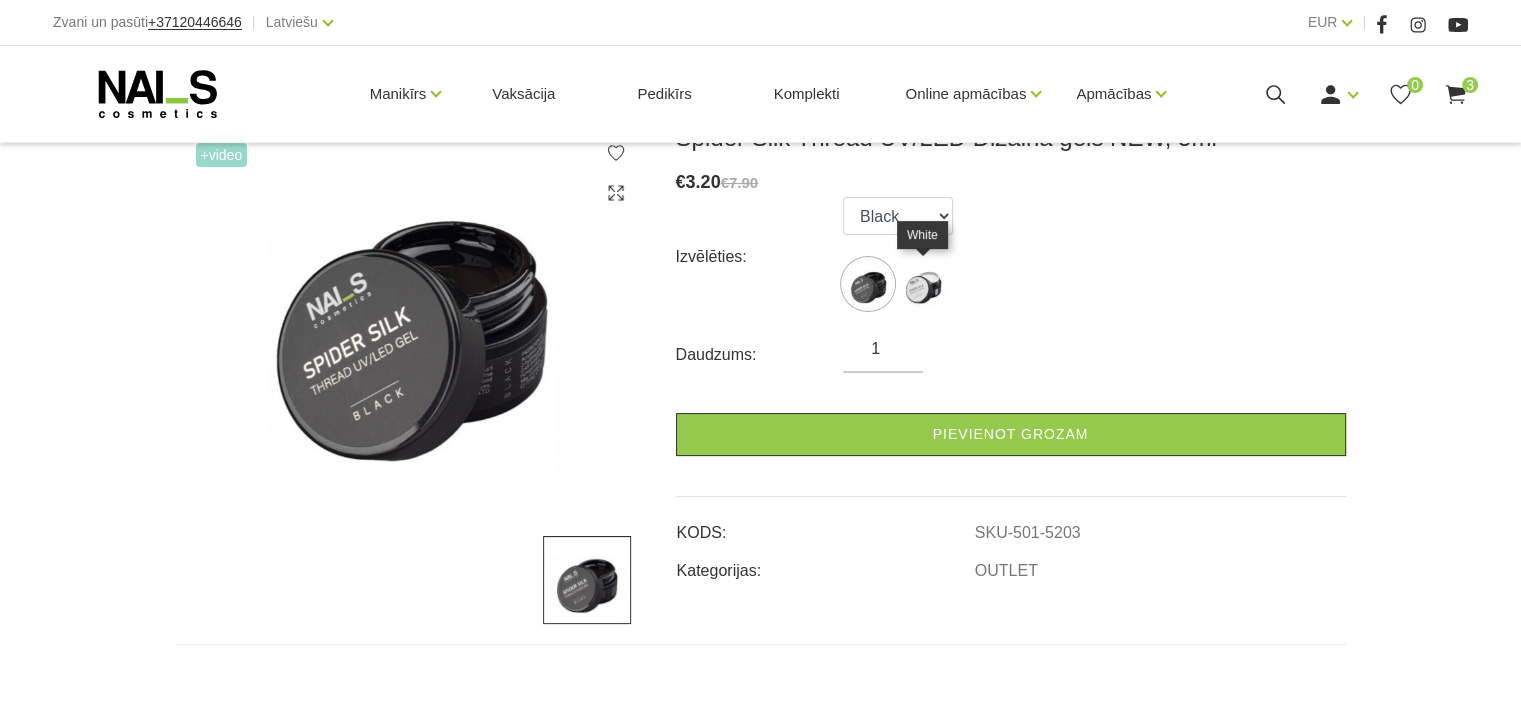 click at bounding box center [923, 284] 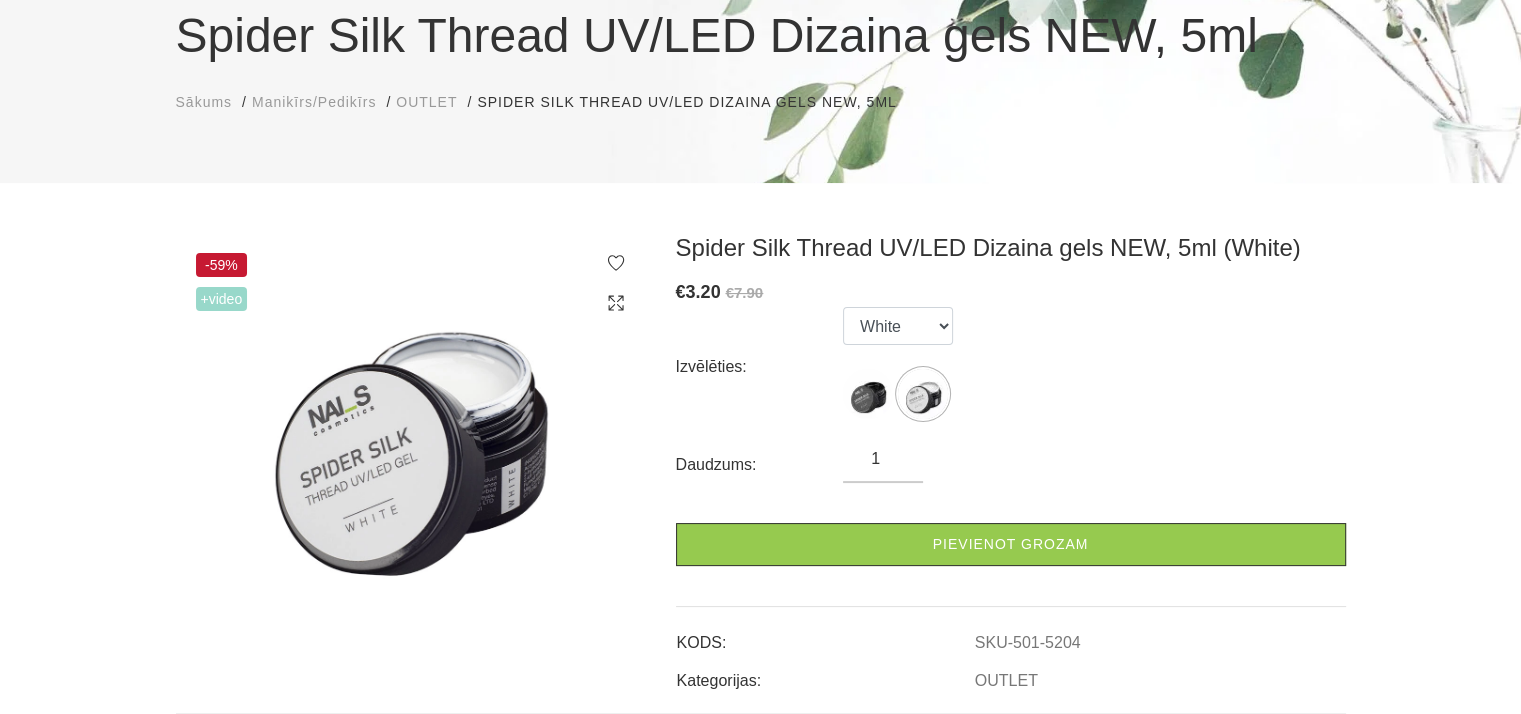 scroll, scrollTop: 200, scrollLeft: 0, axis: vertical 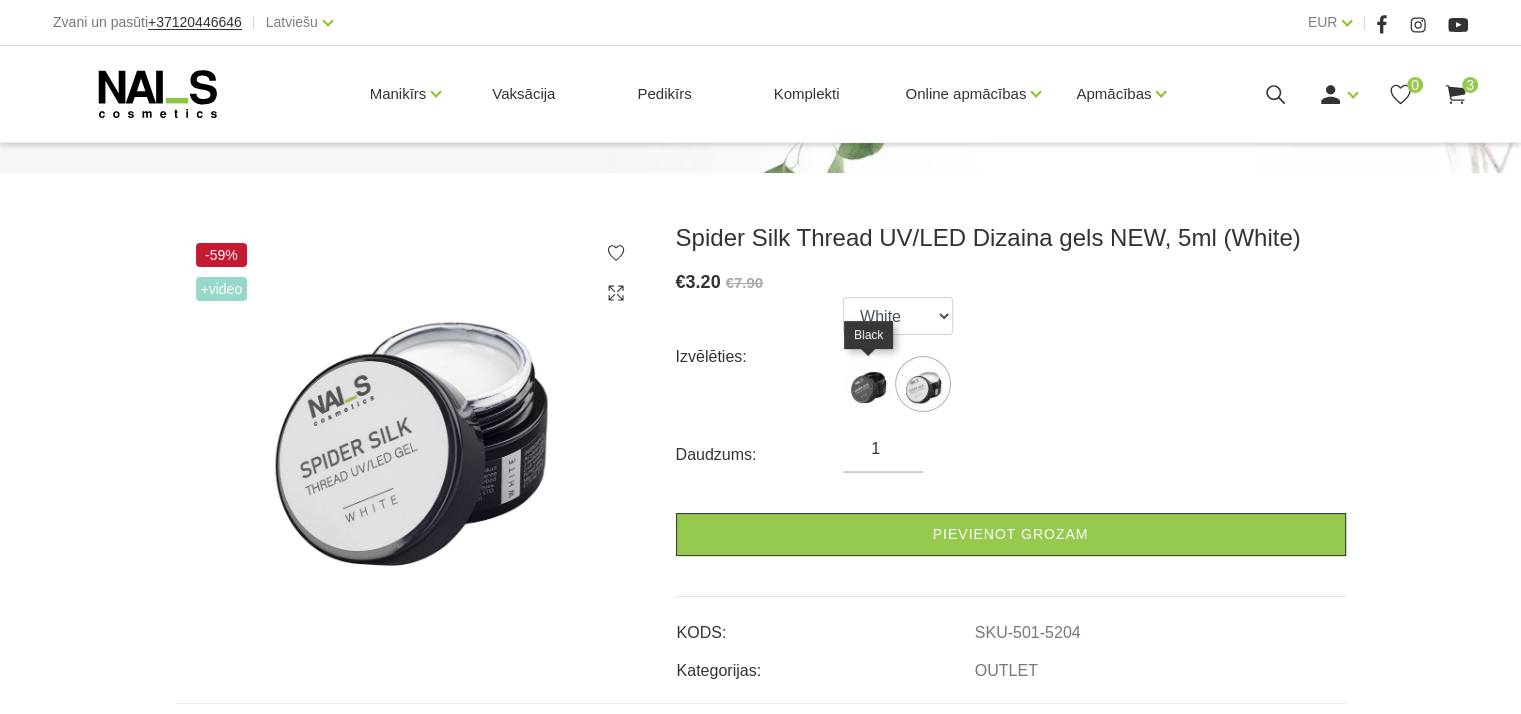 click at bounding box center (868, 384) 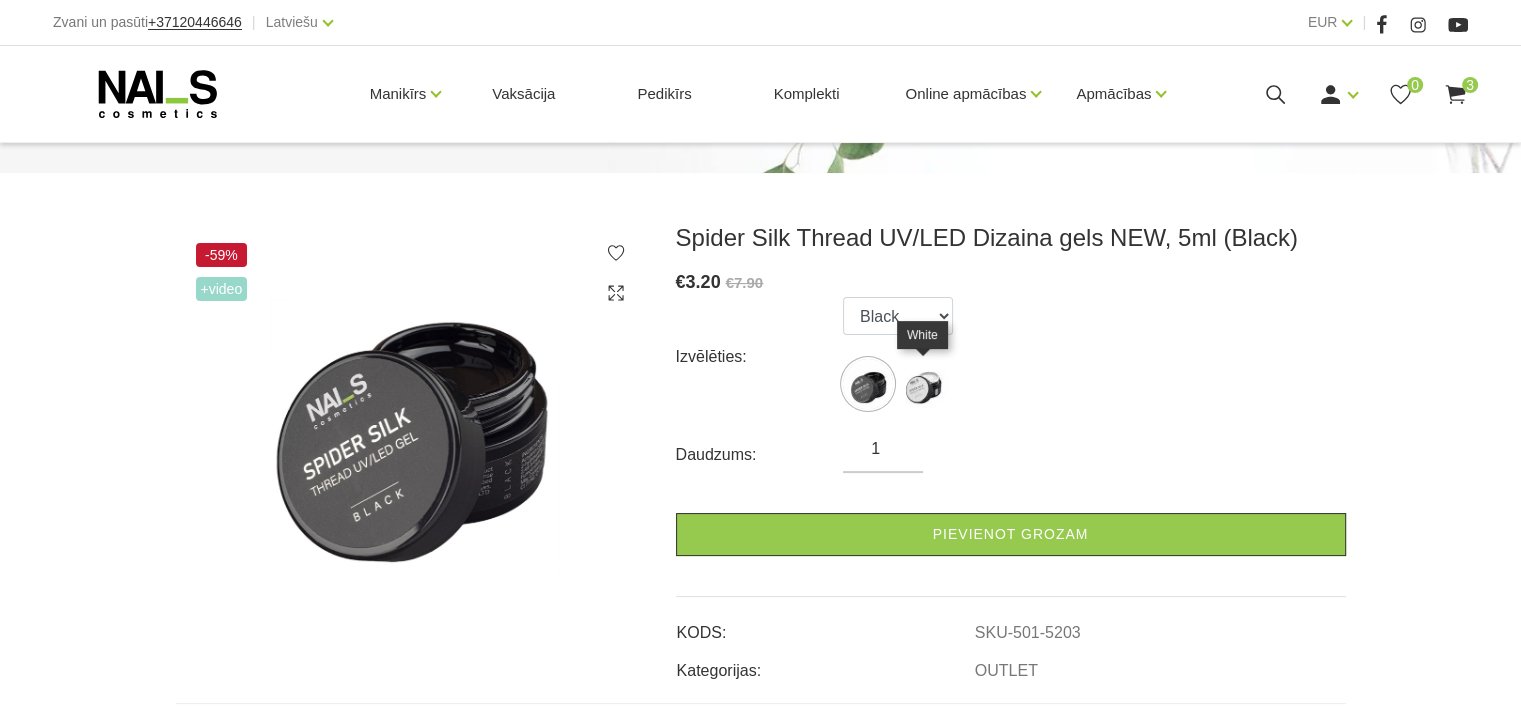 click at bounding box center [923, 384] 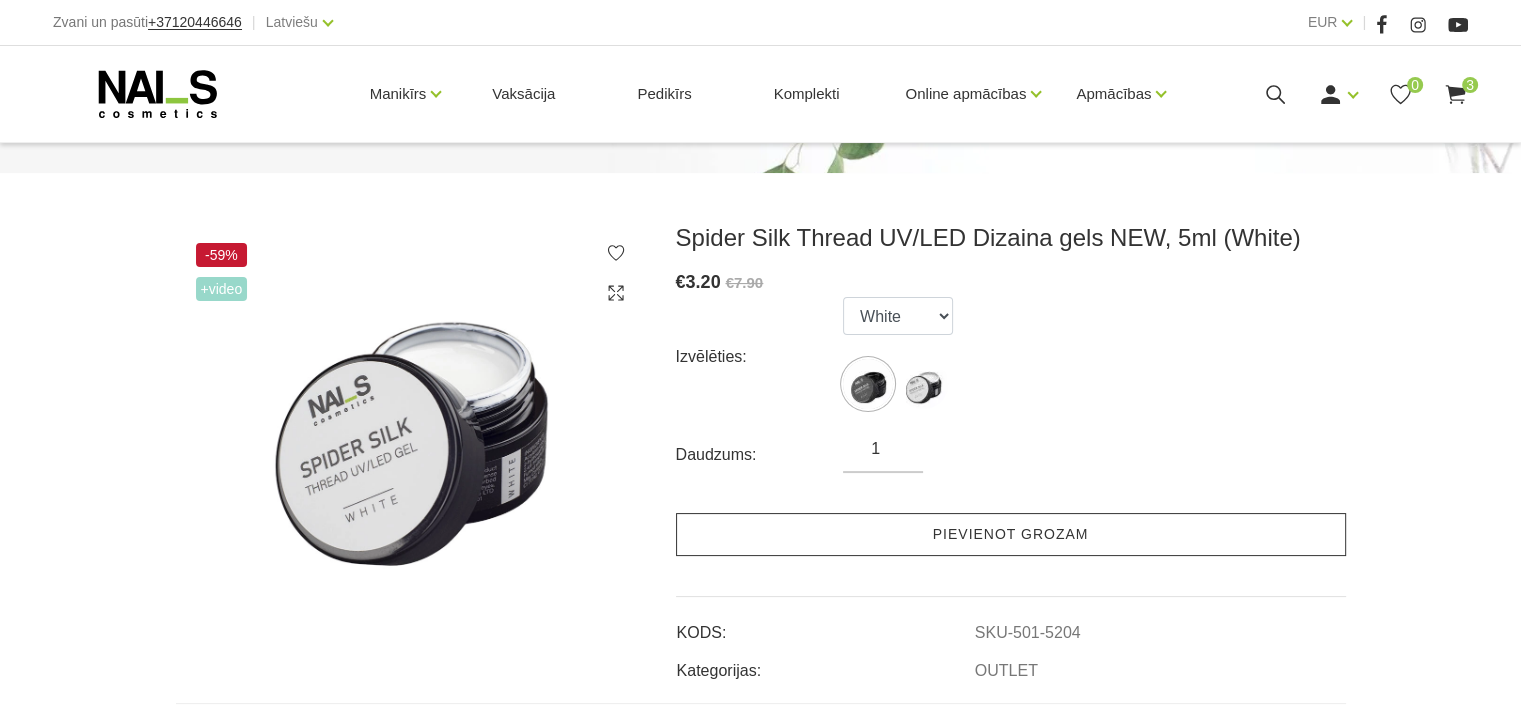 click on "Pievienot grozam" at bounding box center [1011, 534] 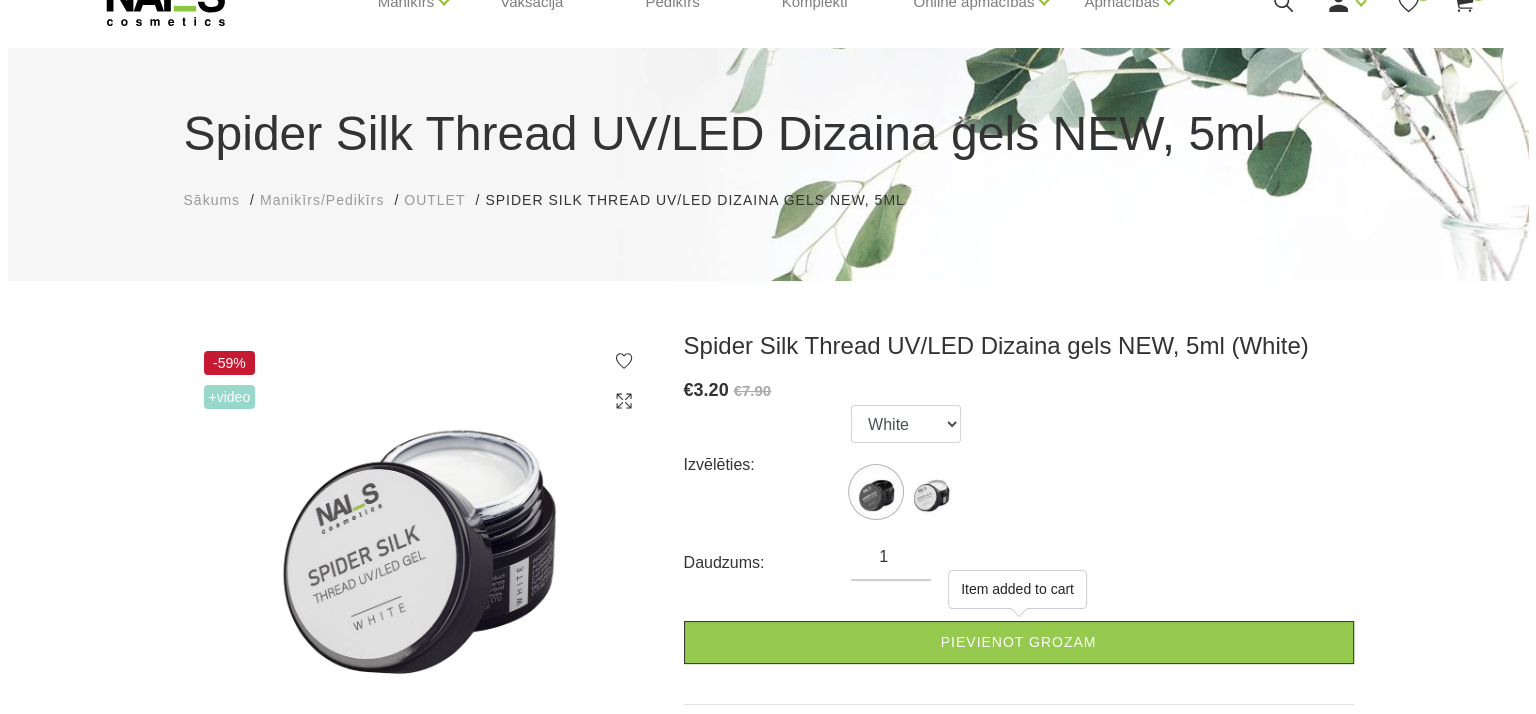 scroll, scrollTop: 0, scrollLeft: 0, axis: both 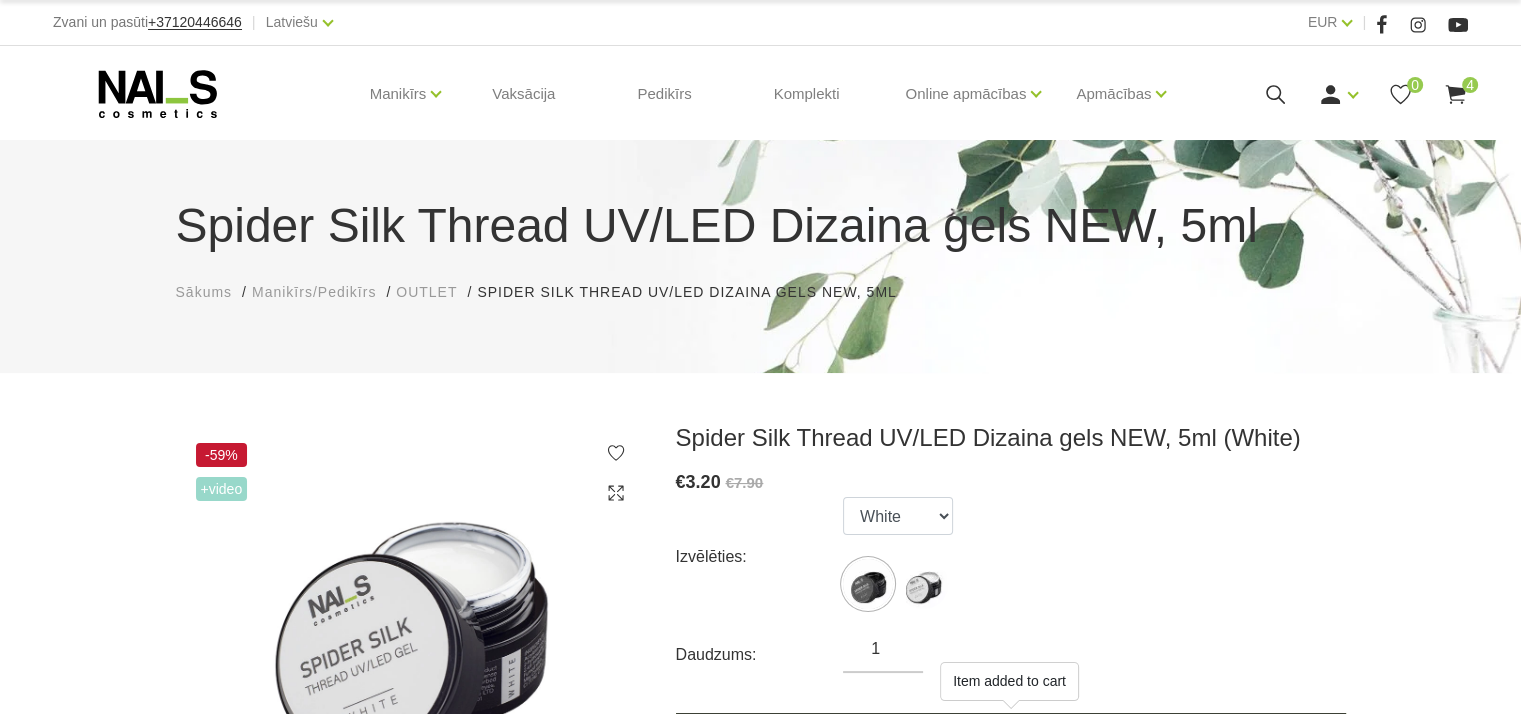 click on "Manikīrs
Gēllakas
Bāzes, topi un praimeri
Geli un akrigeli
Nagu dizains
Manikīra un pedikīra līdzekļi
Klasiskais manikīrs
Krēmi, losjoni un skrubji
Aksesuāri, piederumi
OUTLET
Elektroierīces
Frēzes, uzgaļi
Vaksācija Pedikīrs Komplekti Online apmācības
Online apmācības
Semināri klātienē
Apmācības
Apmācības
Online apmācības
Semināru grafiks
Pieteikt salonu
Ienākt Reģistrēties
4" at bounding box center (760, 94) 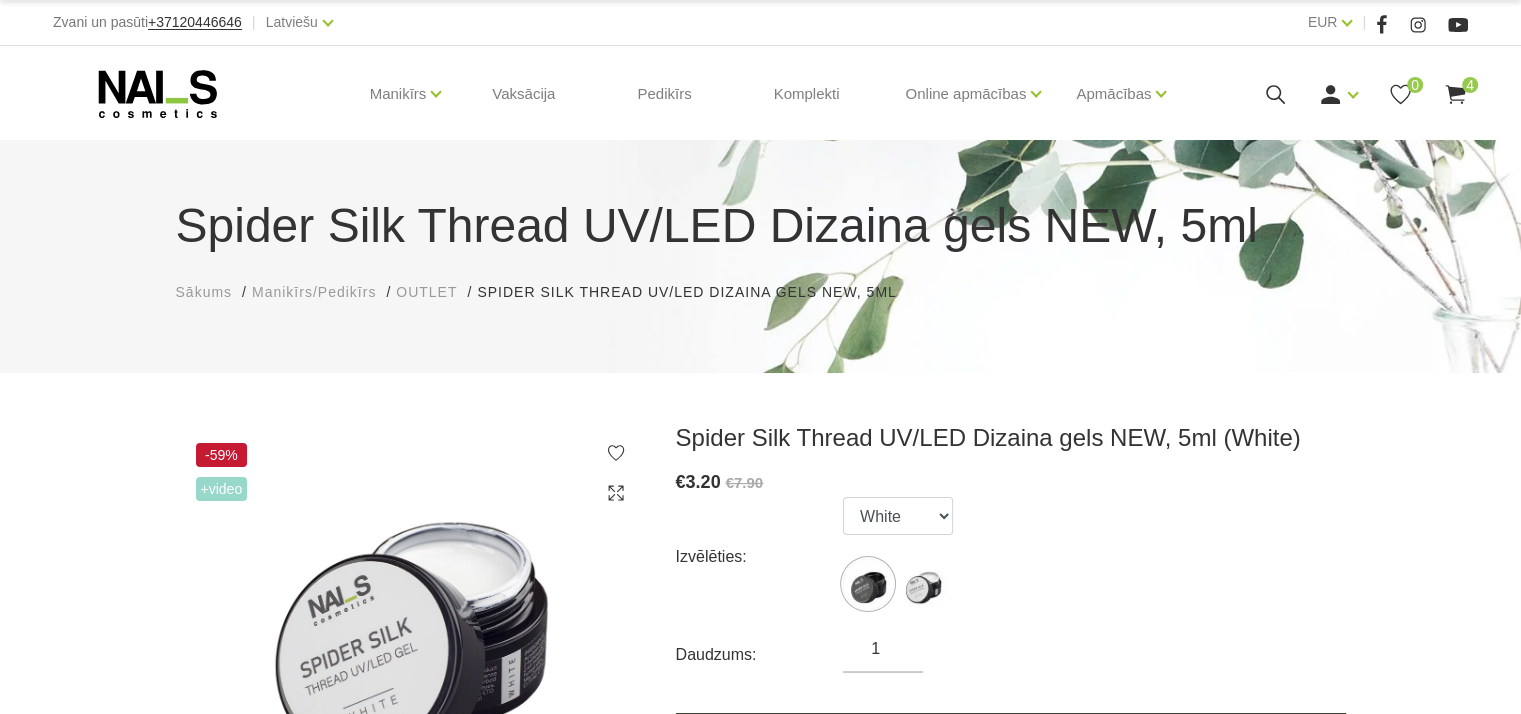 click 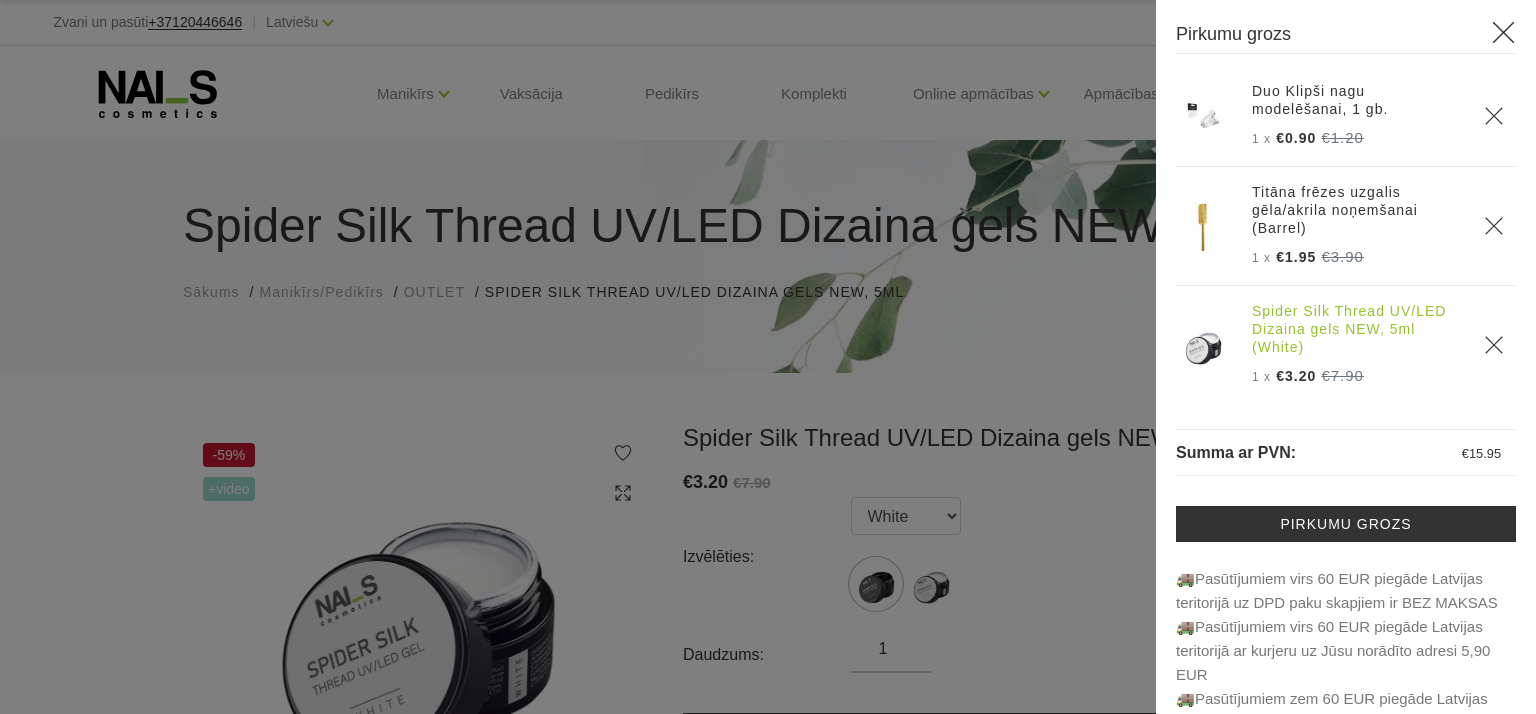scroll, scrollTop: 0, scrollLeft: 0, axis: both 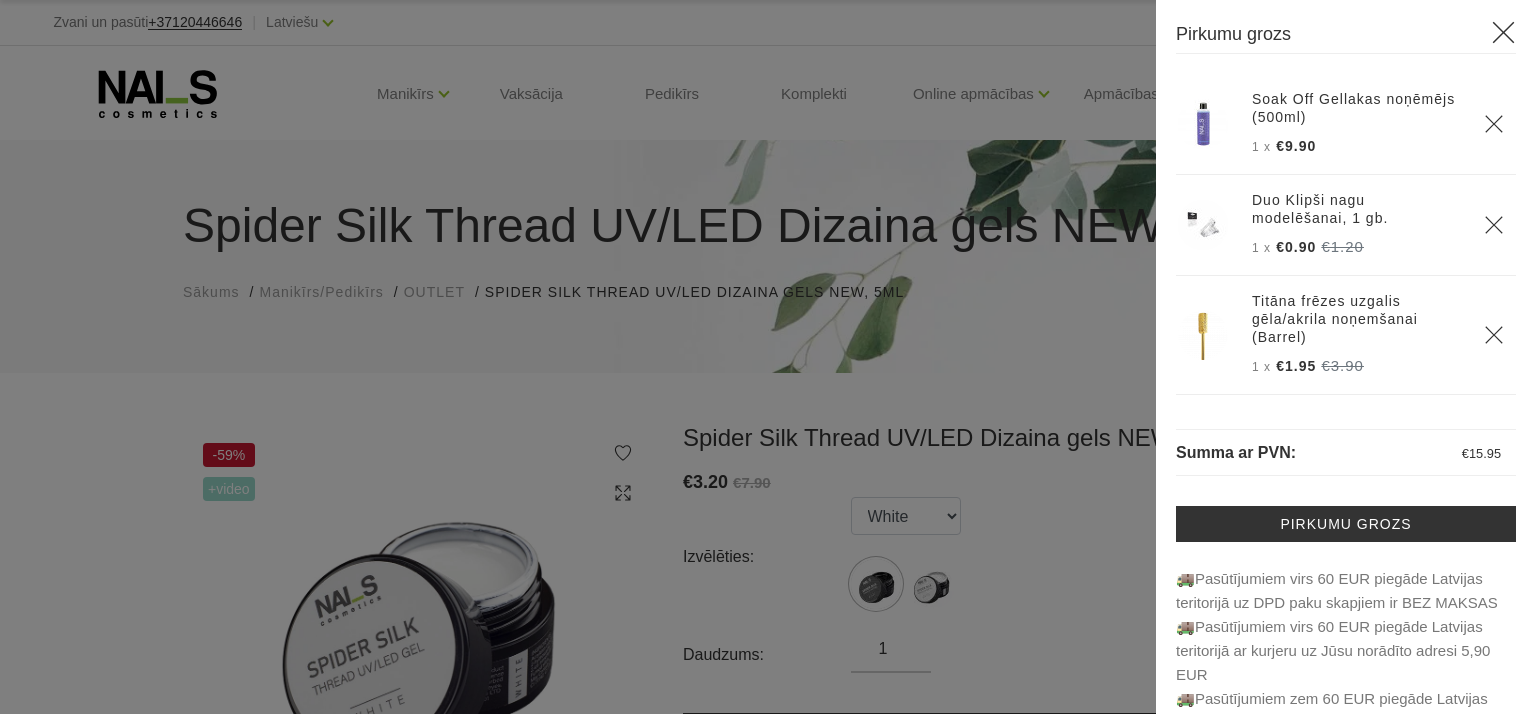 click on "Soak Off Gellakas noņēmējs (500ml)" at bounding box center [1356, 108] 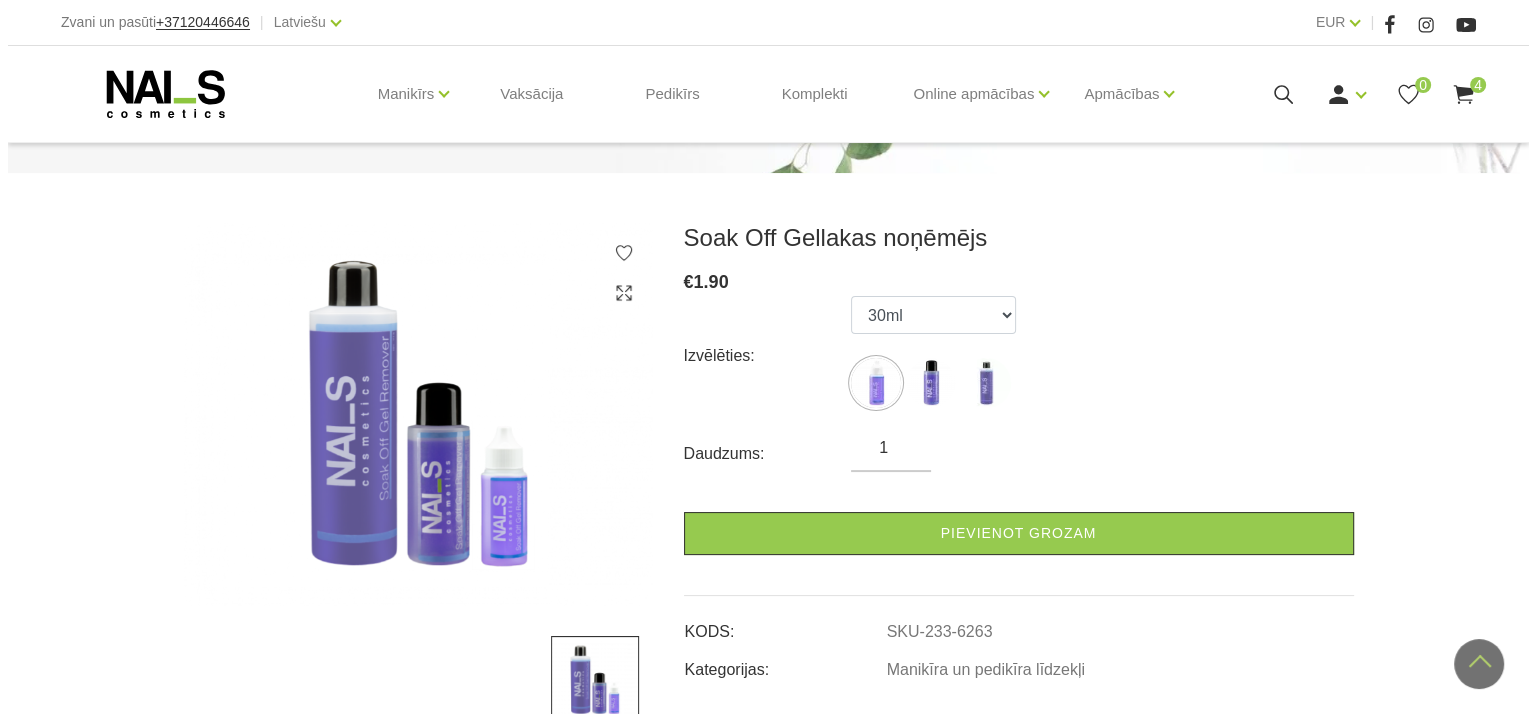 scroll, scrollTop: 193, scrollLeft: 0, axis: vertical 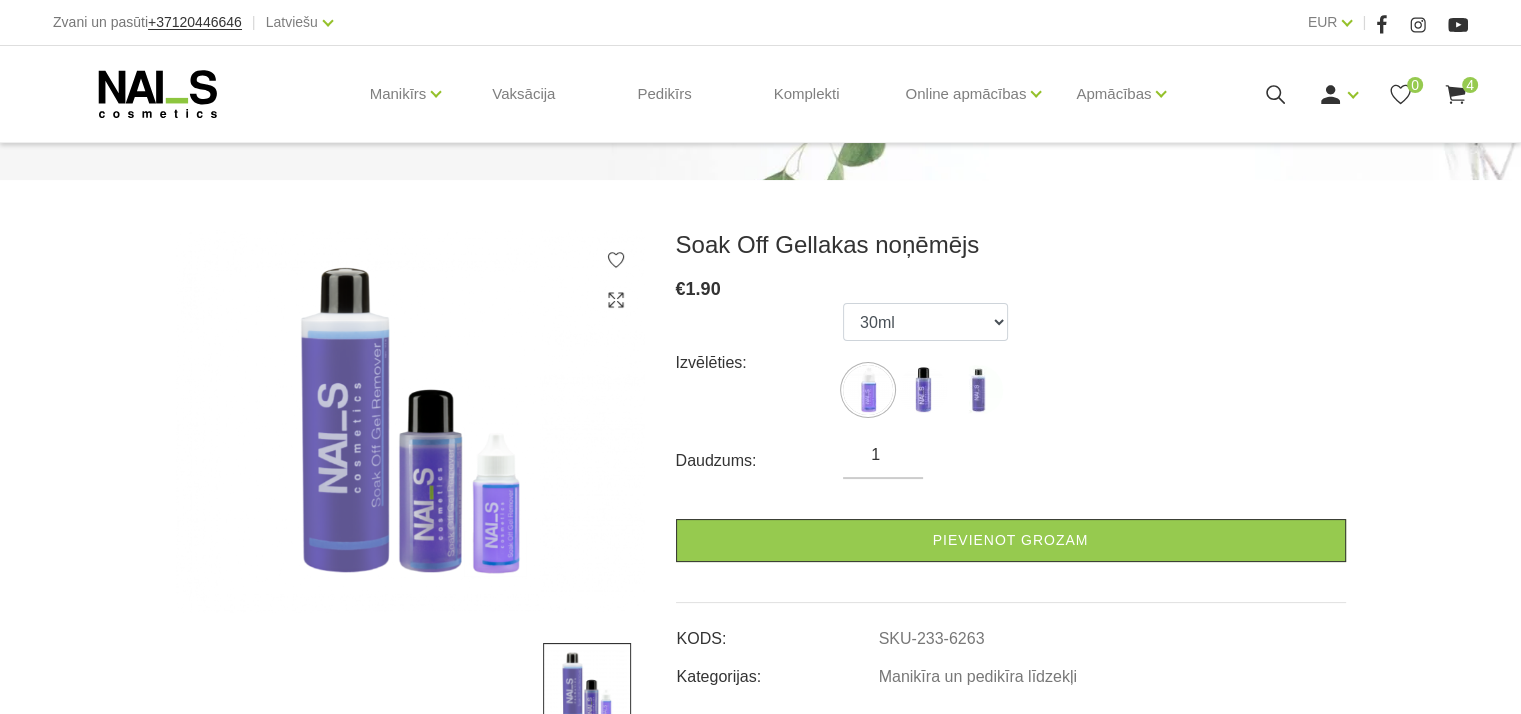 click 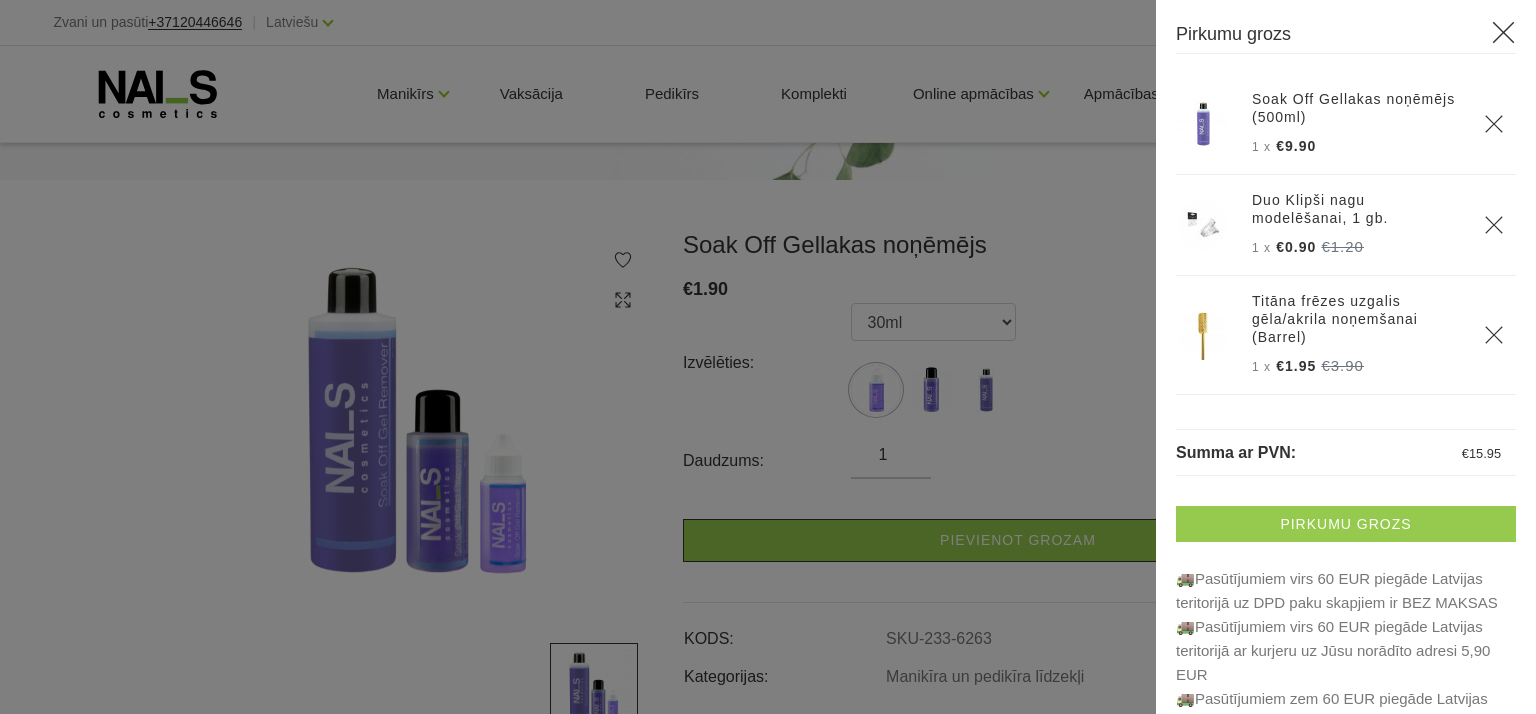 click on "Pirkumu grozs" at bounding box center [1346, 524] 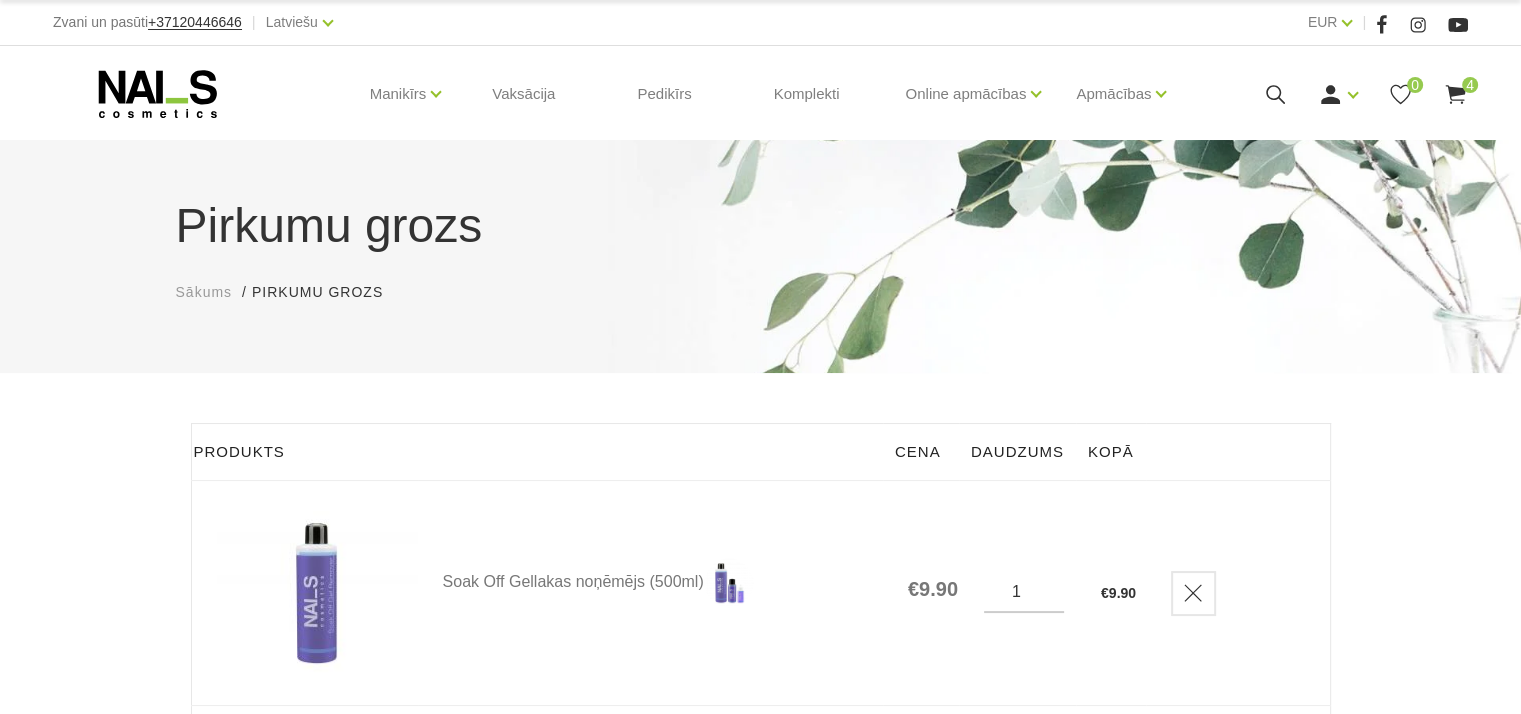scroll, scrollTop: 16, scrollLeft: 0, axis: vertical 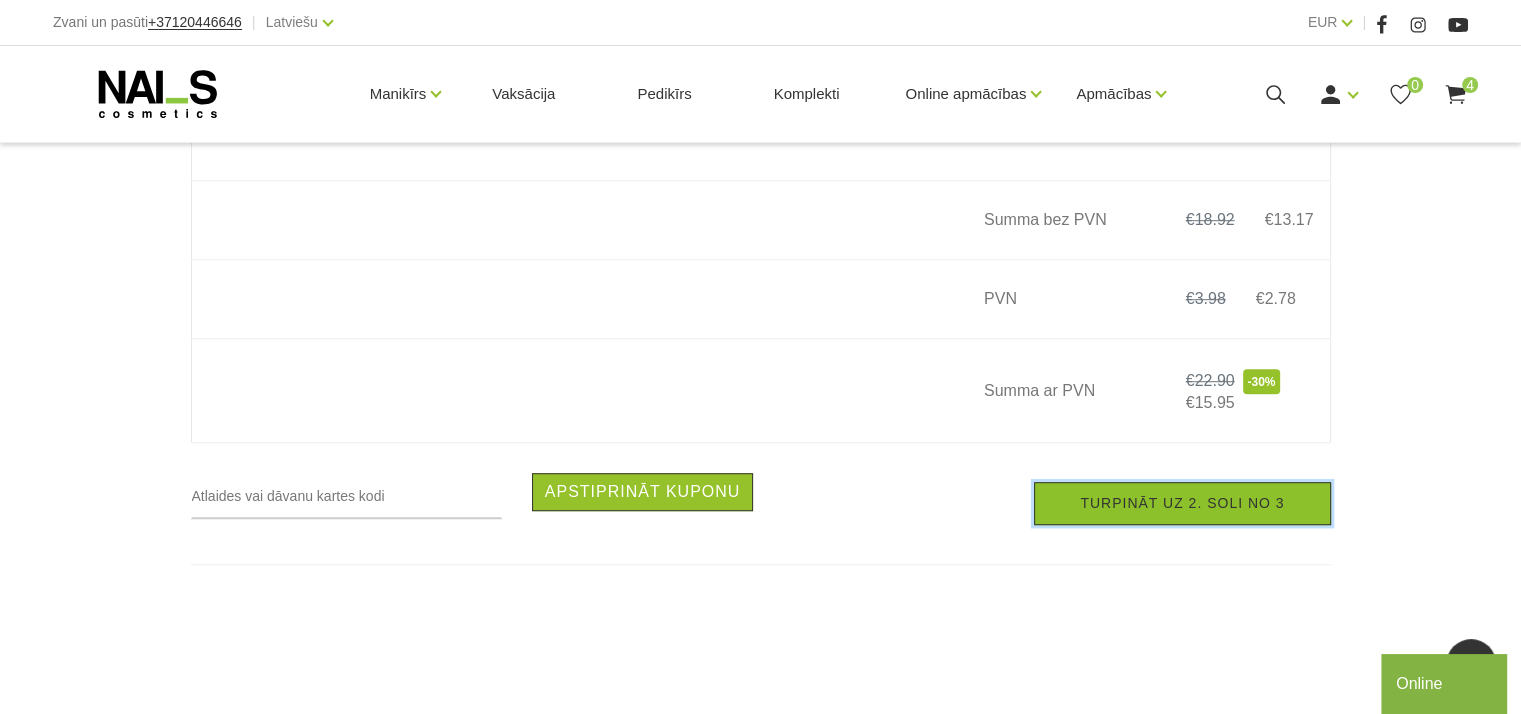 click on "Turpināt uz 2. soli no 3" at bounding box center [1182, 503] 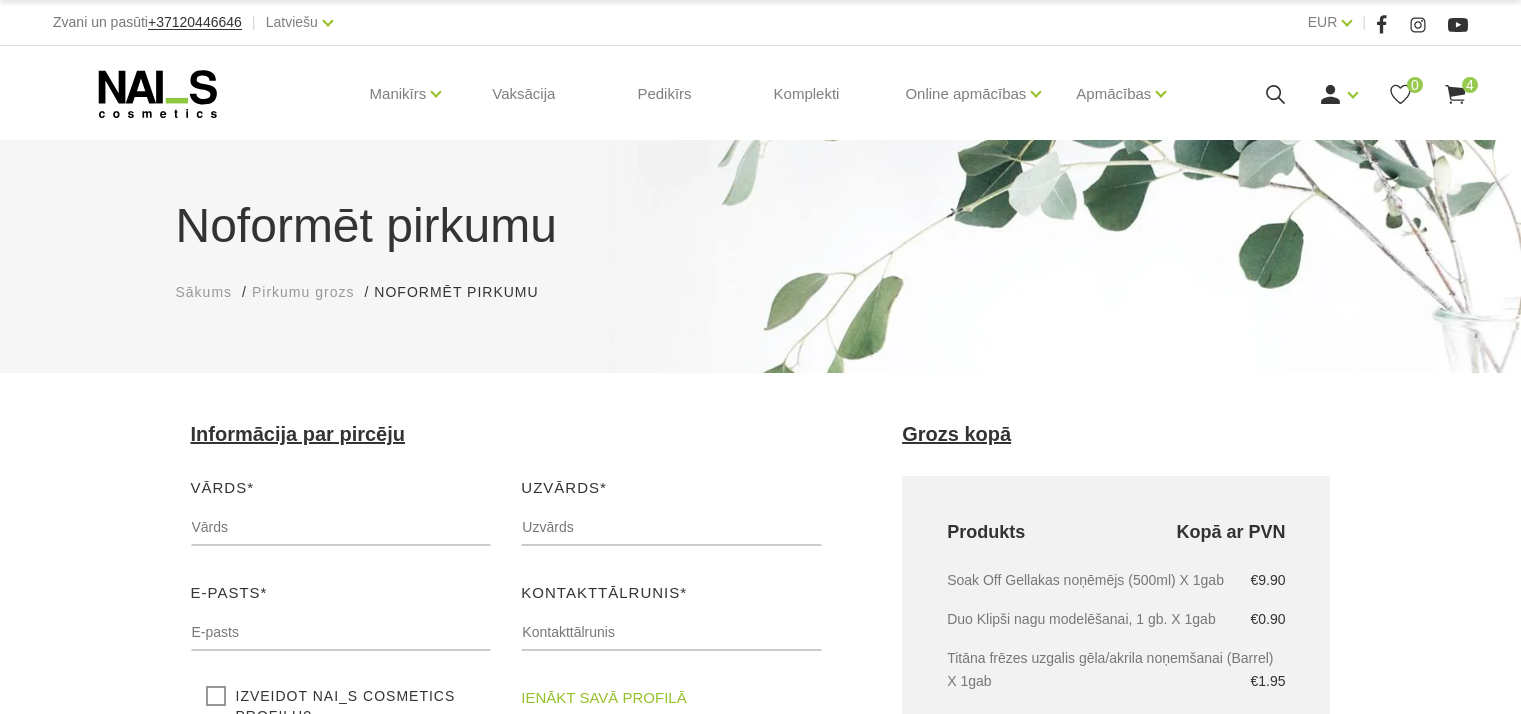 scroll, scrollTop: 0, scrollLeft: 0, axis: both 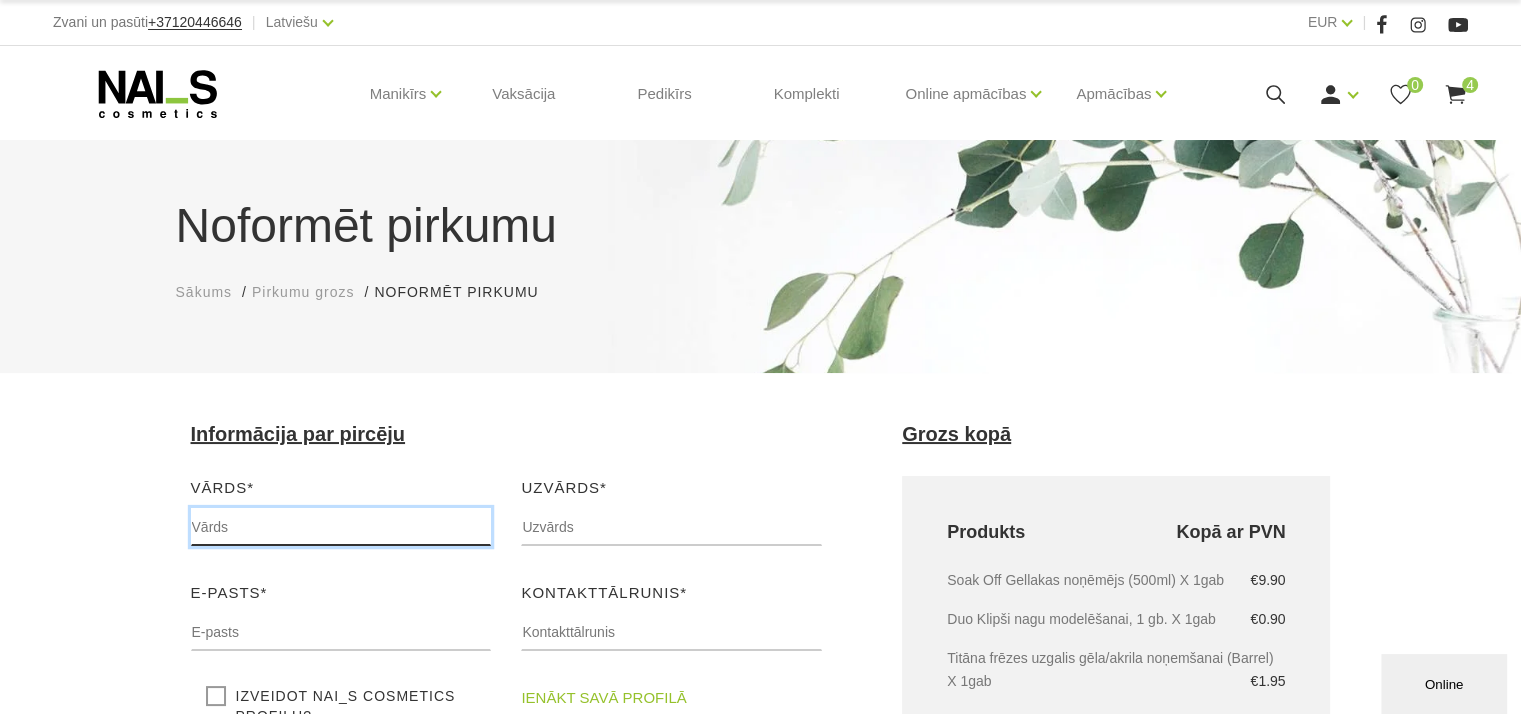 click at bounding box center (341, 527) 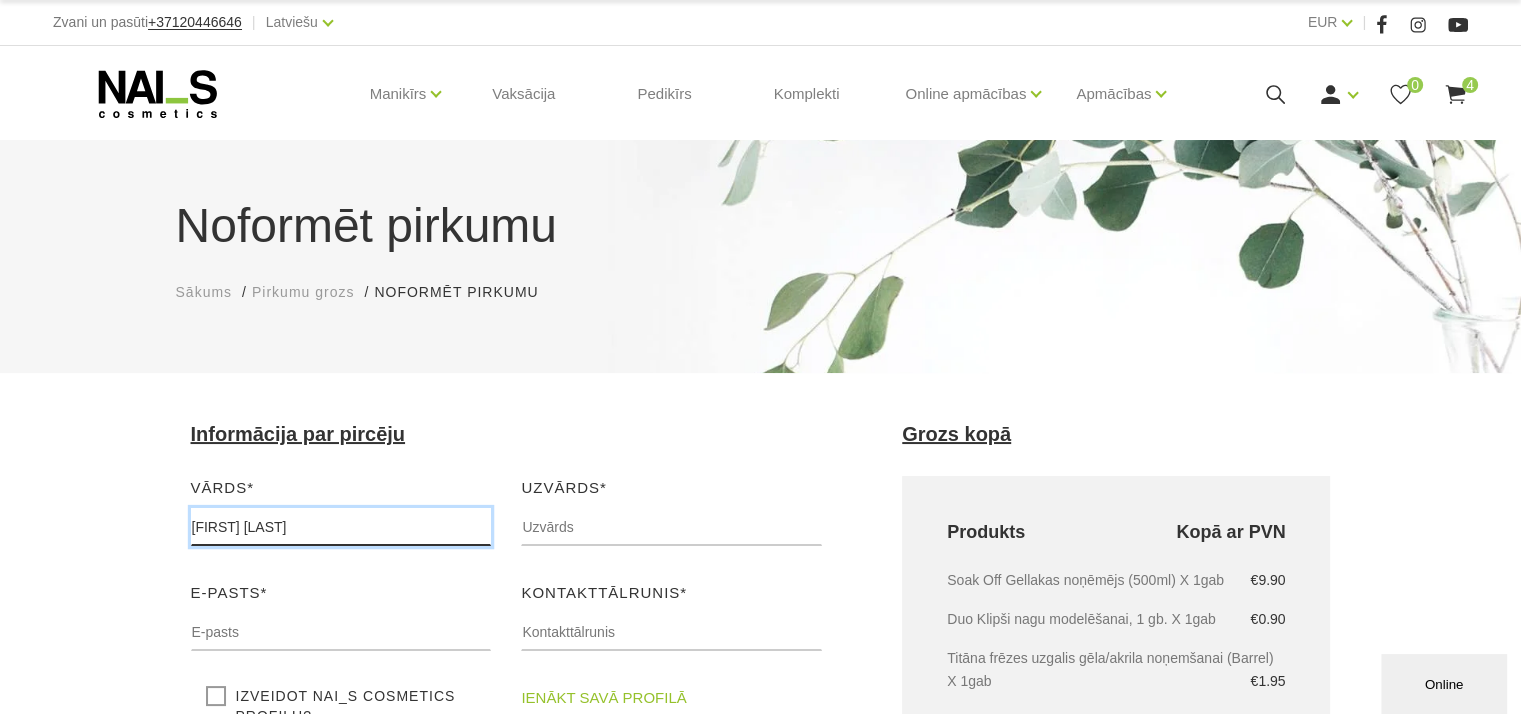 drag, startPoint x: 342, startPoint y: 529, endPoint x: 228, endPoint y: 528, distance: 114.00439 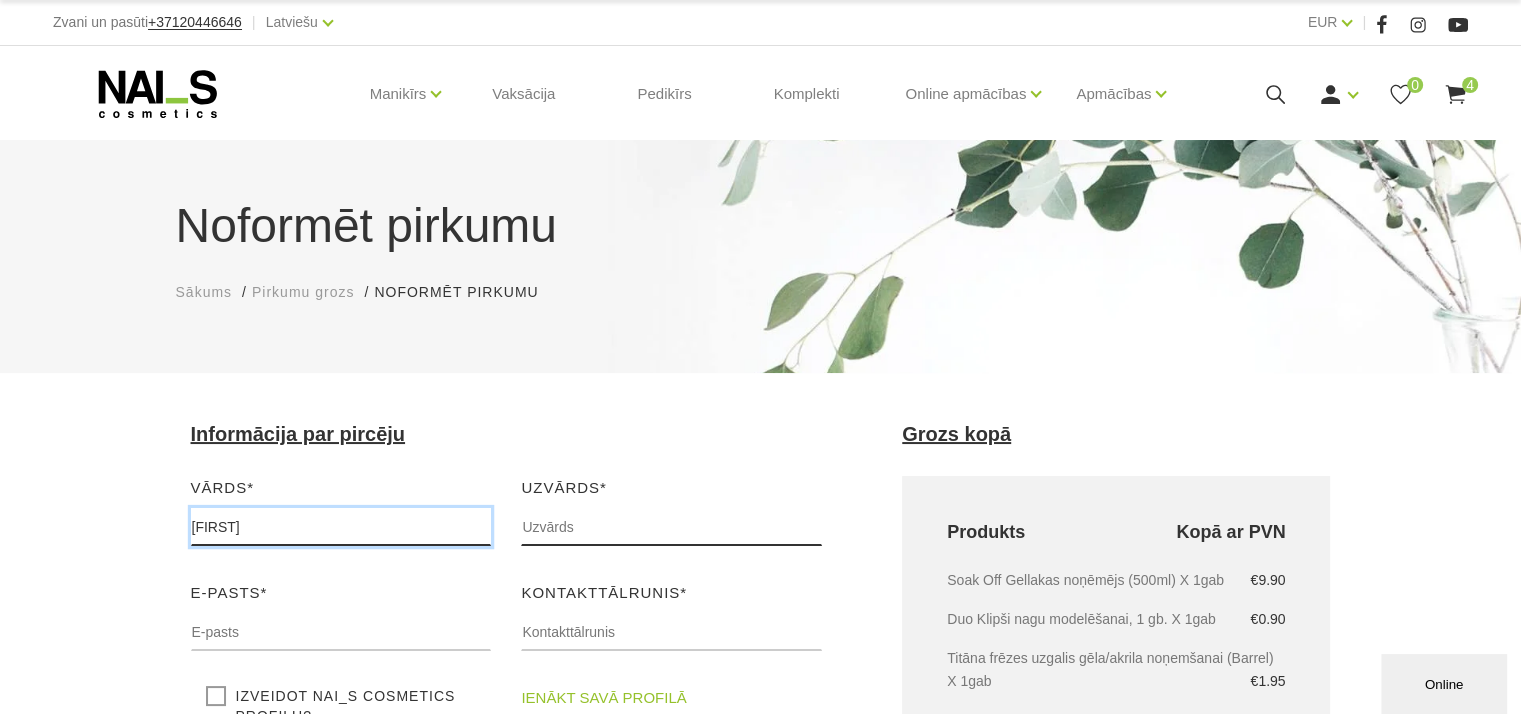 type on "Agita" 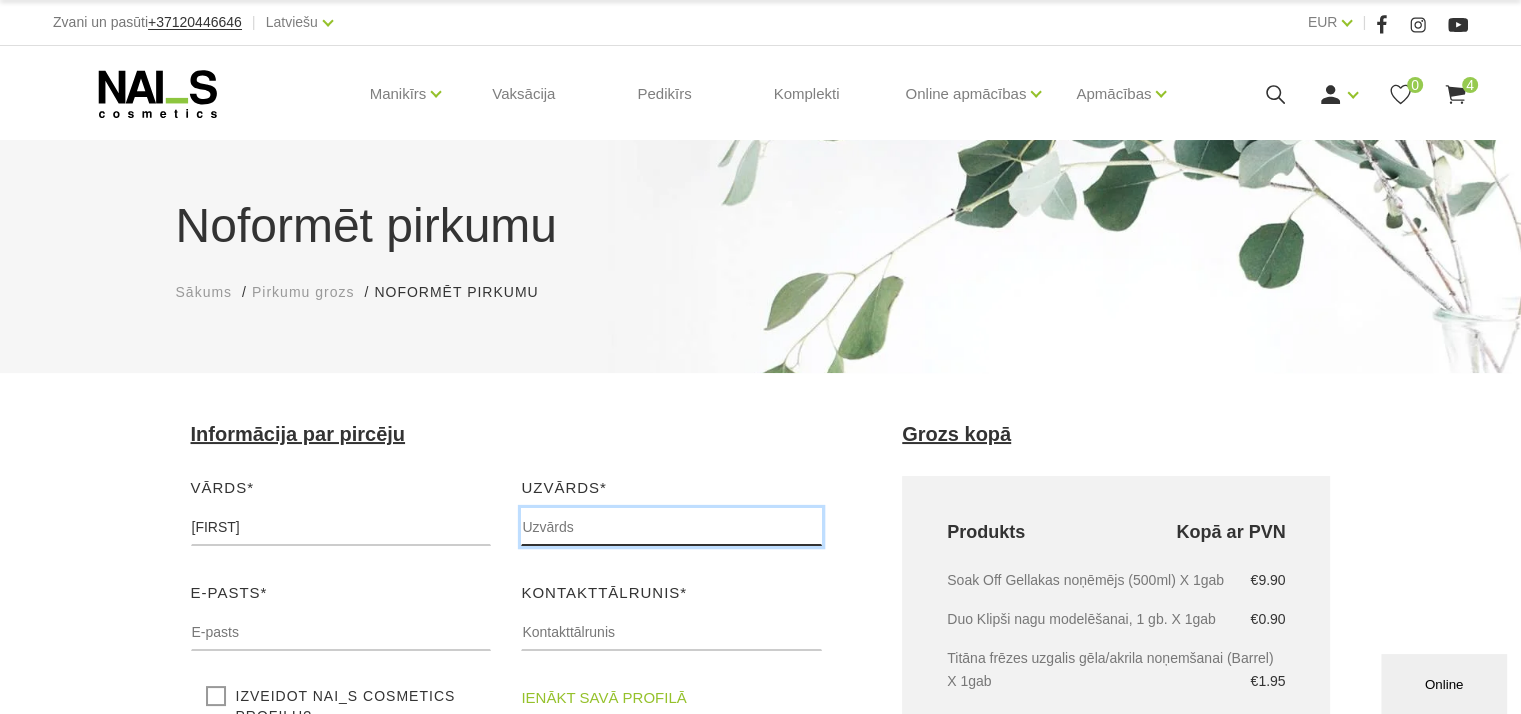 click at bounding box center (671, 527) 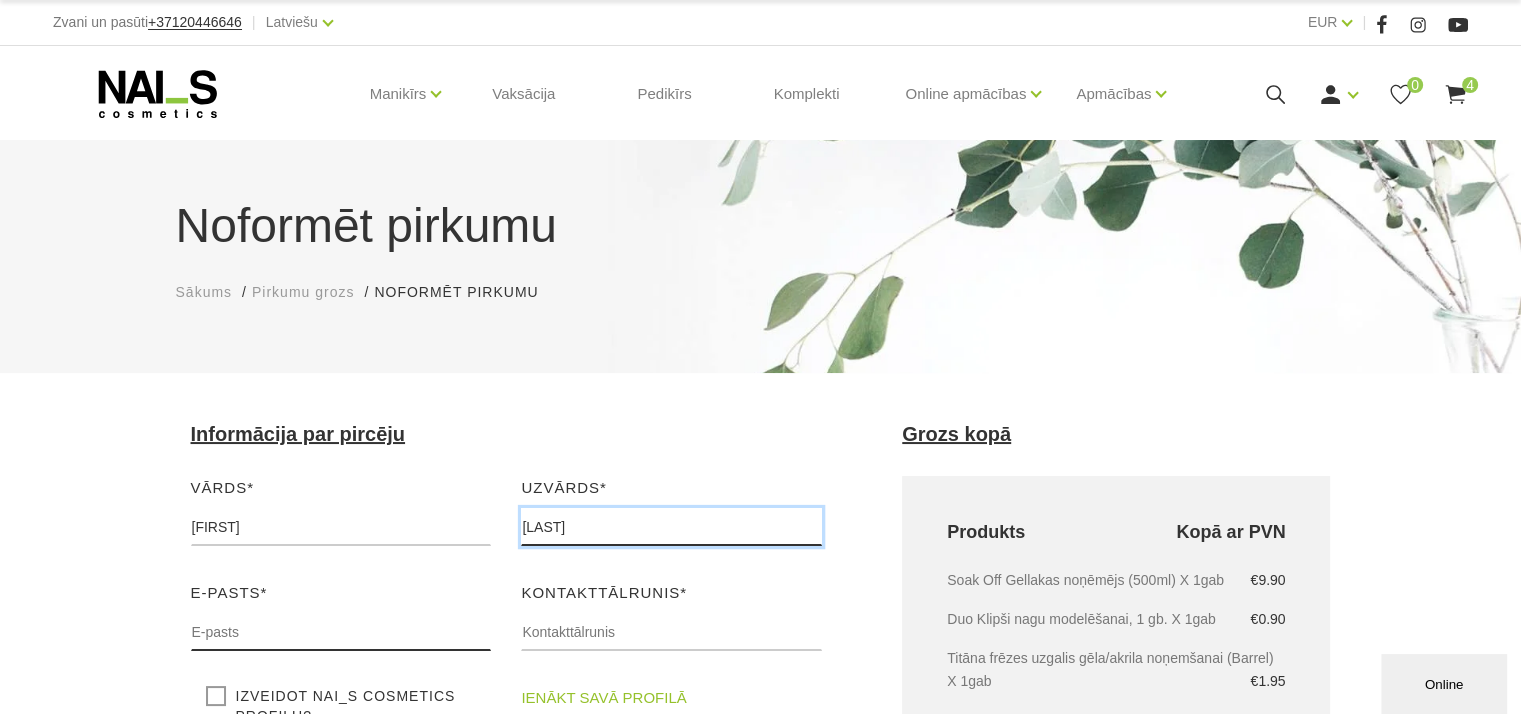 type on "Hralovska-Ņikitina" 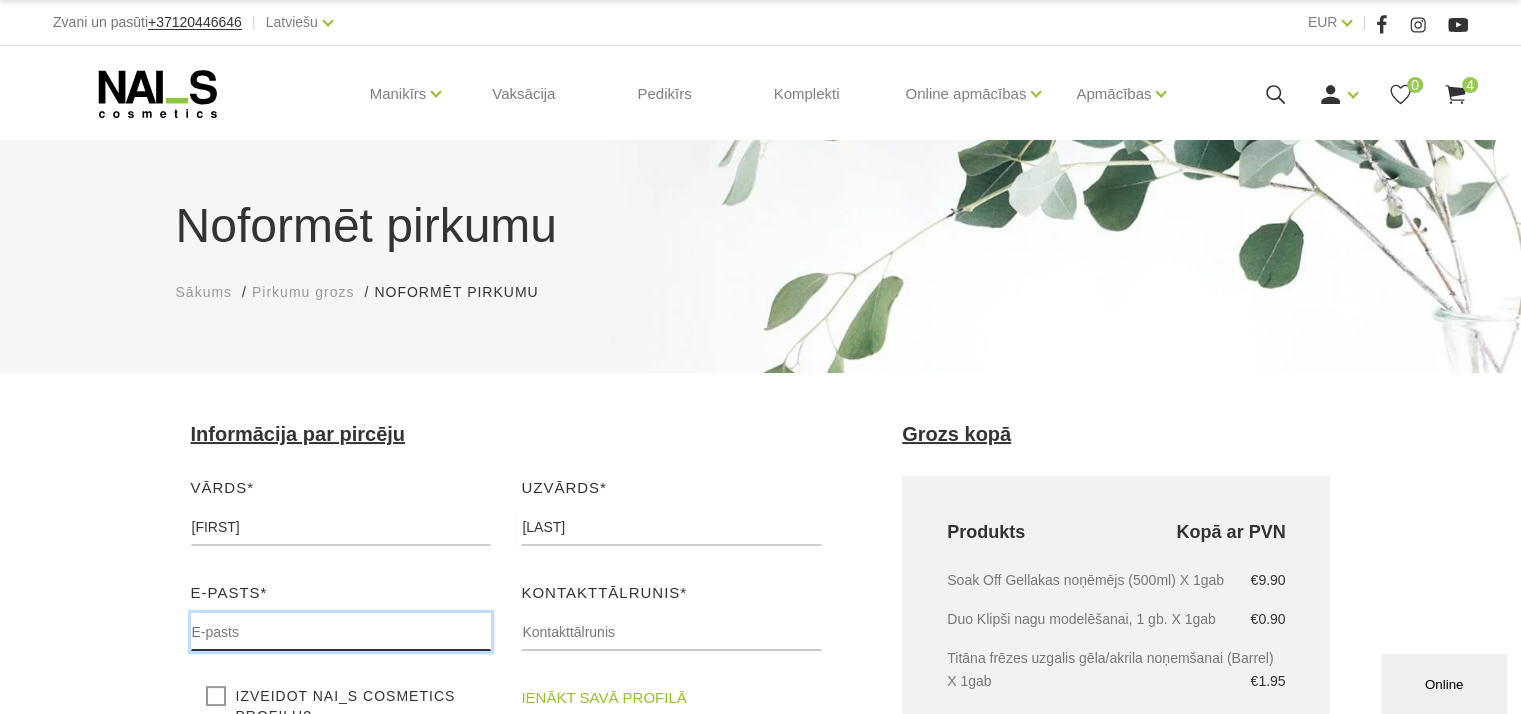 click at bounding box center [341, 632] 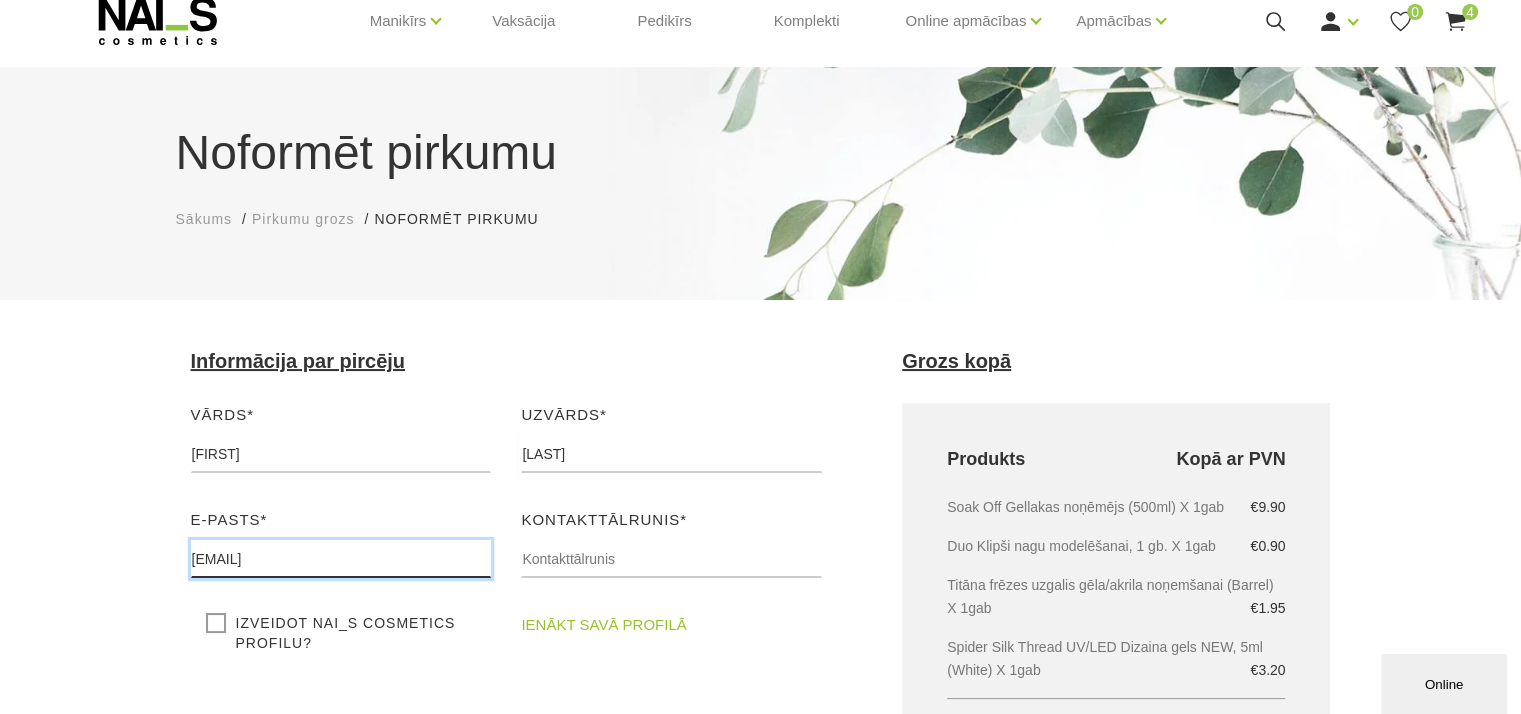 scroll, scrollTop: 200, scrollLeft: 0, axis: vertical 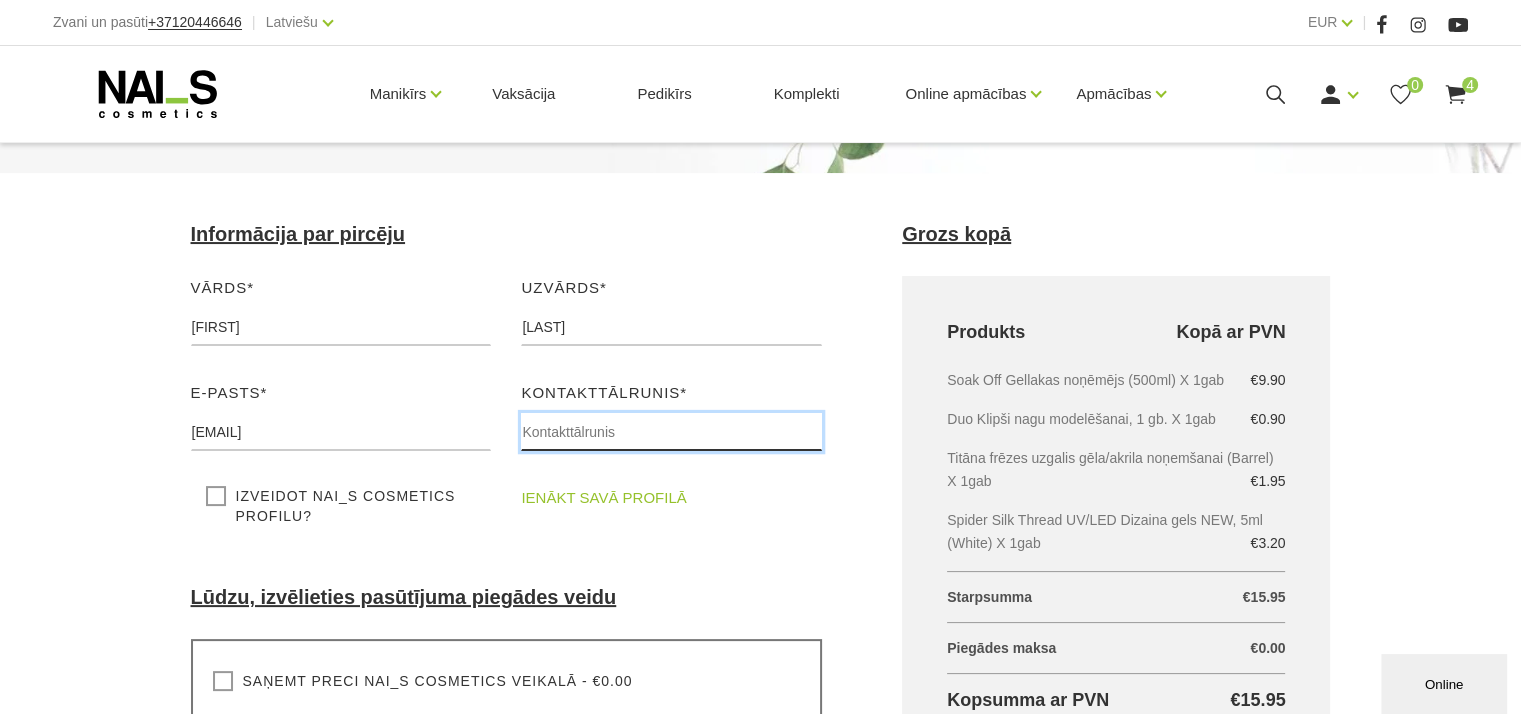 click at bounding box center [671, 432] 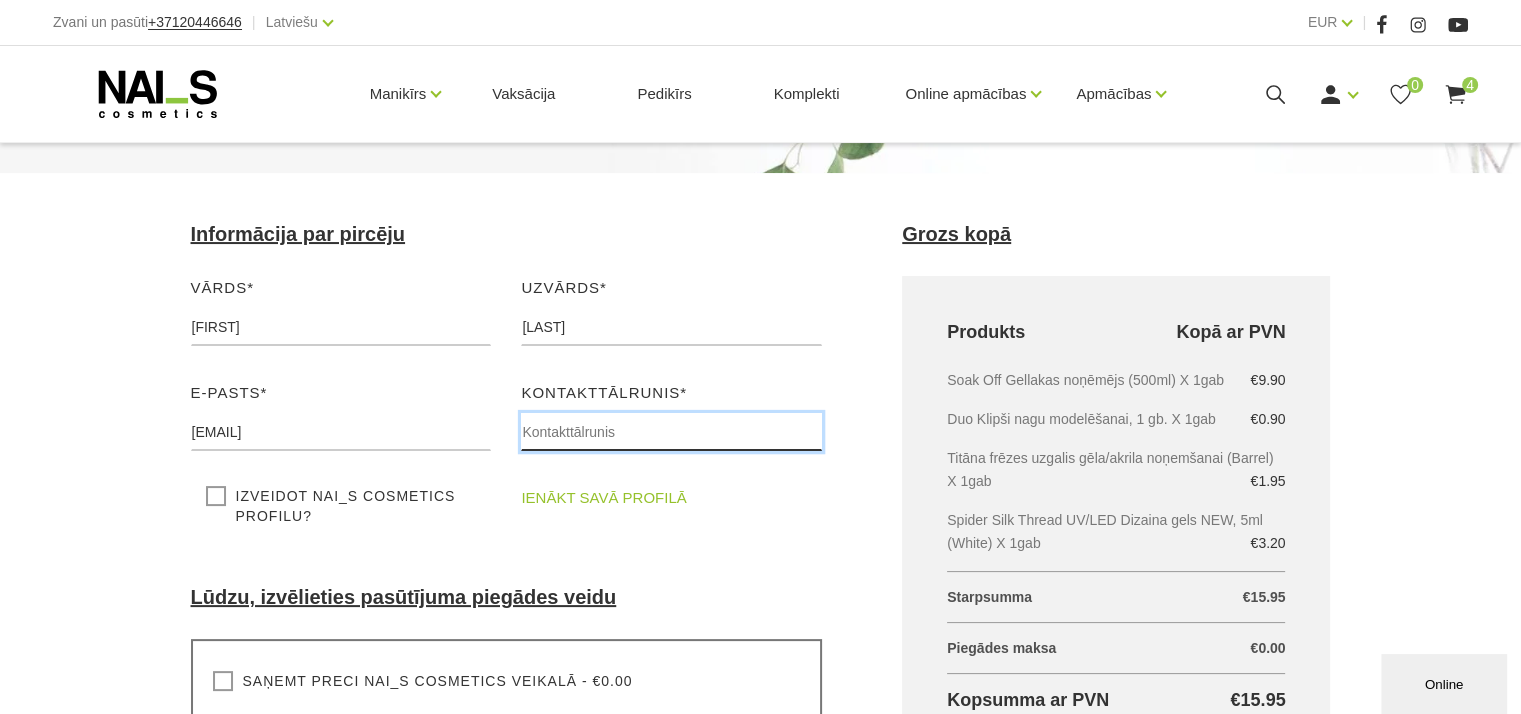 type on "22833328" 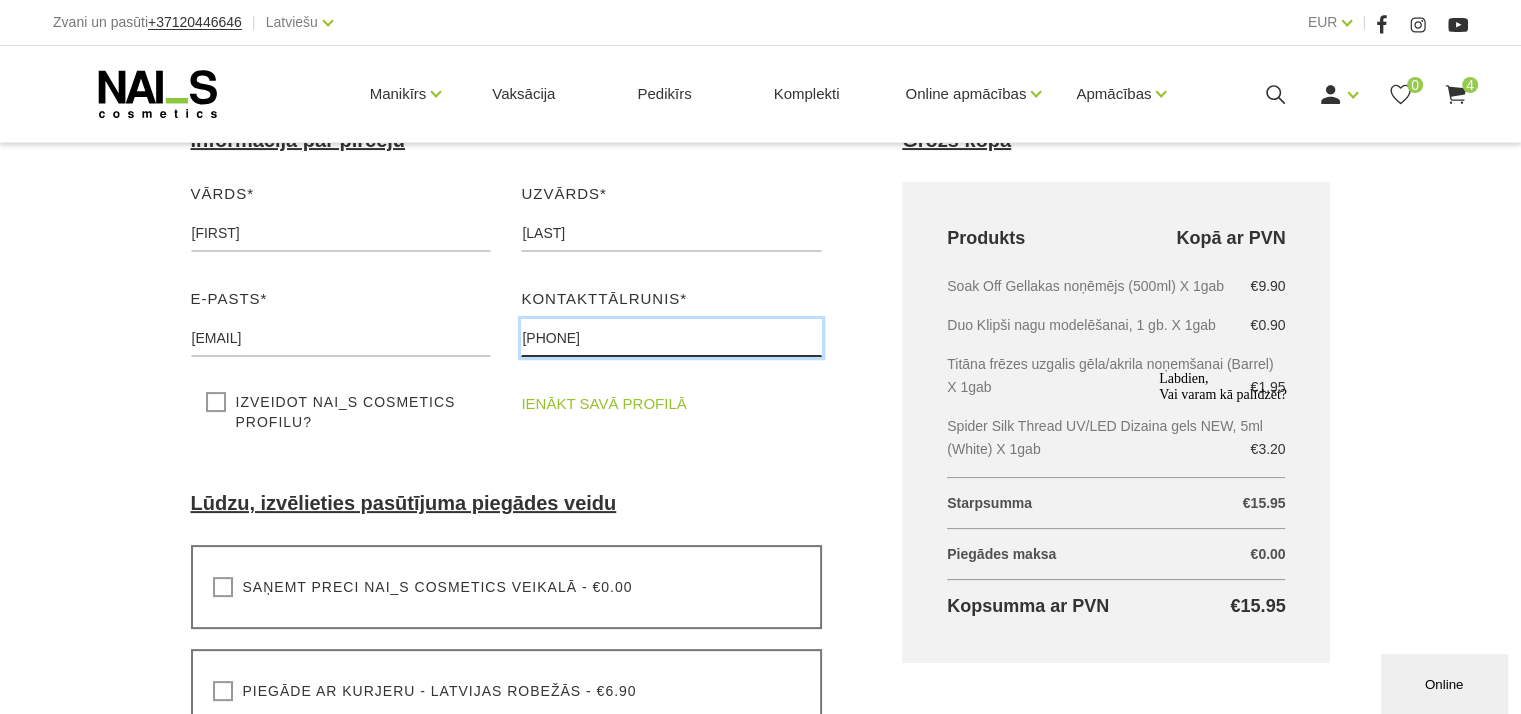 scroll, scrollTop: 400, scrollLeft: 0, axis: vertical 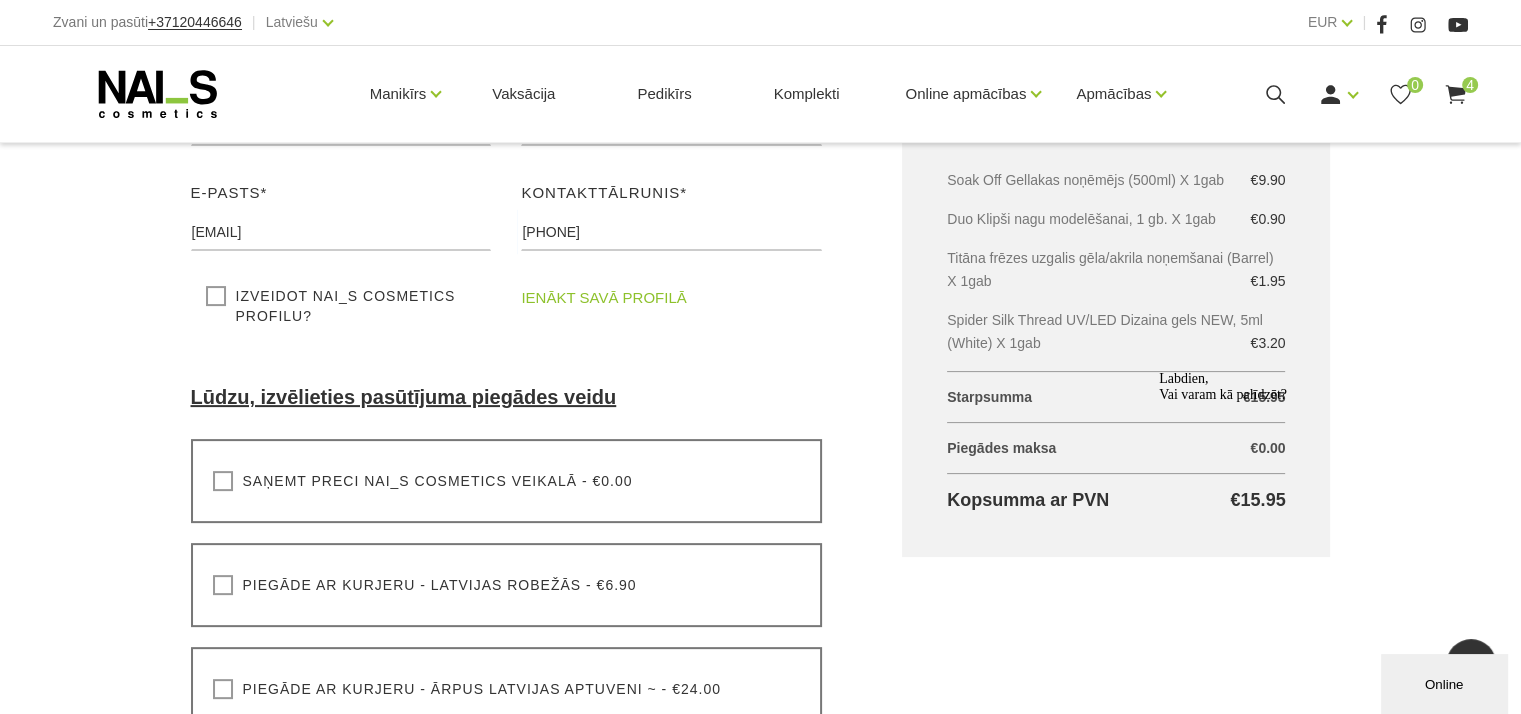 click on "ienākt savā profilā" at bounding box center (603, 298) 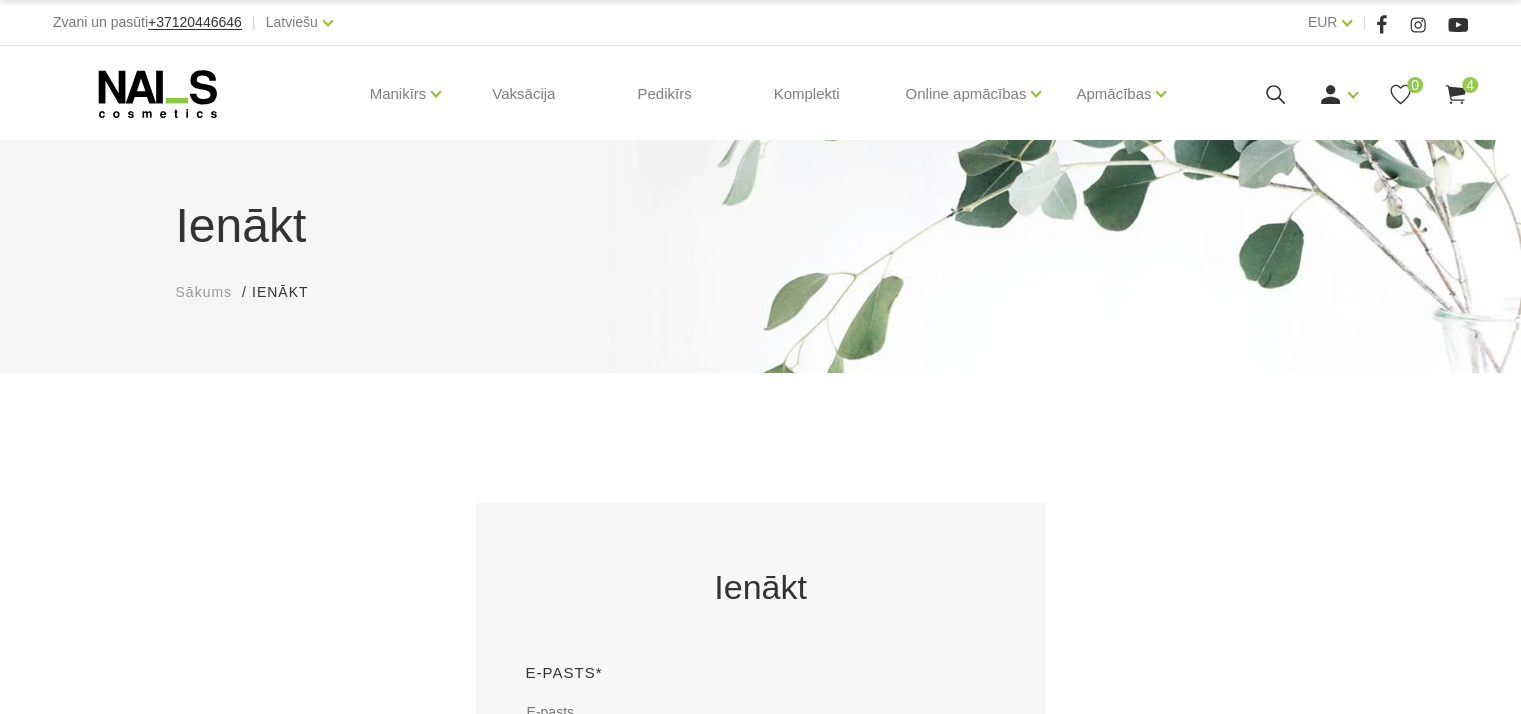 scroll, scrollTop: 300, scrollLeft: 0, axis: vertical 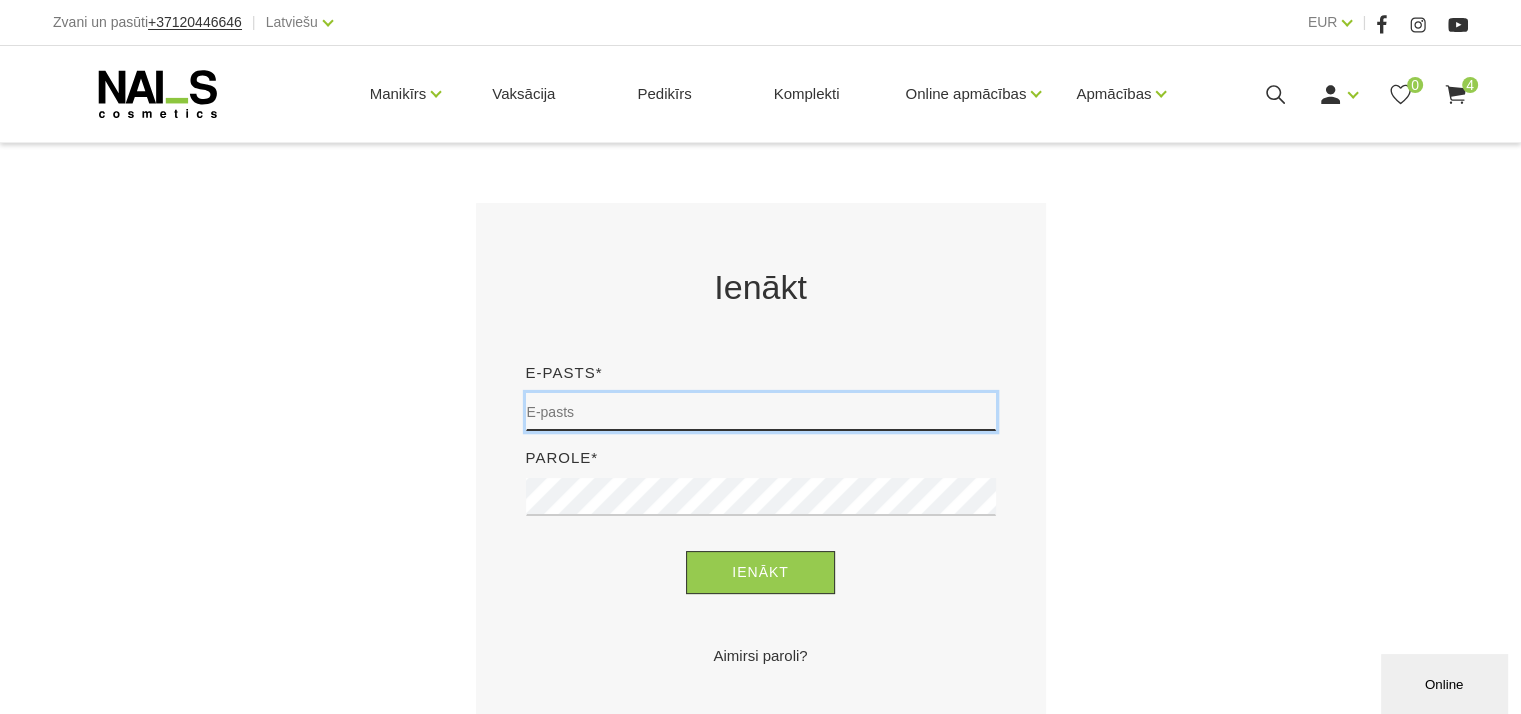 click at bounding box center [761, 412] 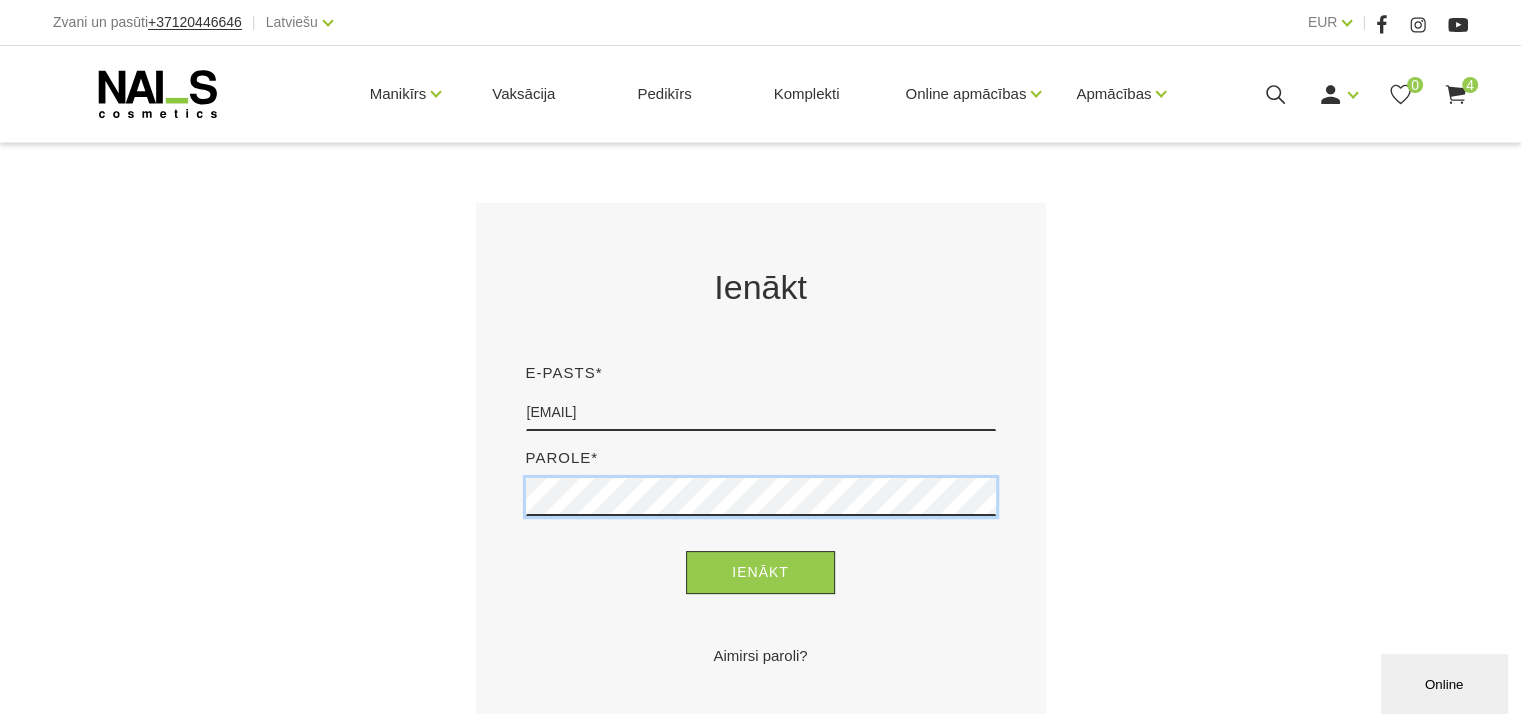 click on "Ienākt" at bounding box center (760, 572) 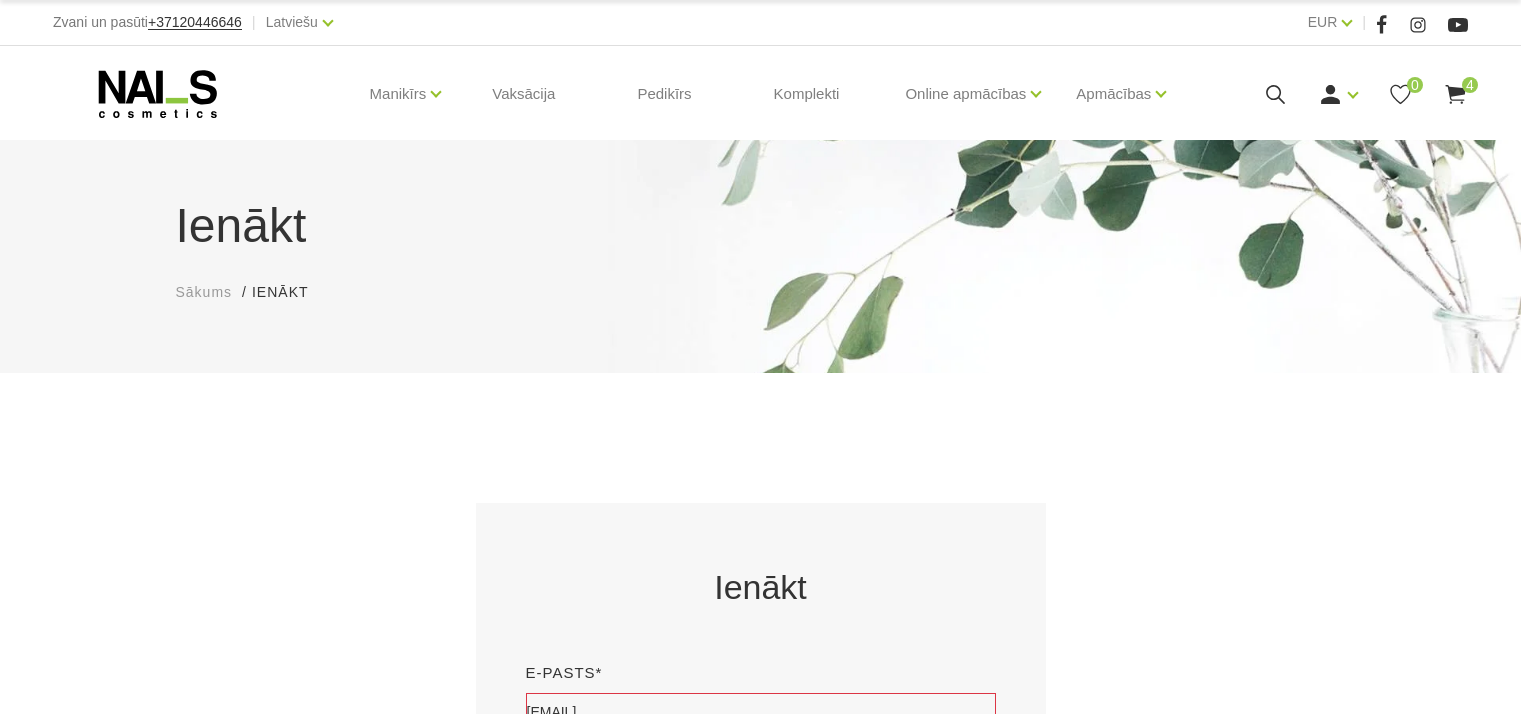 scroll, scrollTop: 0, scrollLeft: 0, axis: both 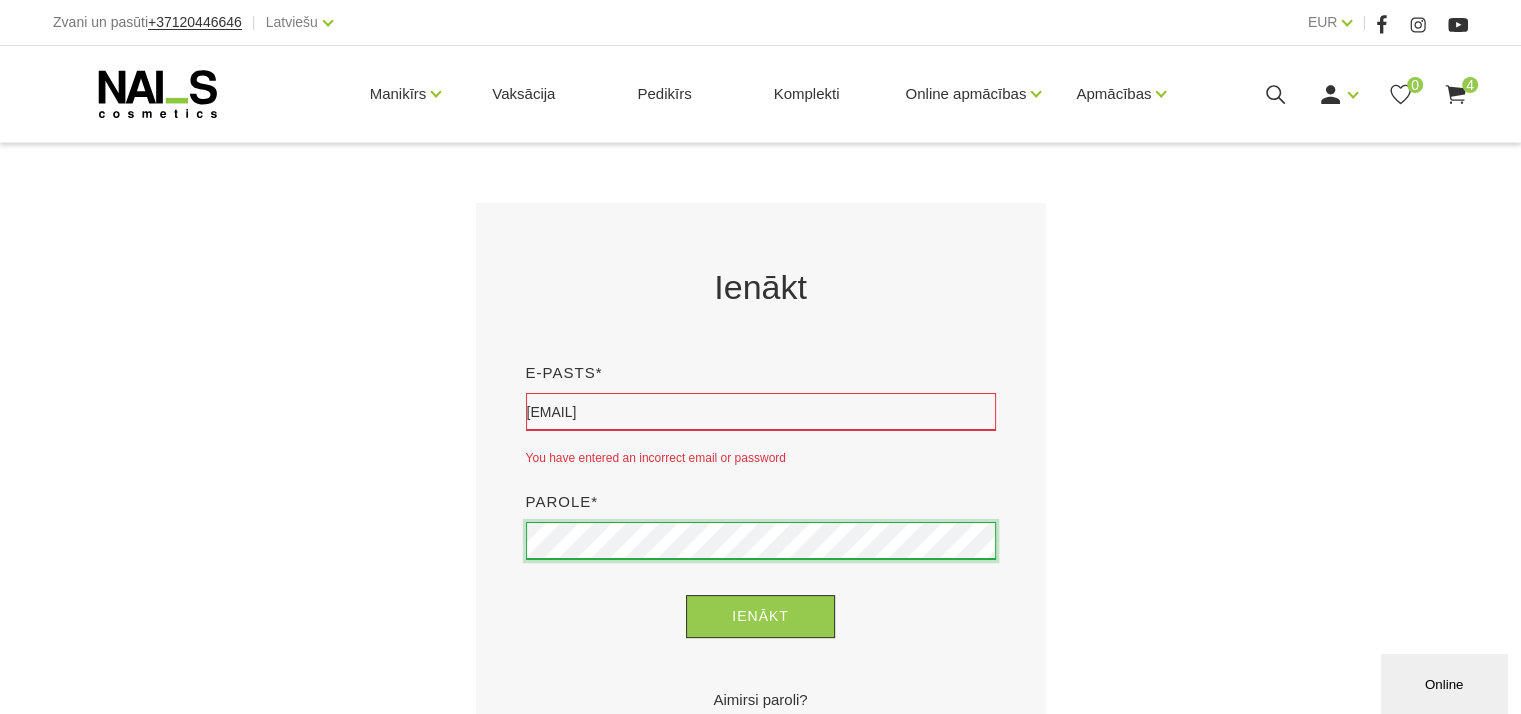 click on "Ienākt" at bounding box center [760, 616] 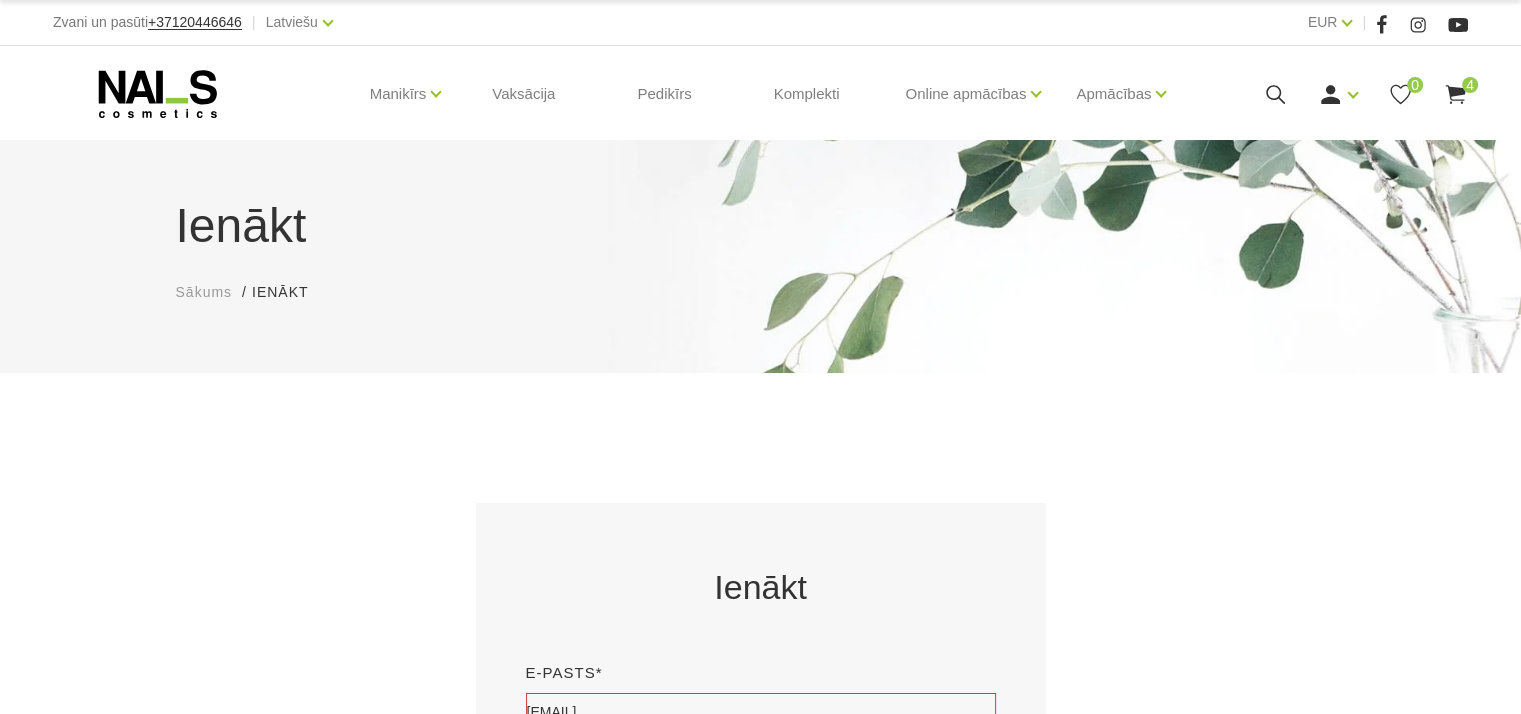 scroll, scrollTop: 298, scrollLeft: 0, axis: vertical 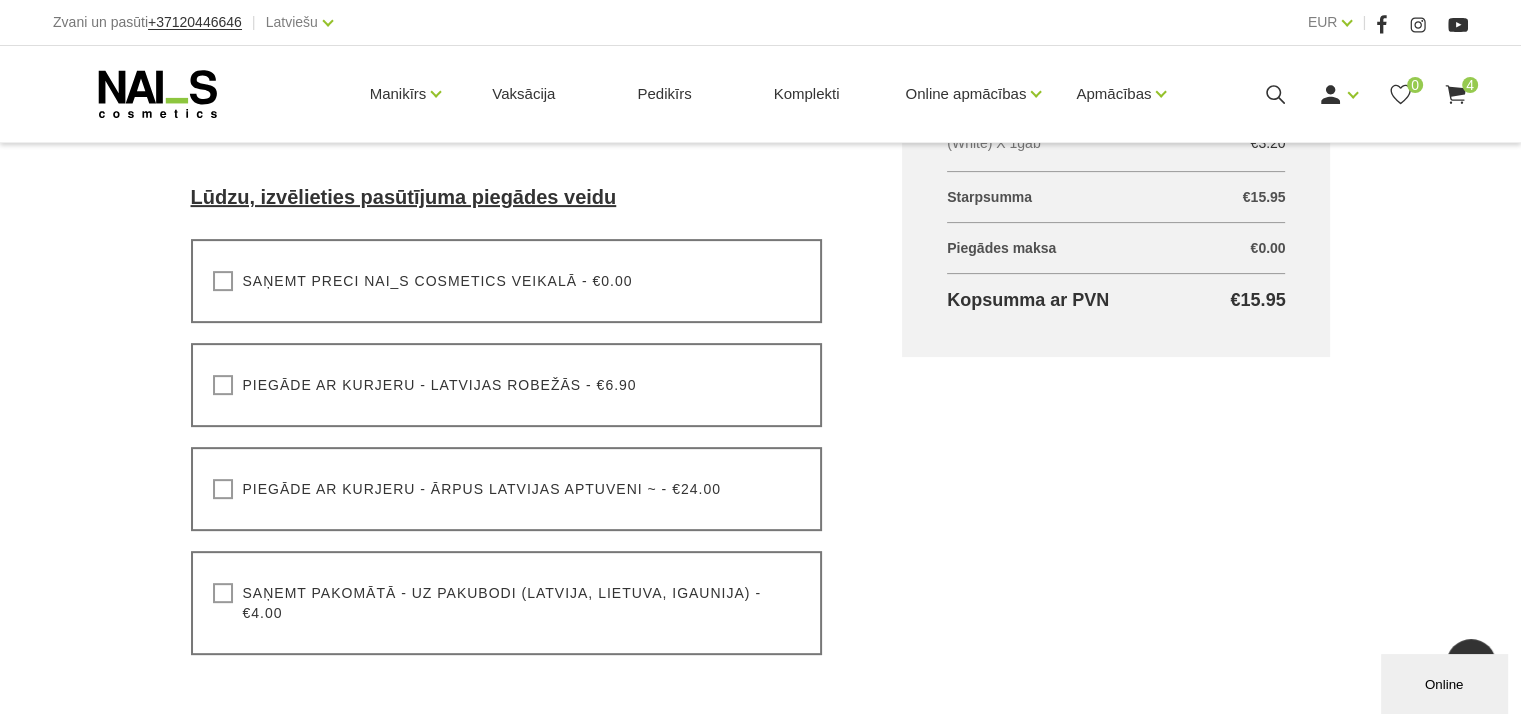 click on "Saņemt pakomātā - uz pakubodi (Latvija, Lietuva, Igaunija) - €4.00" at bounding box center [507, 603] 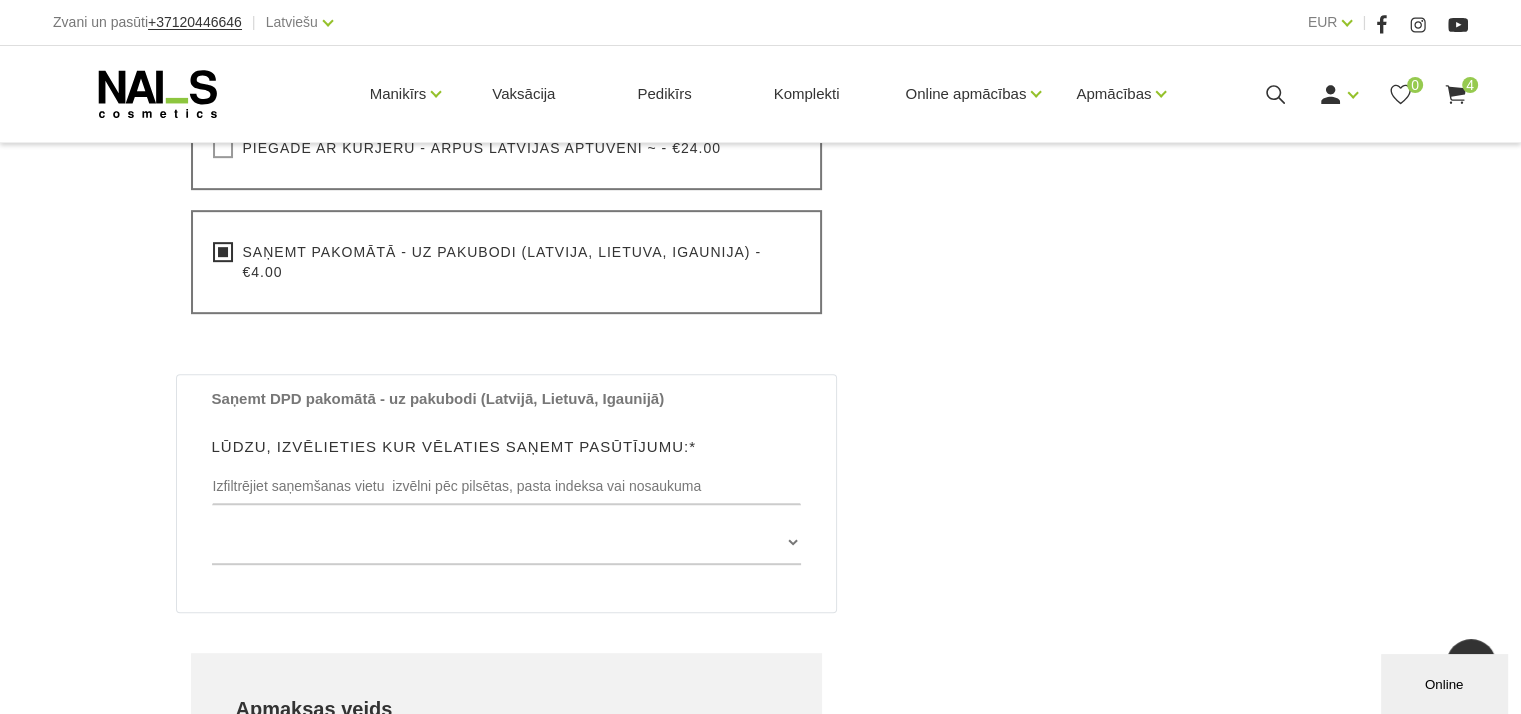 scroll, scrollTop: 1100, scrollLeft: 0, axis: vertical 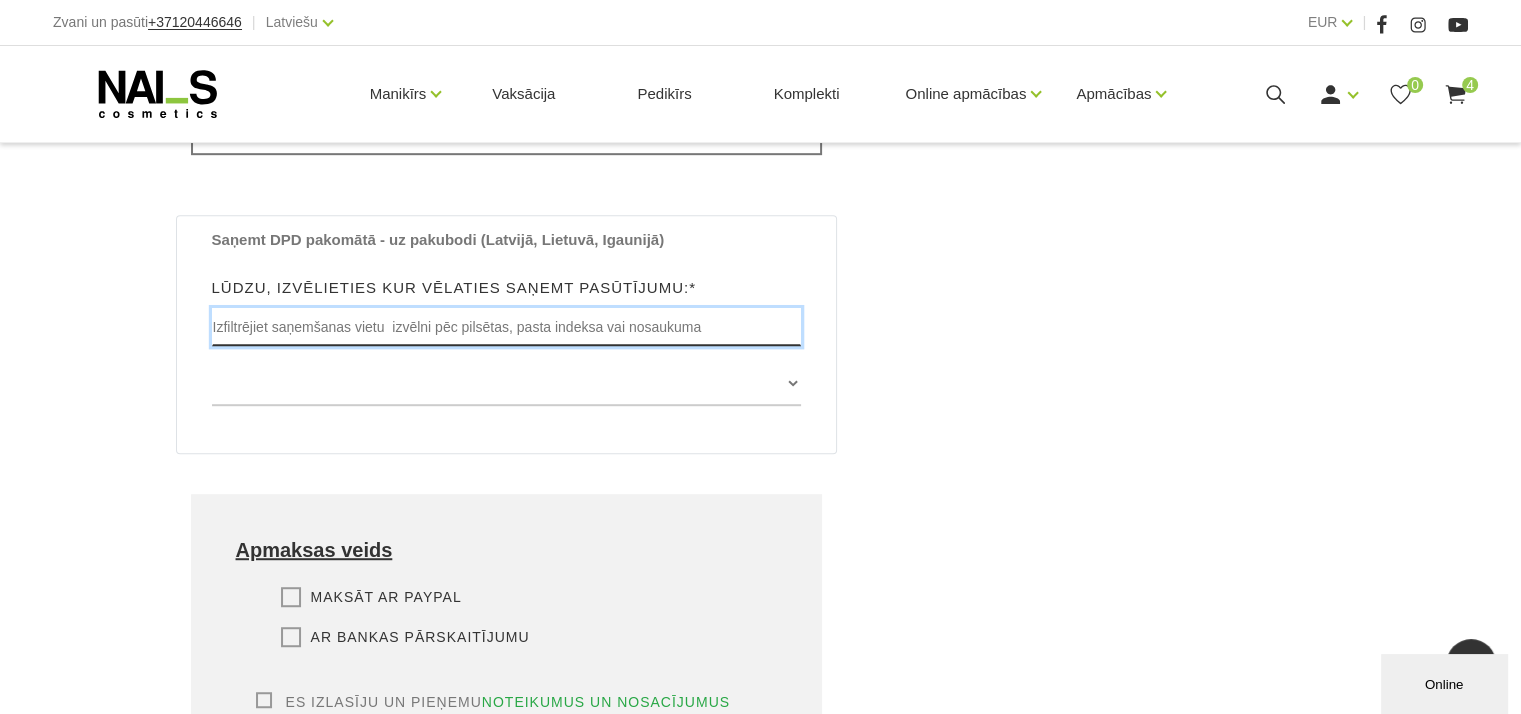 click at bounding box center (507, 327) 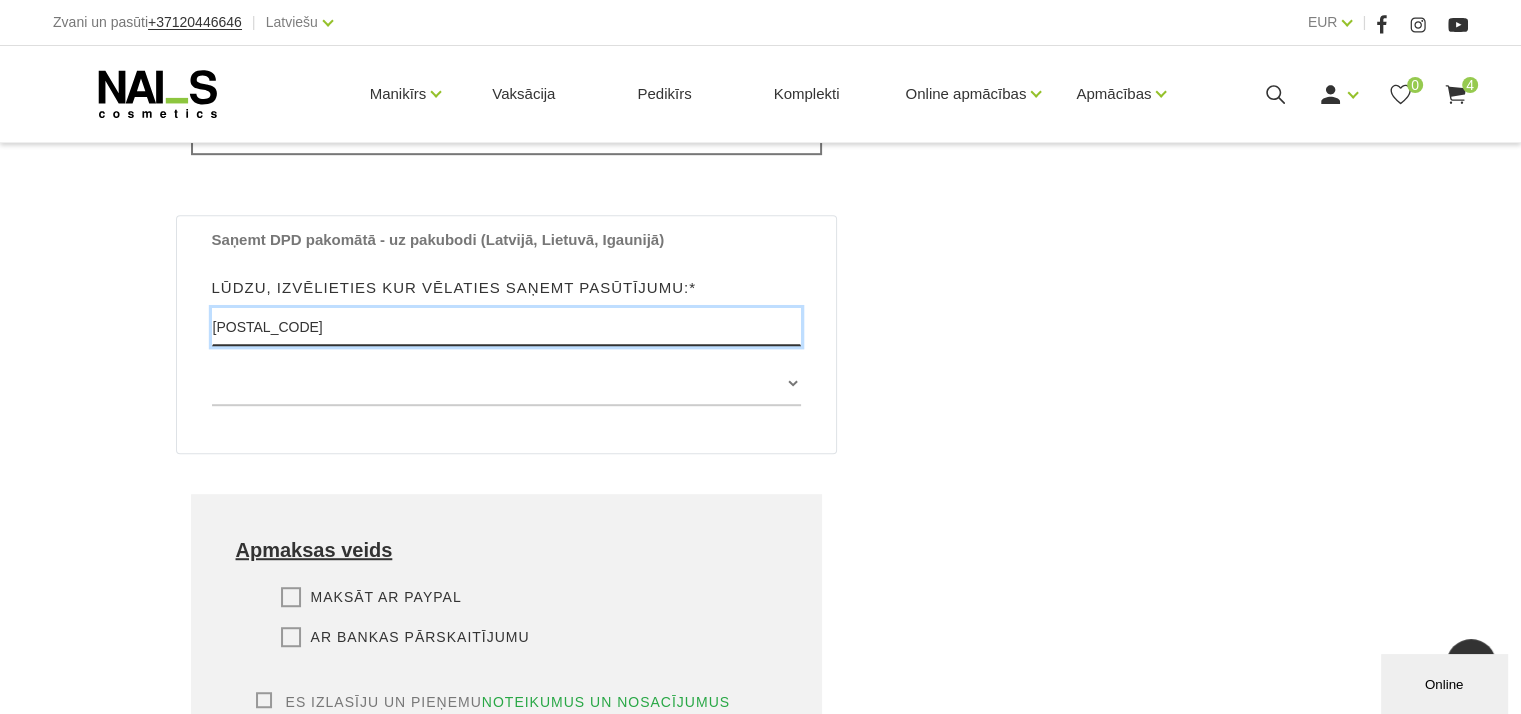 click on "[POSTAL_CODE]" at bounding box center [507, 327] 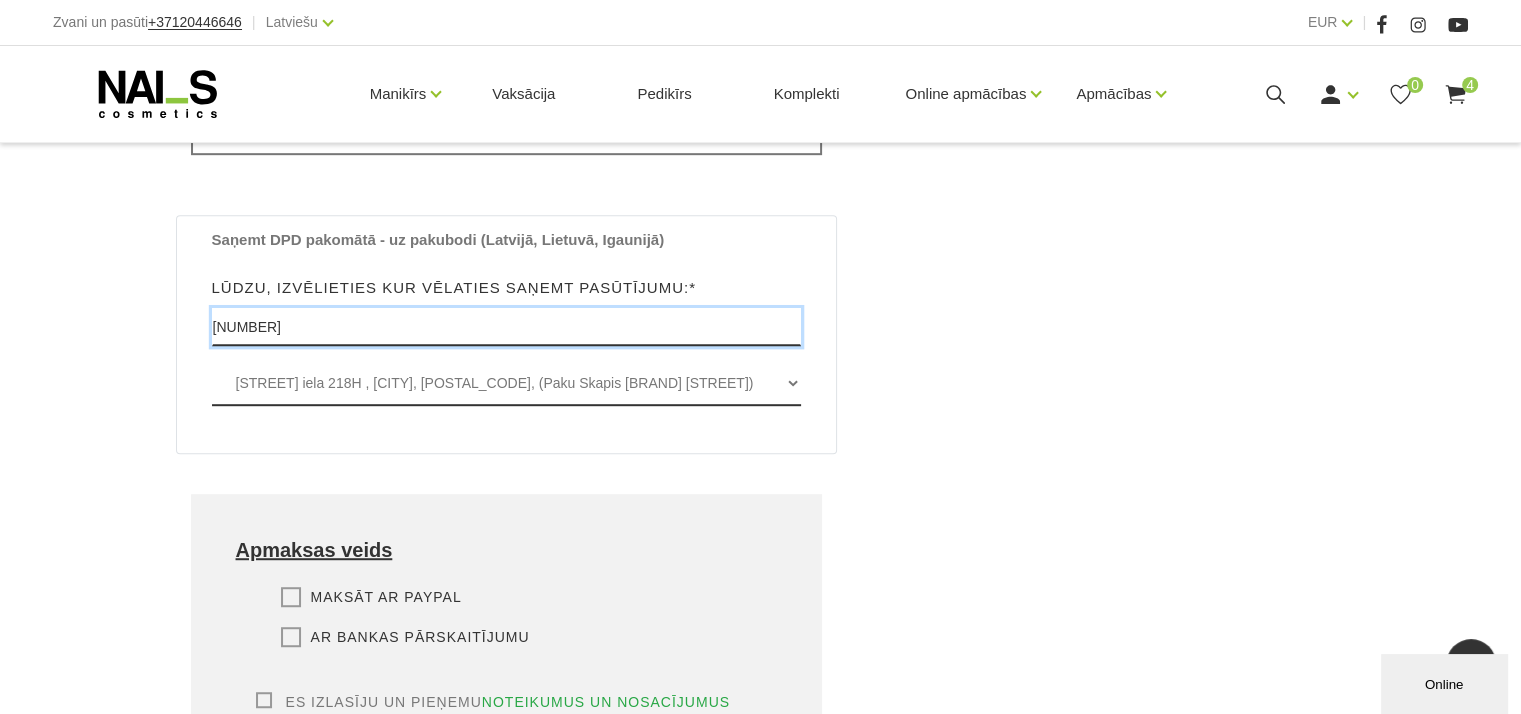 type on "[NUMBER]" 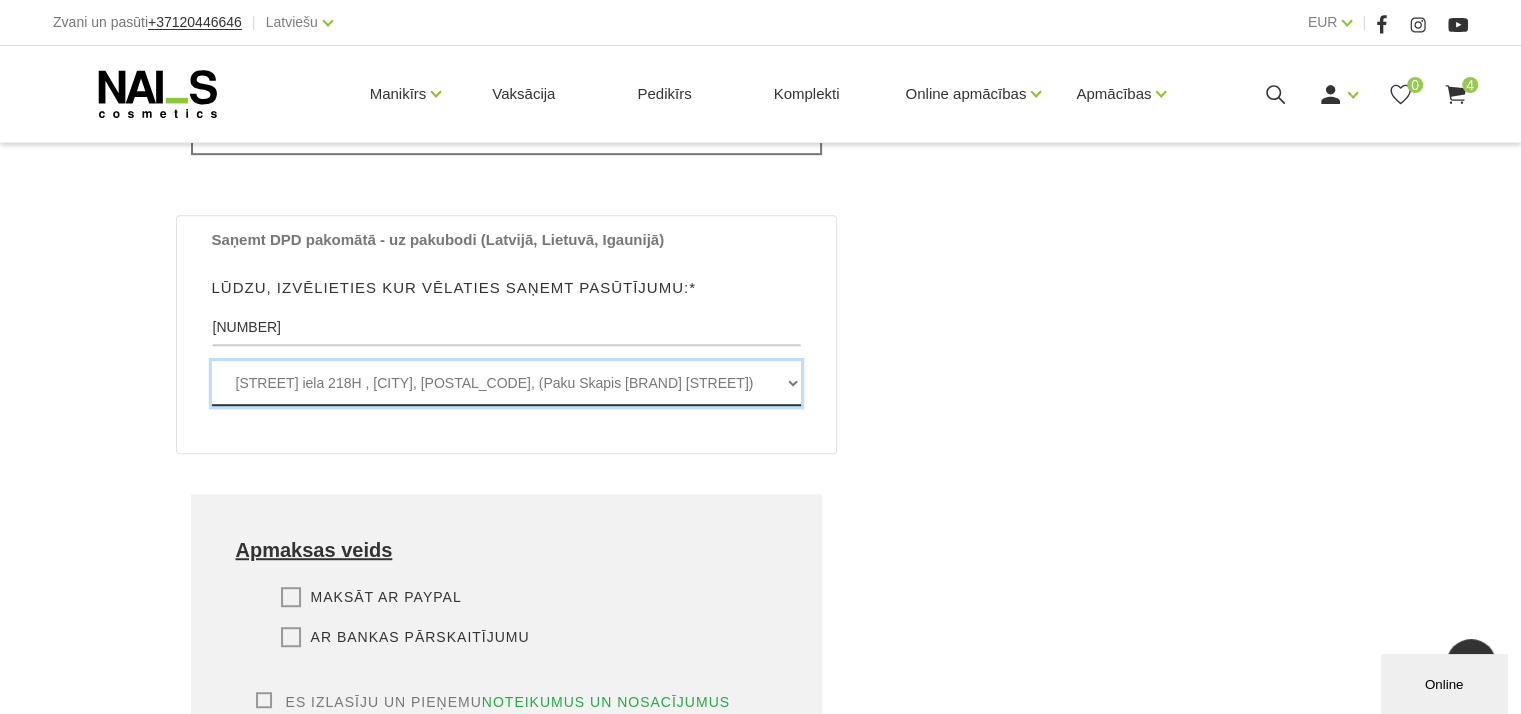 click on "[STREET] iela 218H , [CITY], [POSTAL_CODE], (Paku Skapis [BRAND] [STREET])" at bounding box center (507, 383) 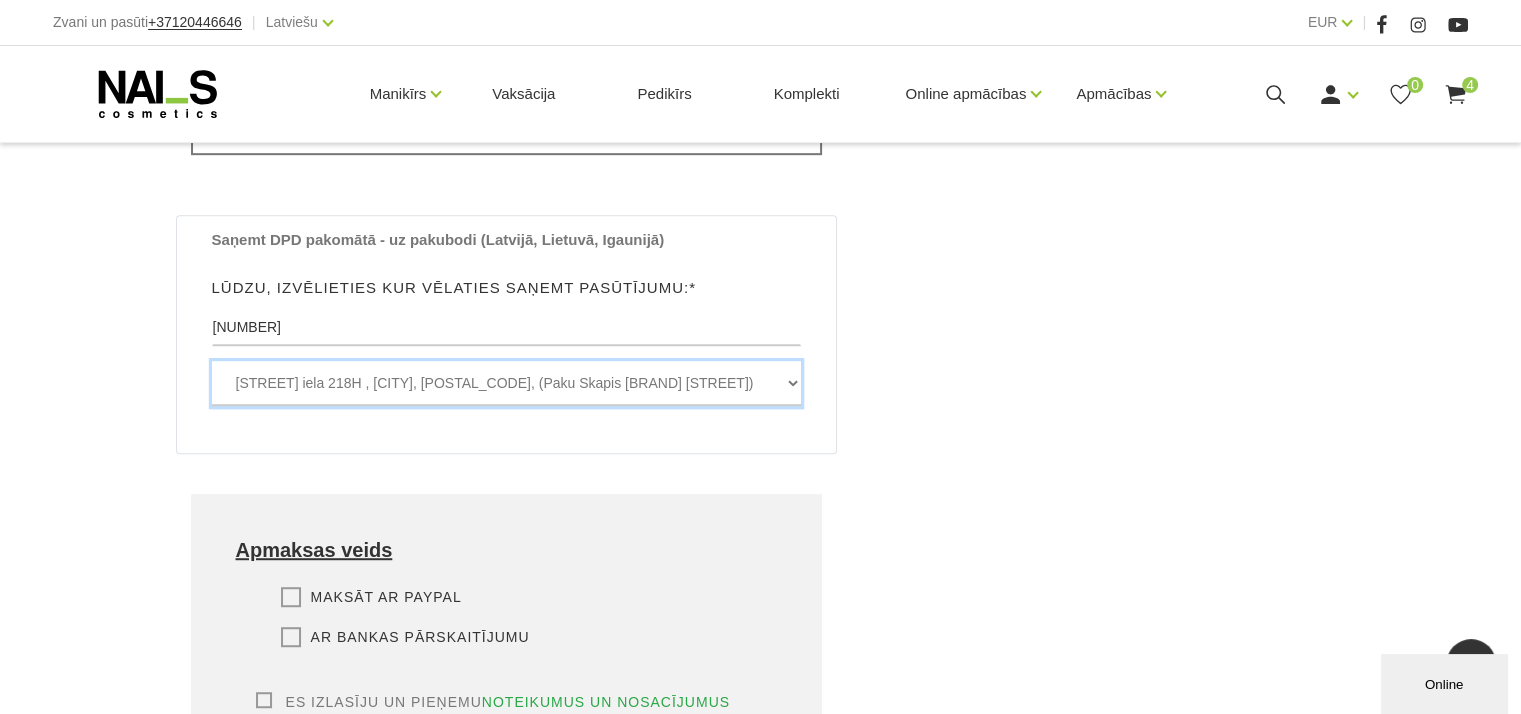 click on "[STREET] iela 218H , [CITY], [POSTAL_CODE], (Paku Skapis [BRAND] [STREET])" at bounding box center (507, 383) 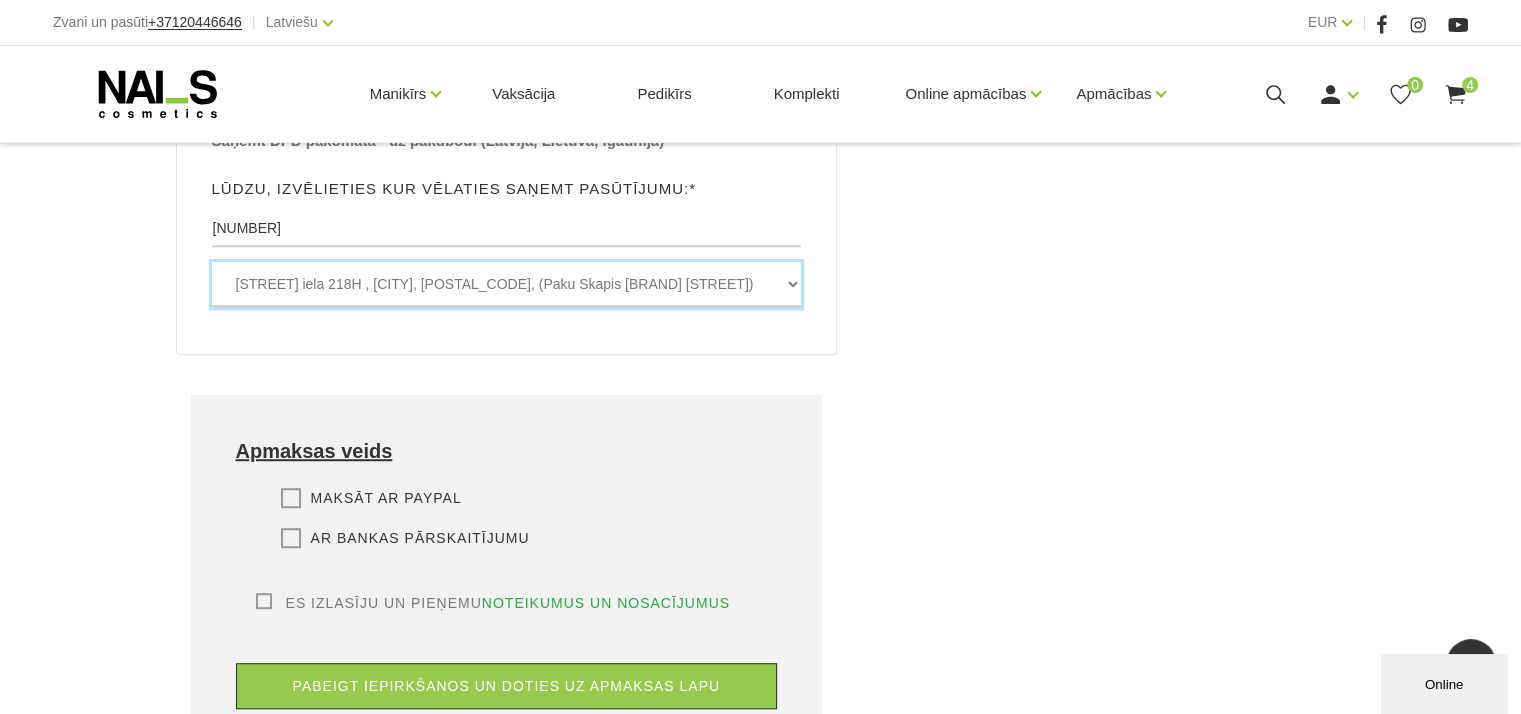 scroll, scrollTop: 1200, scrollLeft: 0, axis: vertical 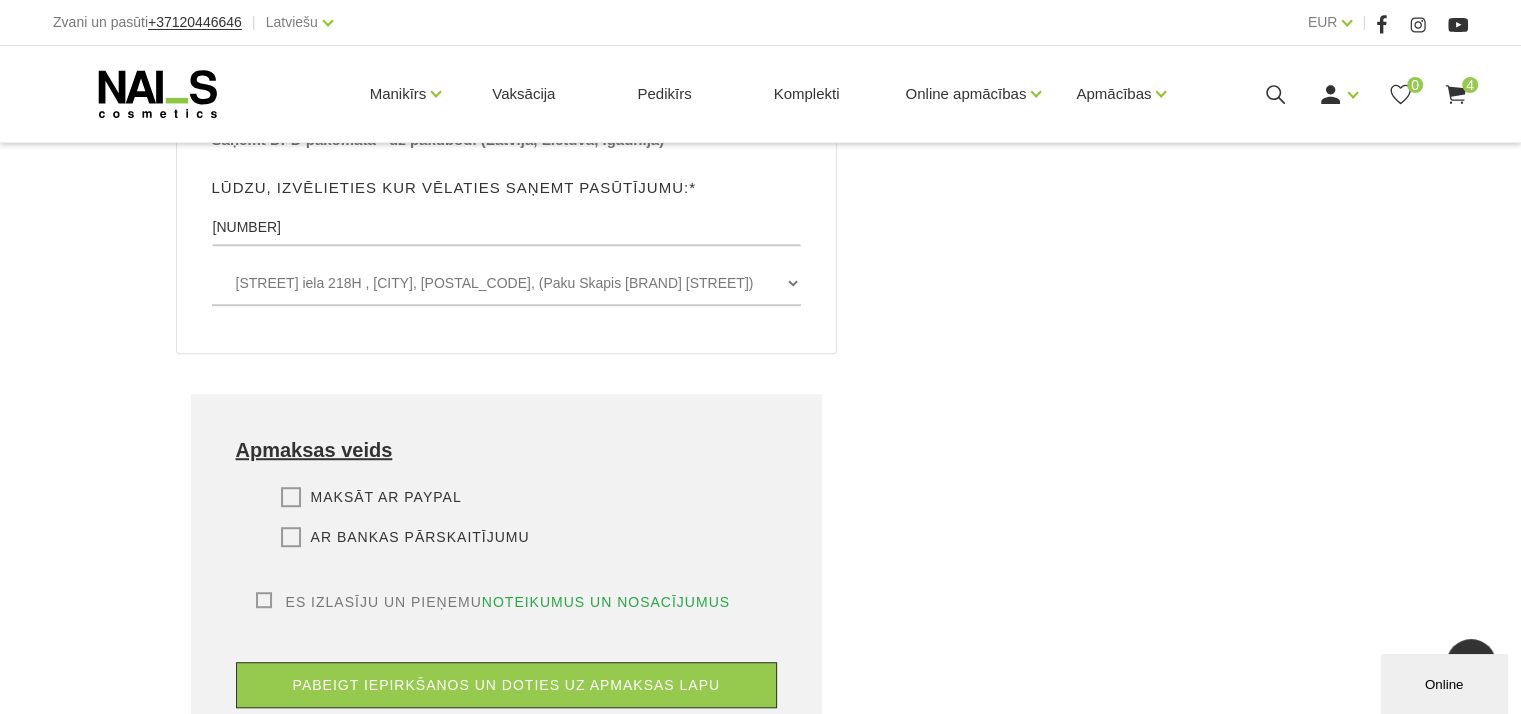 click on "Ar bankas pārskaitījumu" at bounding box center (405, 537) 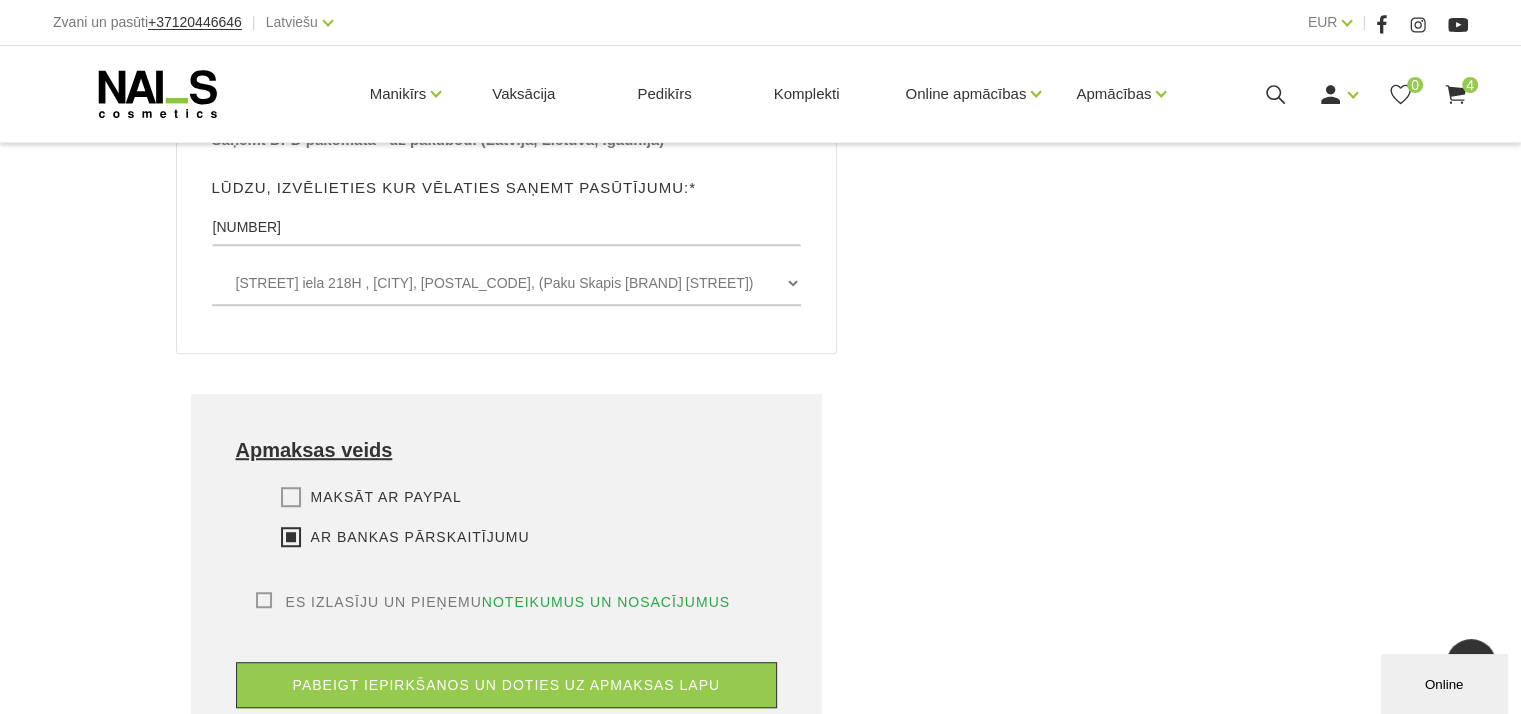 click on "Es izlasīju un pieņemu  noteikumus un nosacījumus" at bounding box center (493, 602) 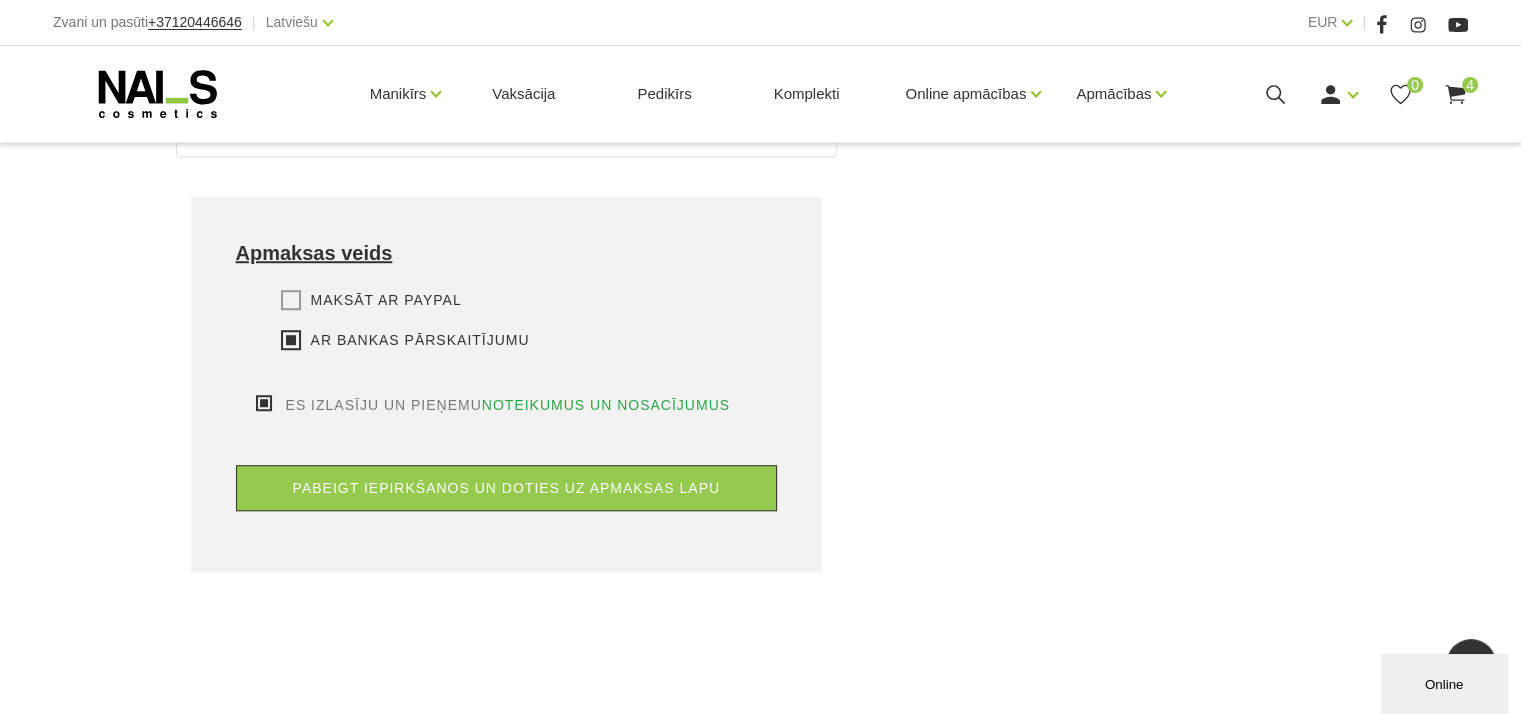 scroll, scrollTop: 1400, scrollLeft: 0, axis: vertical 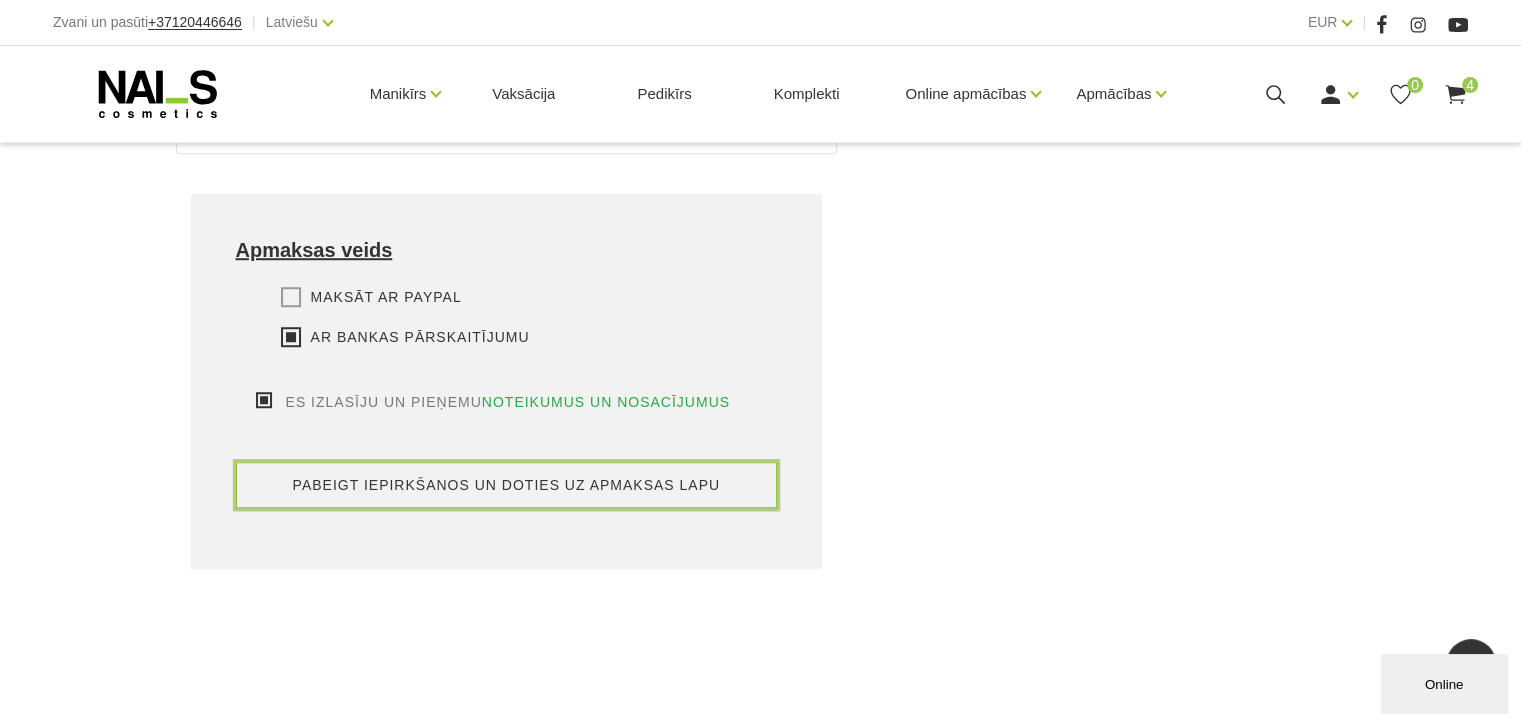 click on "pabeigt iepirkšanos un doties uz apmaksas lapu" at bounding box center (507, 485) 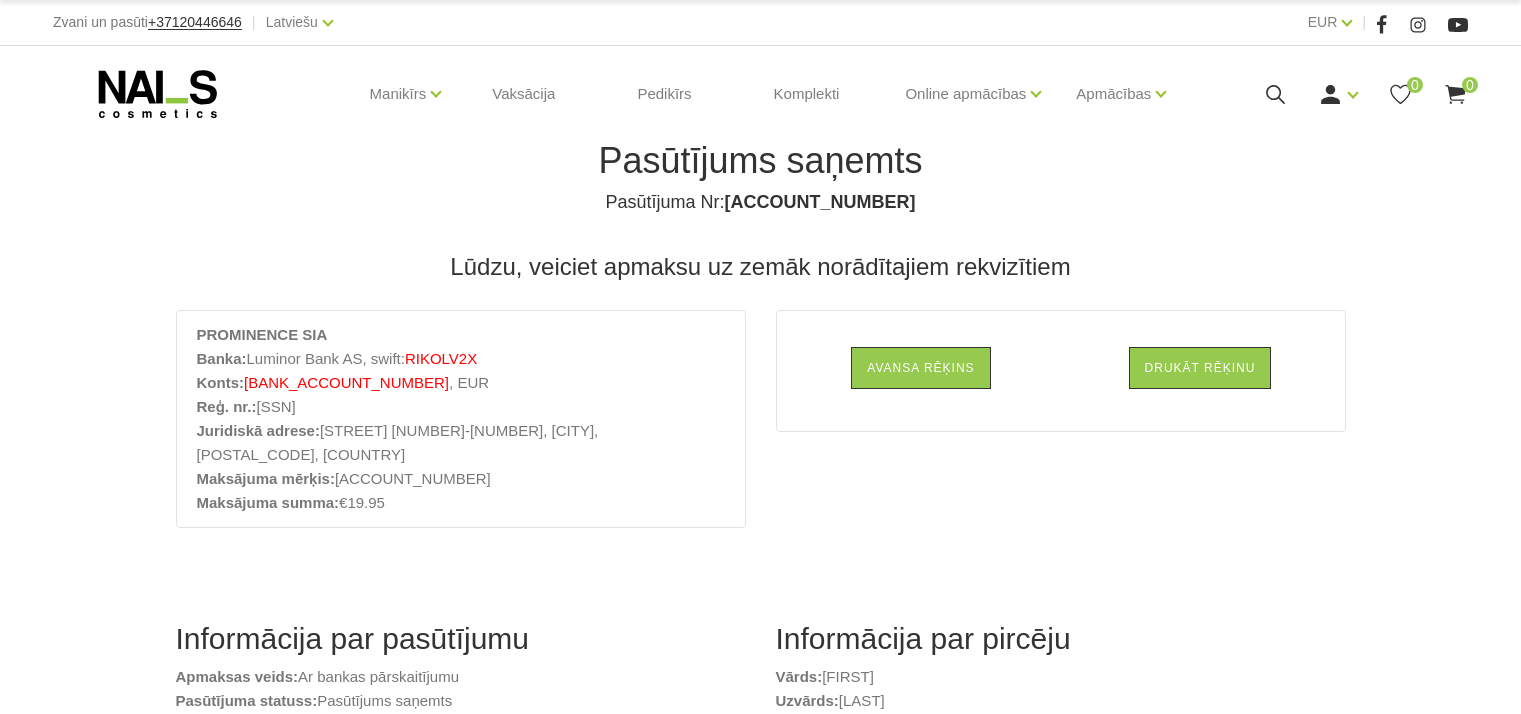 scroll, scrollTop: 0, scrollLeft: 0, axis: both 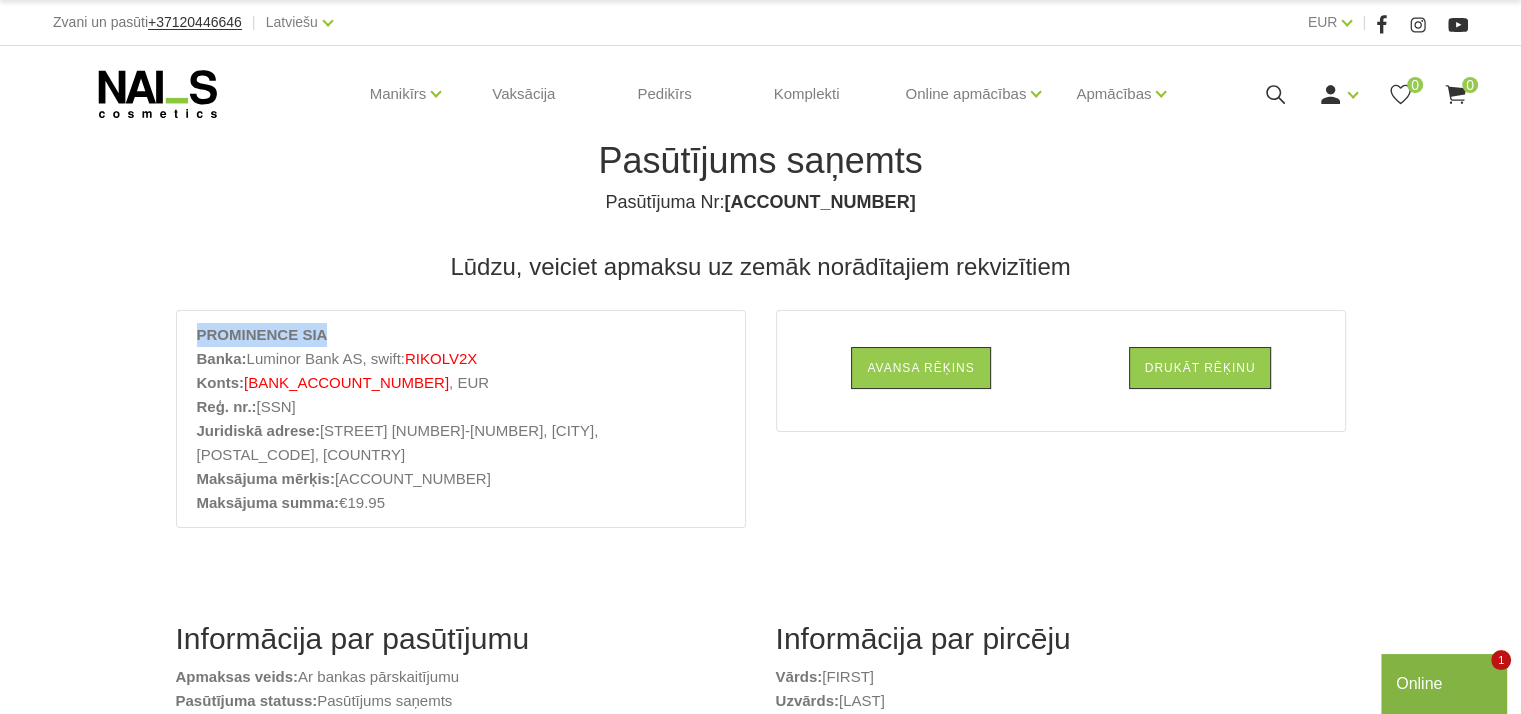 drag, startPoint x: 196, startPoint y: 331, endPoint x: 348, endPoint y: 330, distance: 152.0033 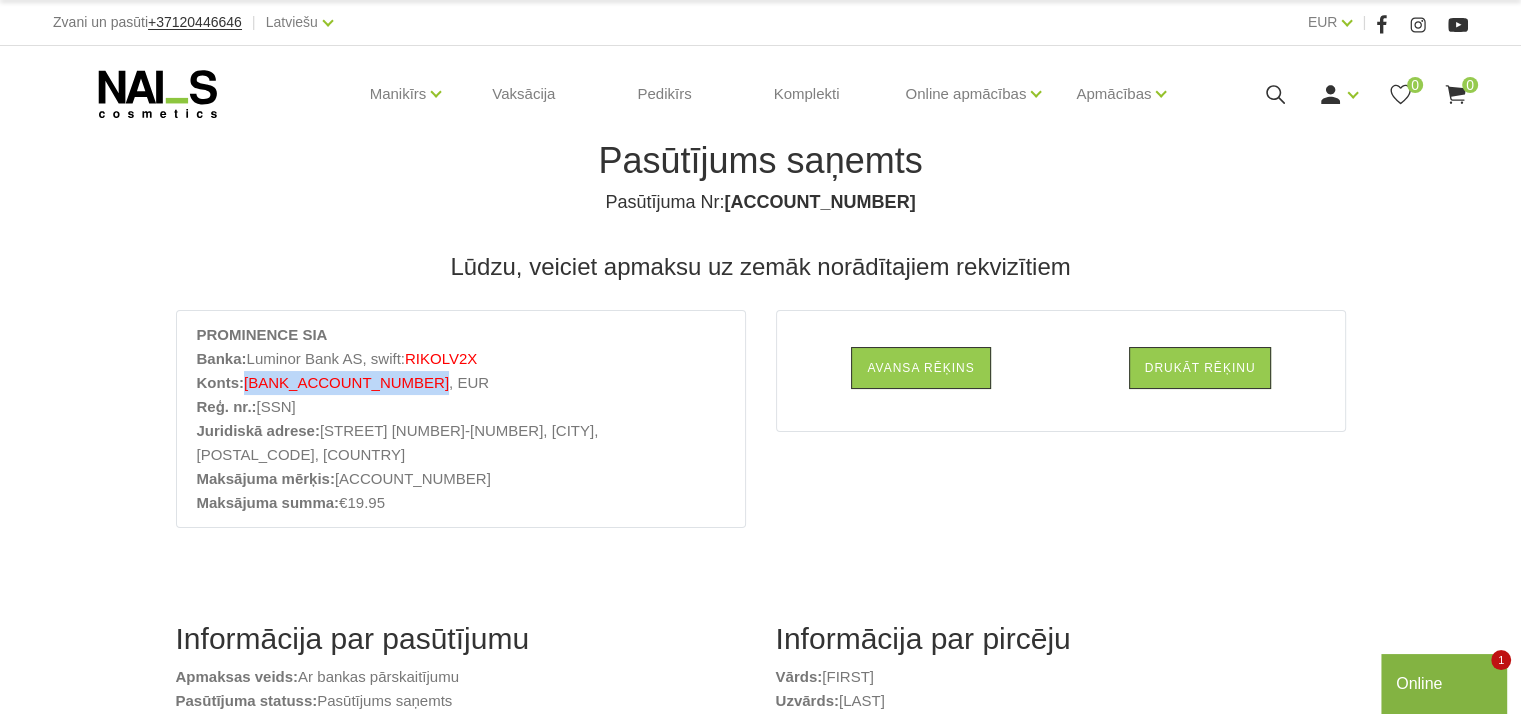 drag, startPoint x: 245, startPoint y: 384, endPoint x: 412, endPoint y: 381, distance: 167.02695 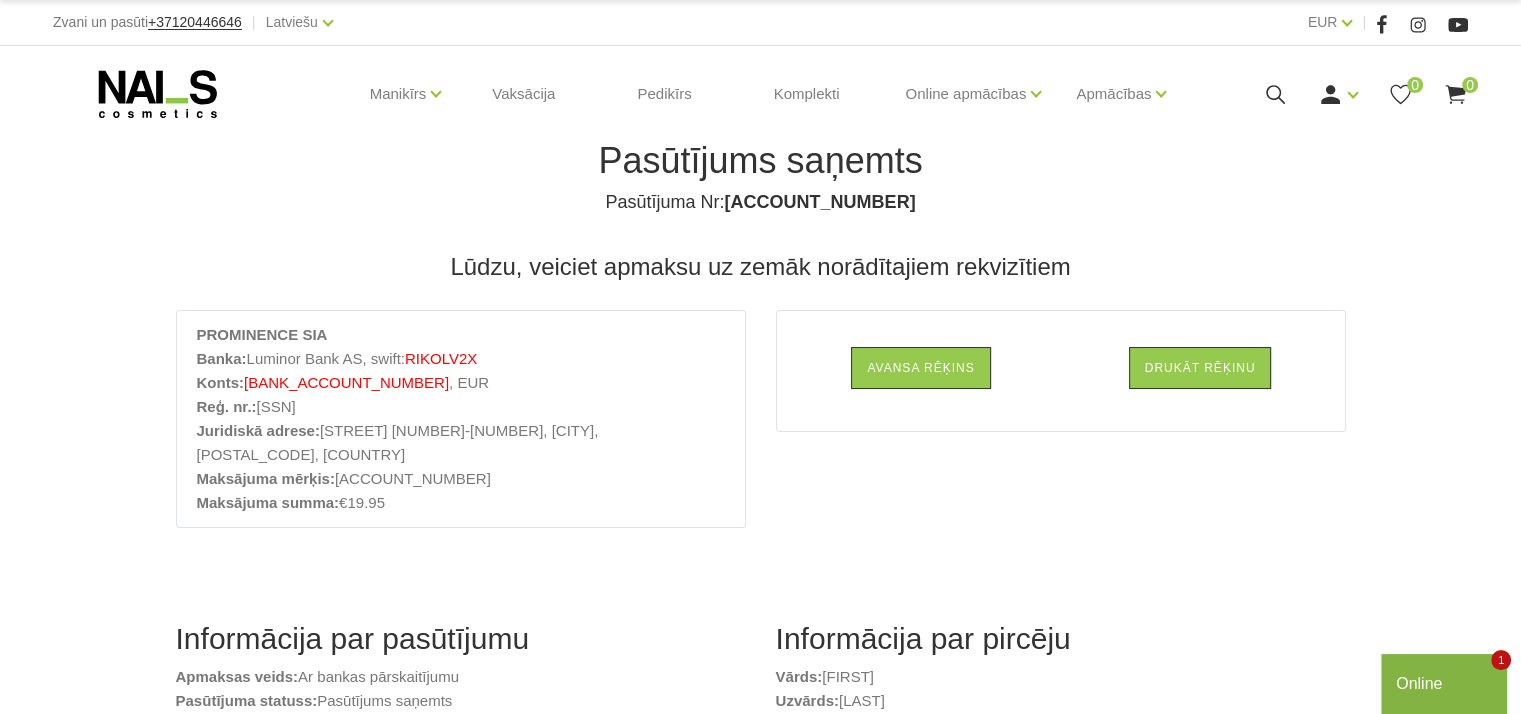 drag, startPoint x: 256, startPoint y: 406, endPoint x: 376, endPoint y: 406, distance: 120 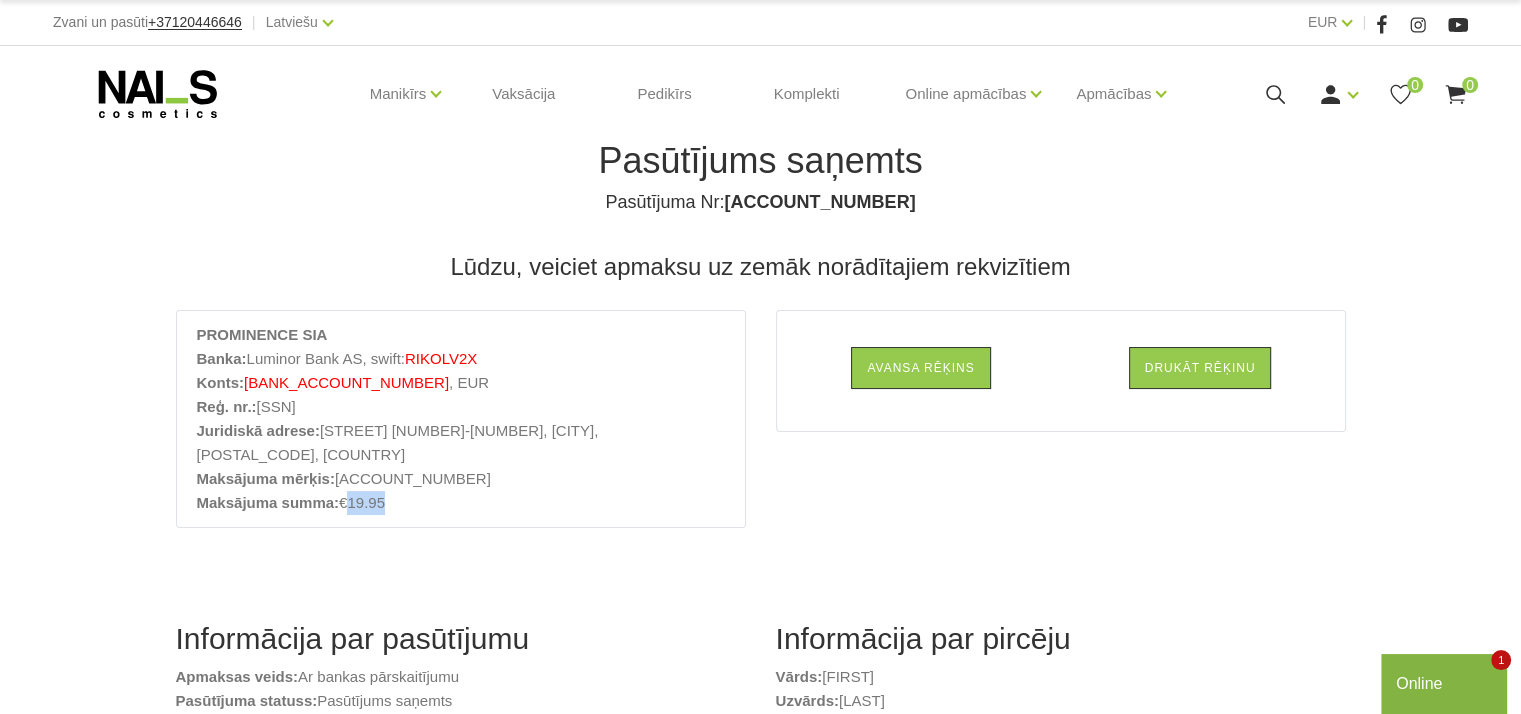 drag, startPoint x: 394, startPoint y: 475, endPoint x: 349, endPoint y: 477, distance: 45.044422 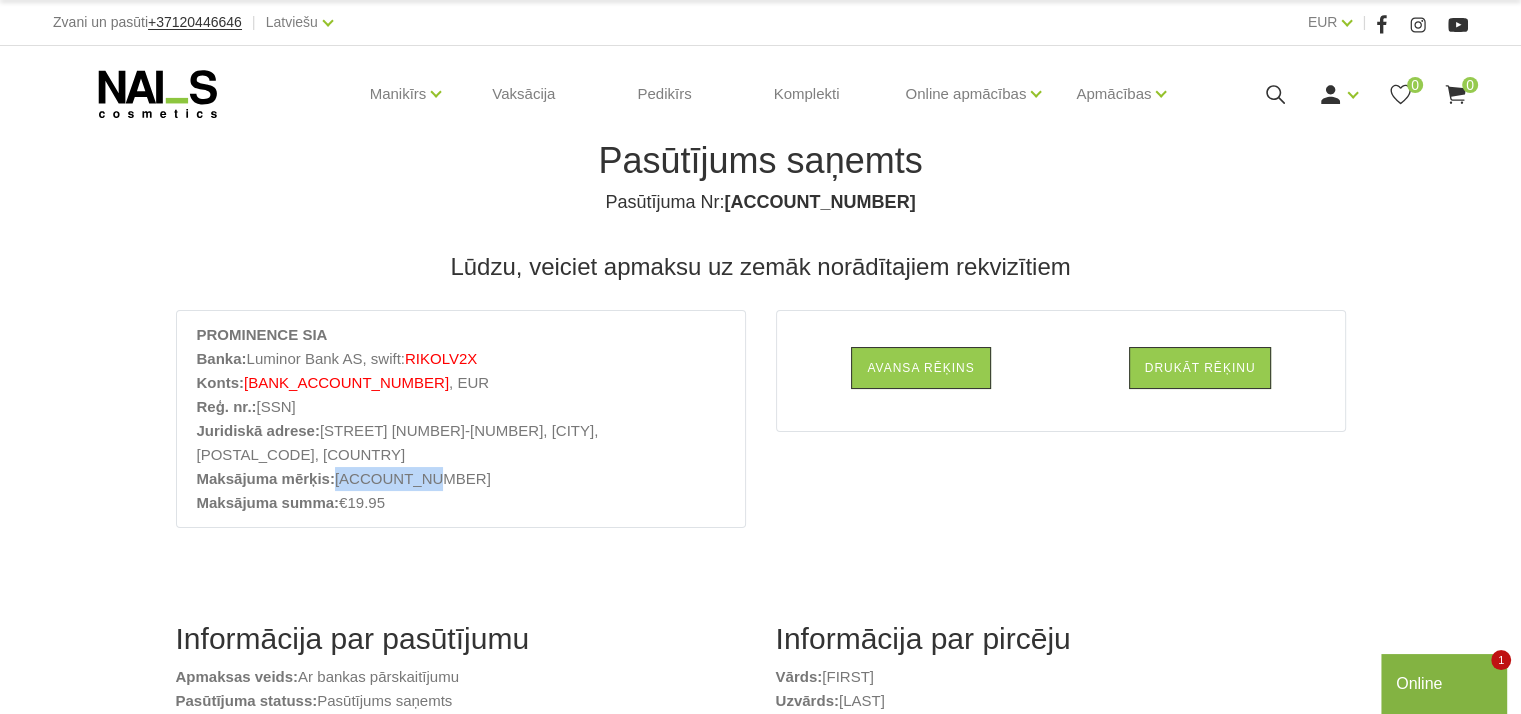 drag, startPoint x: 436, startPoint y: 455, endPoint x: 335, endPoint y: 457, distance: 101.0198 